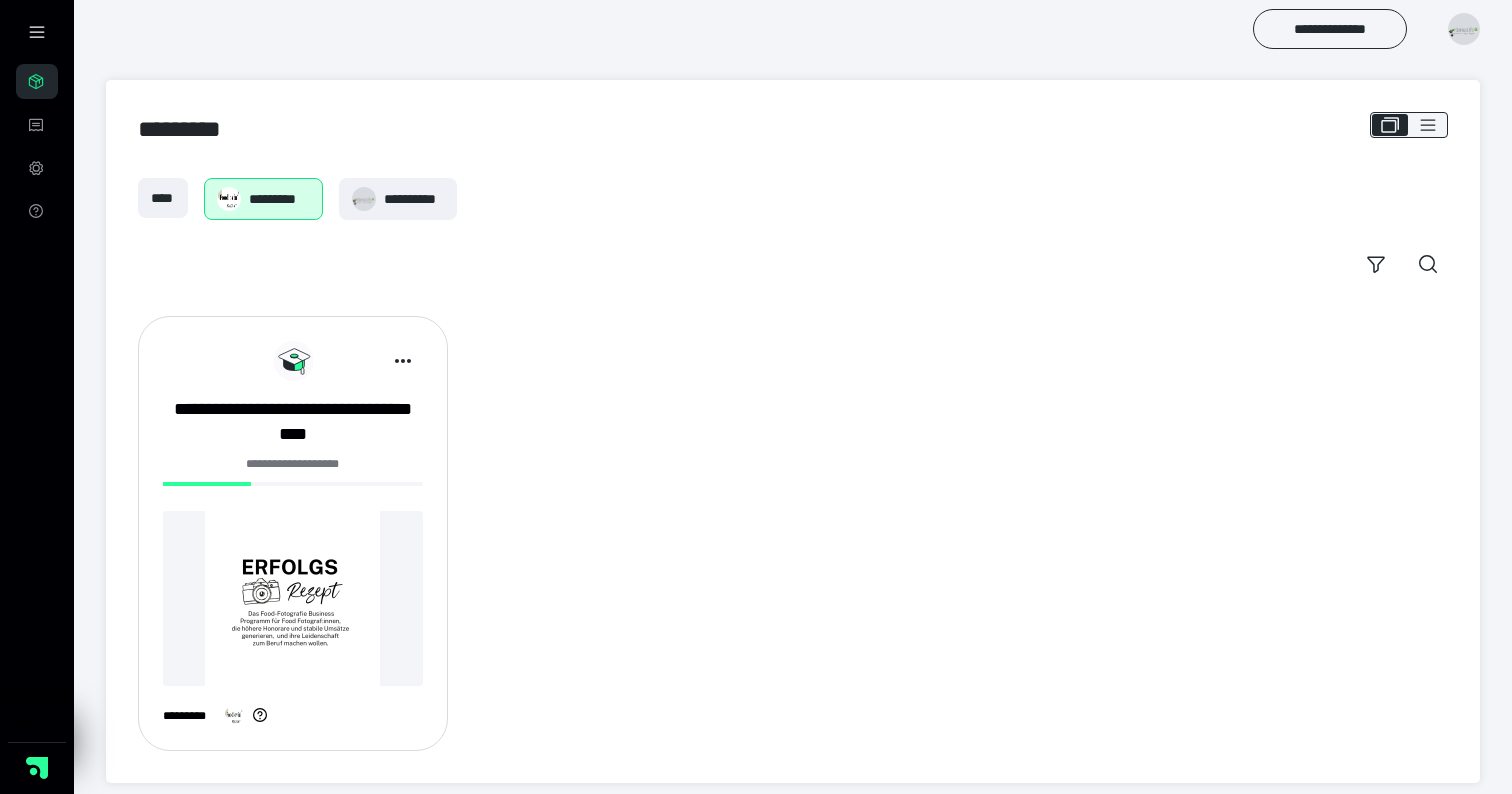 scroll, scrollTop: 0, scrollLeft: 0, axis: both 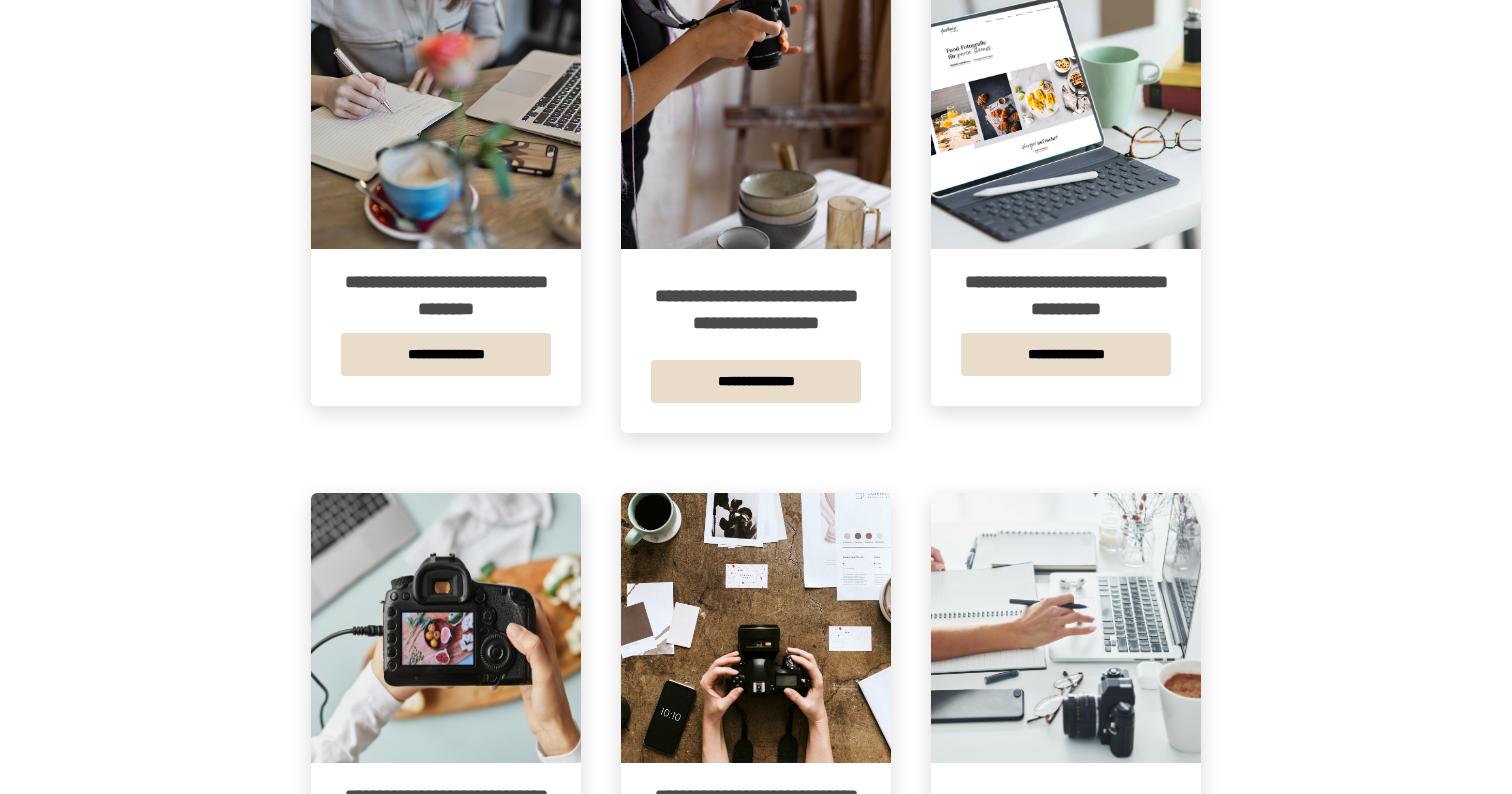 click at bounding box center (1066, 114) 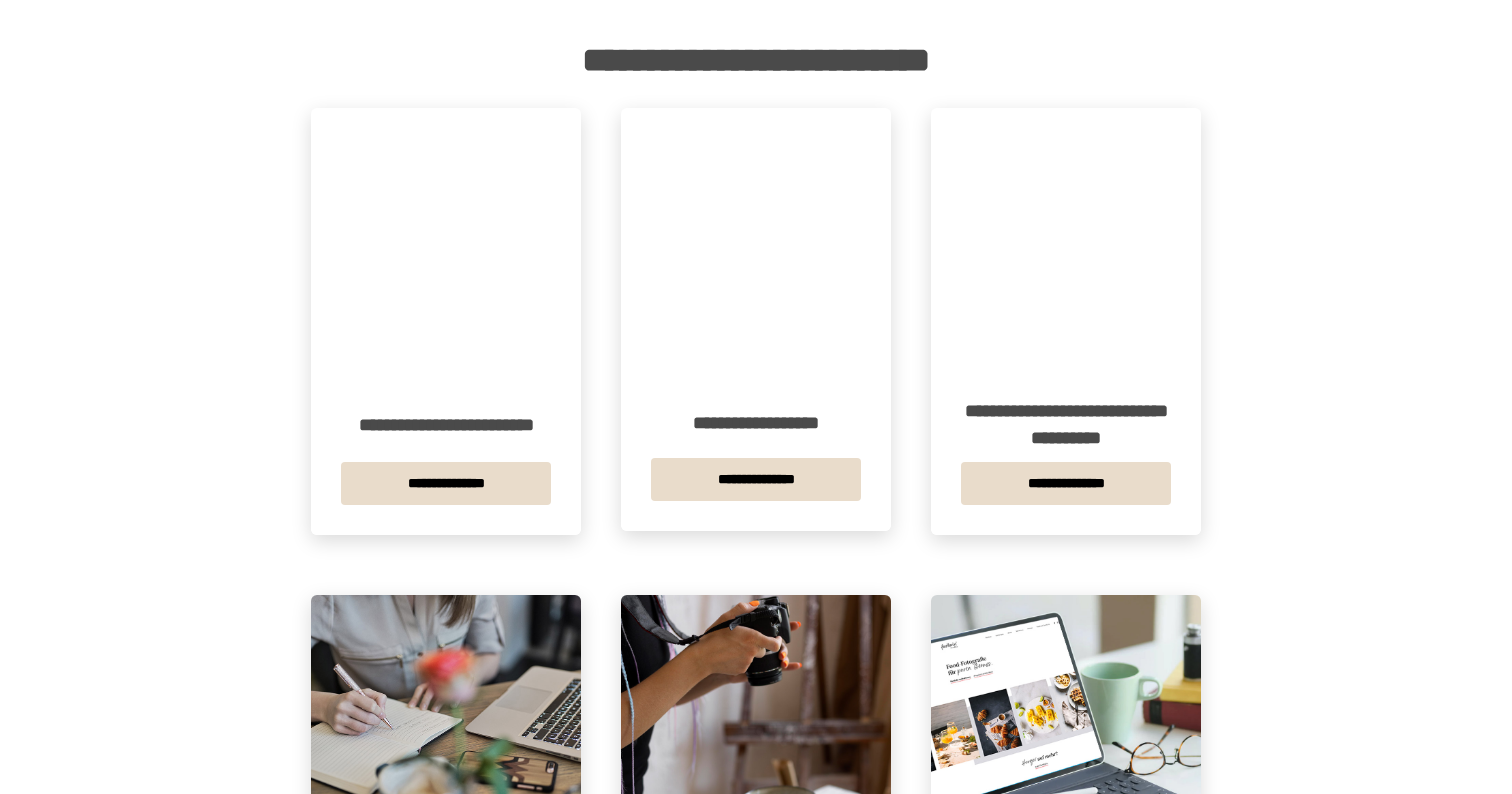 scroll, scrollTop: 221, scrollLeft: 0, axis: vertical 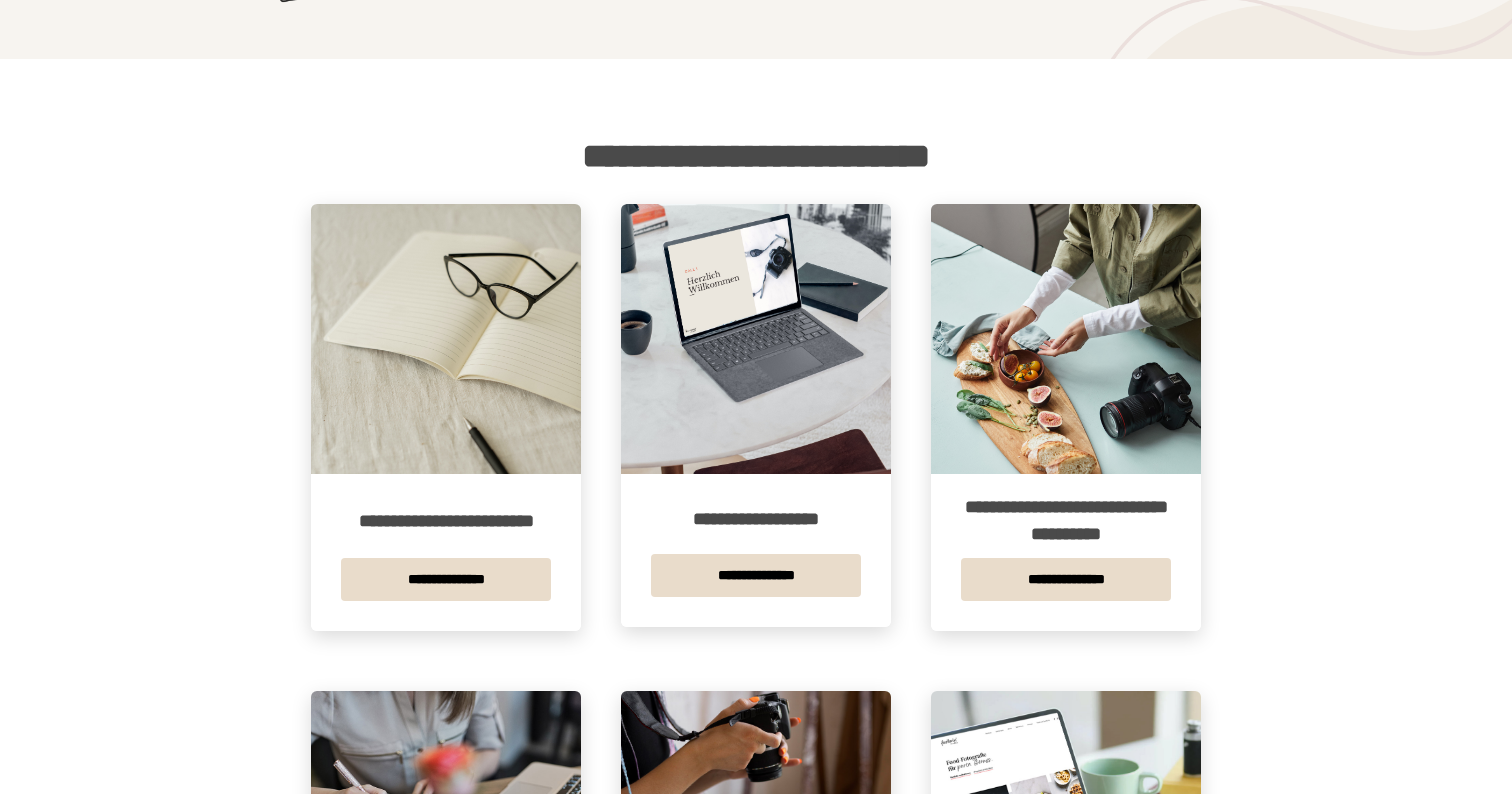 click at bounding box center [756, 339] 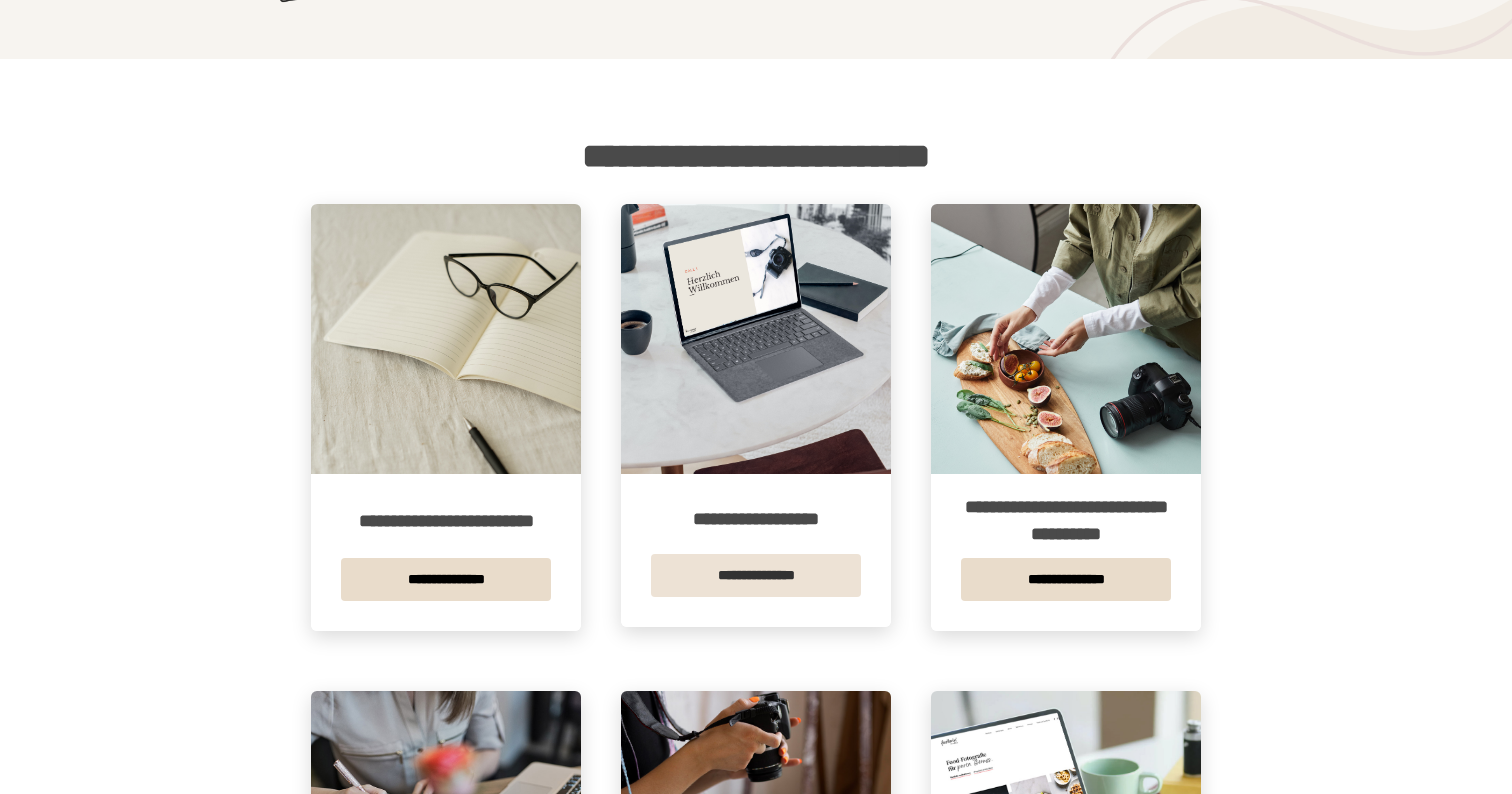 click on "**********" at bounding box center [756, 575] 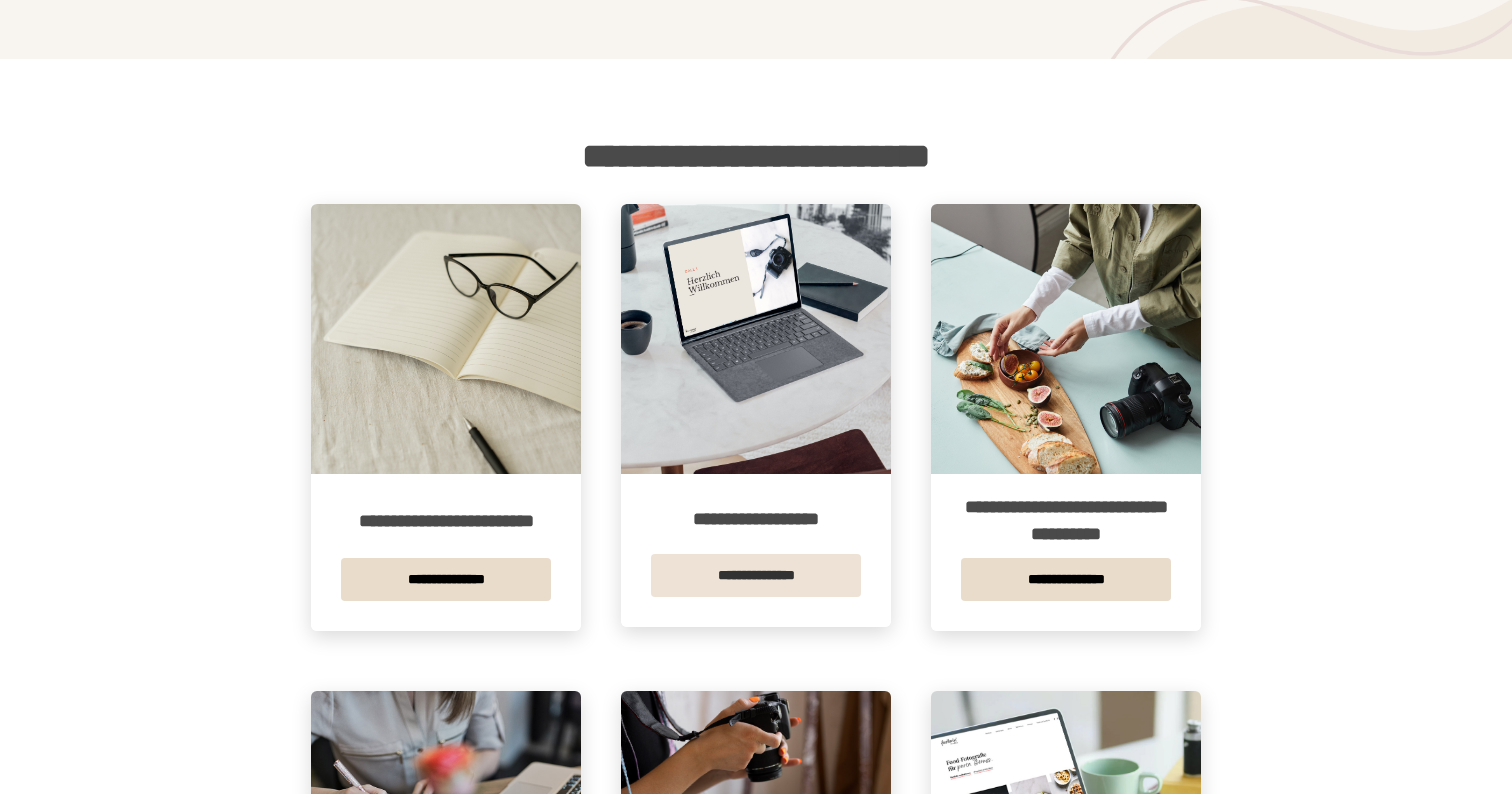 scroll, scrollTop: 0, scrollLeft: 0, axis: both 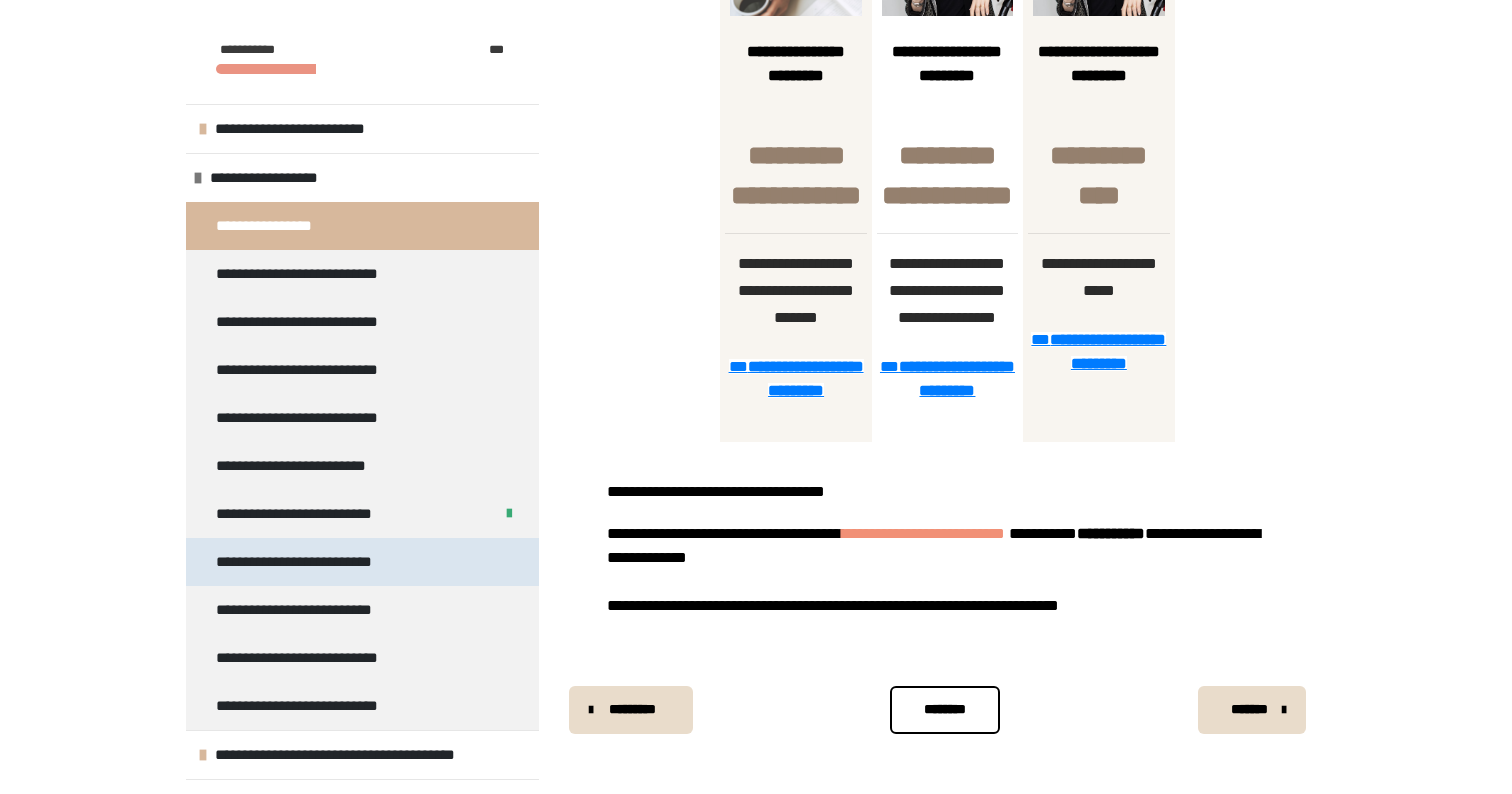 click on "**********" at bounding box center [314, 562] 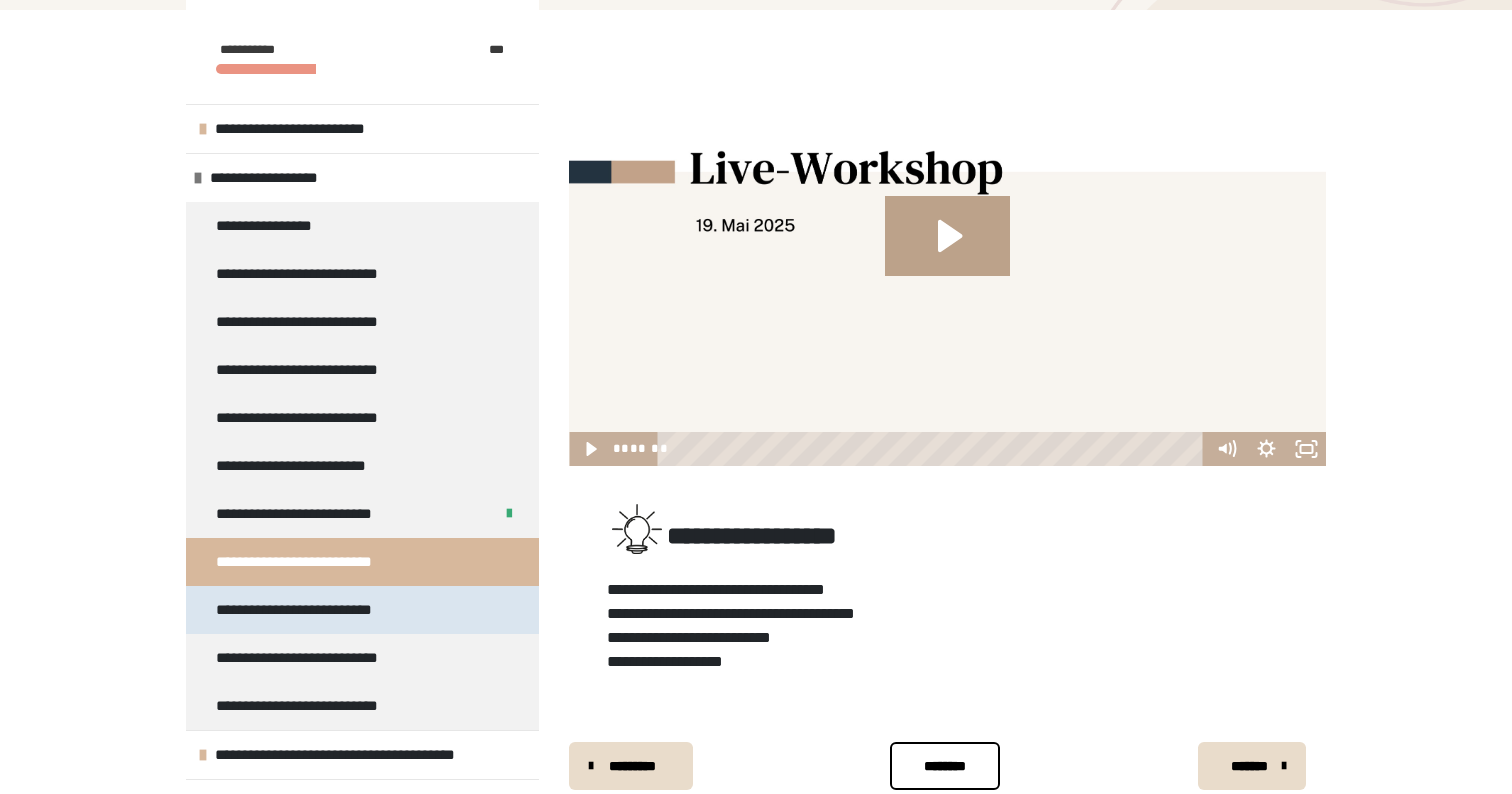 scroll, scrollTop: 378, scrollLeft: 0, axis: vertical 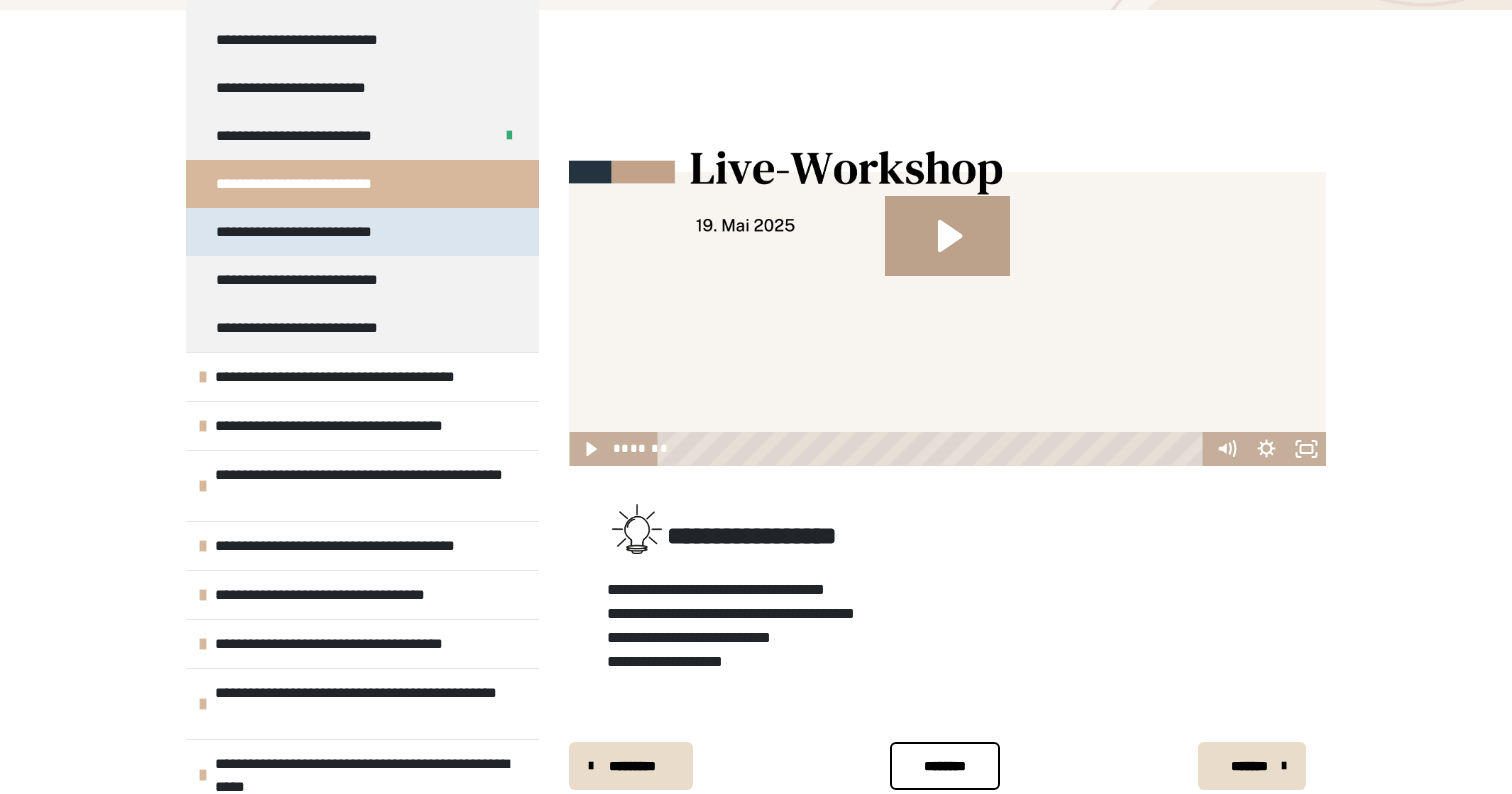 click on "**********" at bounding box center [362, 232] 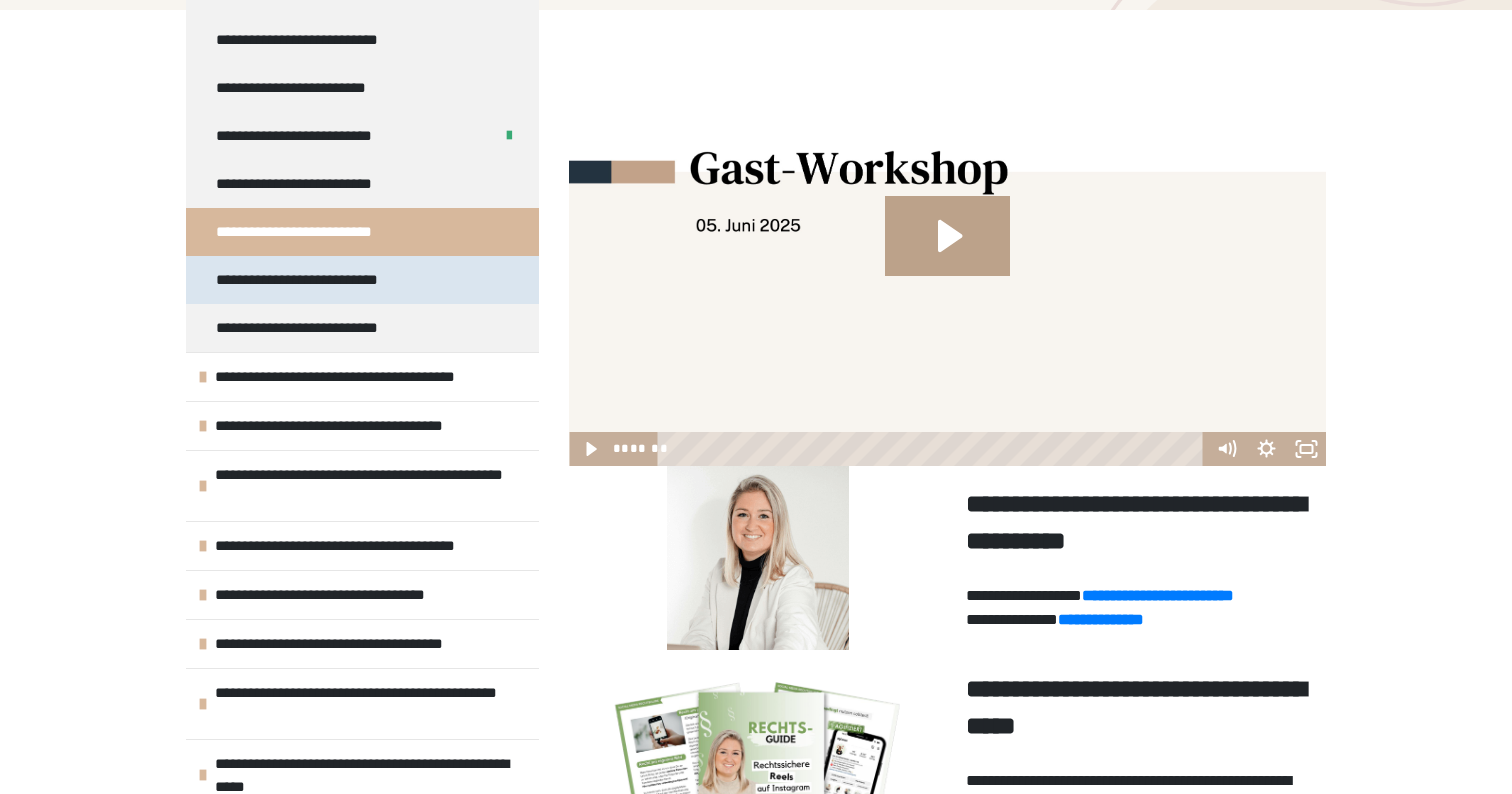 click on "**********" at bounding box center (314, 280) 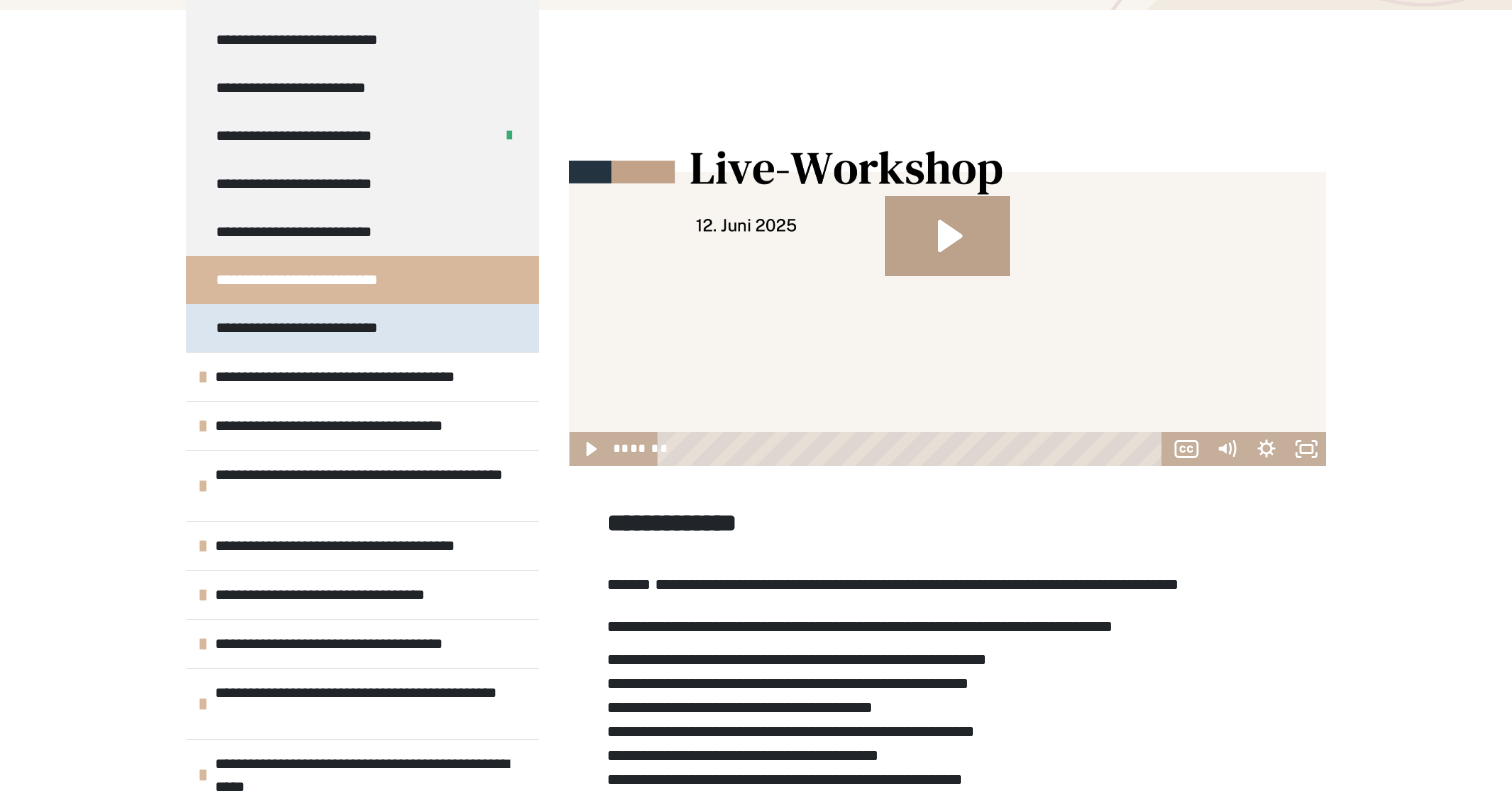 click on "**********" at bounding box center (314, 328) 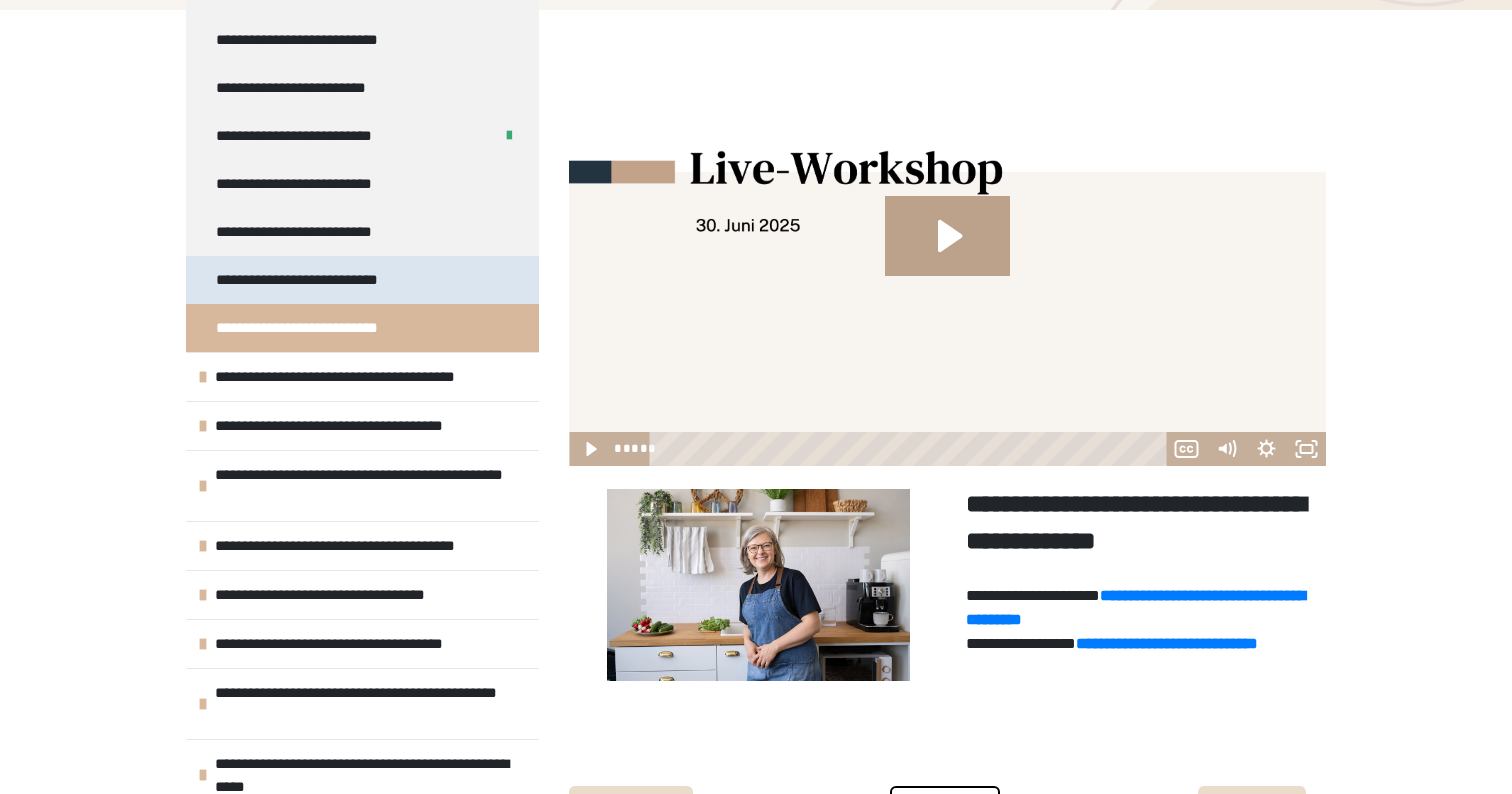 click on "**********" at bounding box center [314, 280] 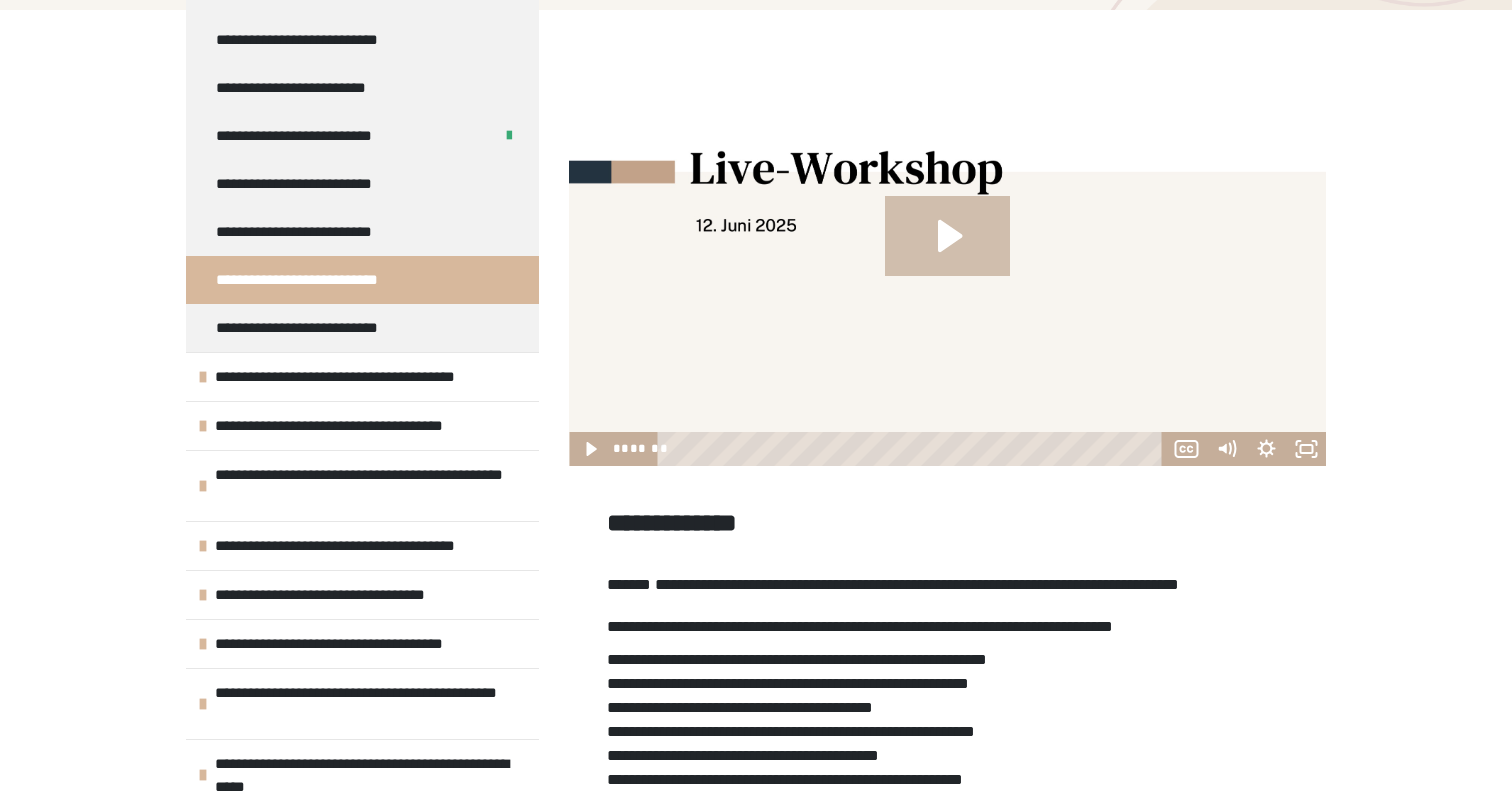 click 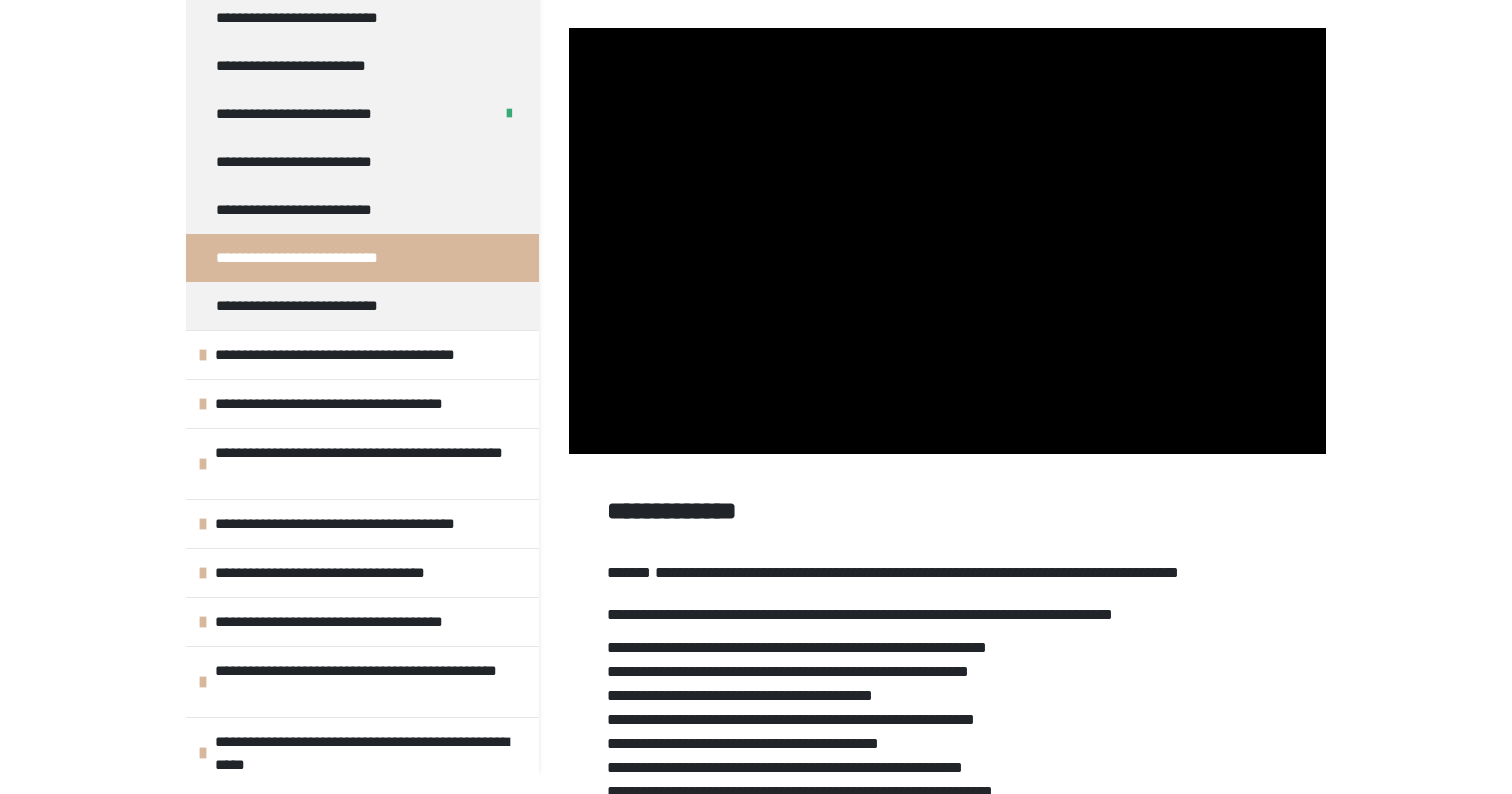 scroll, scrollTop: 253, scrollLeft: 1, axis: both 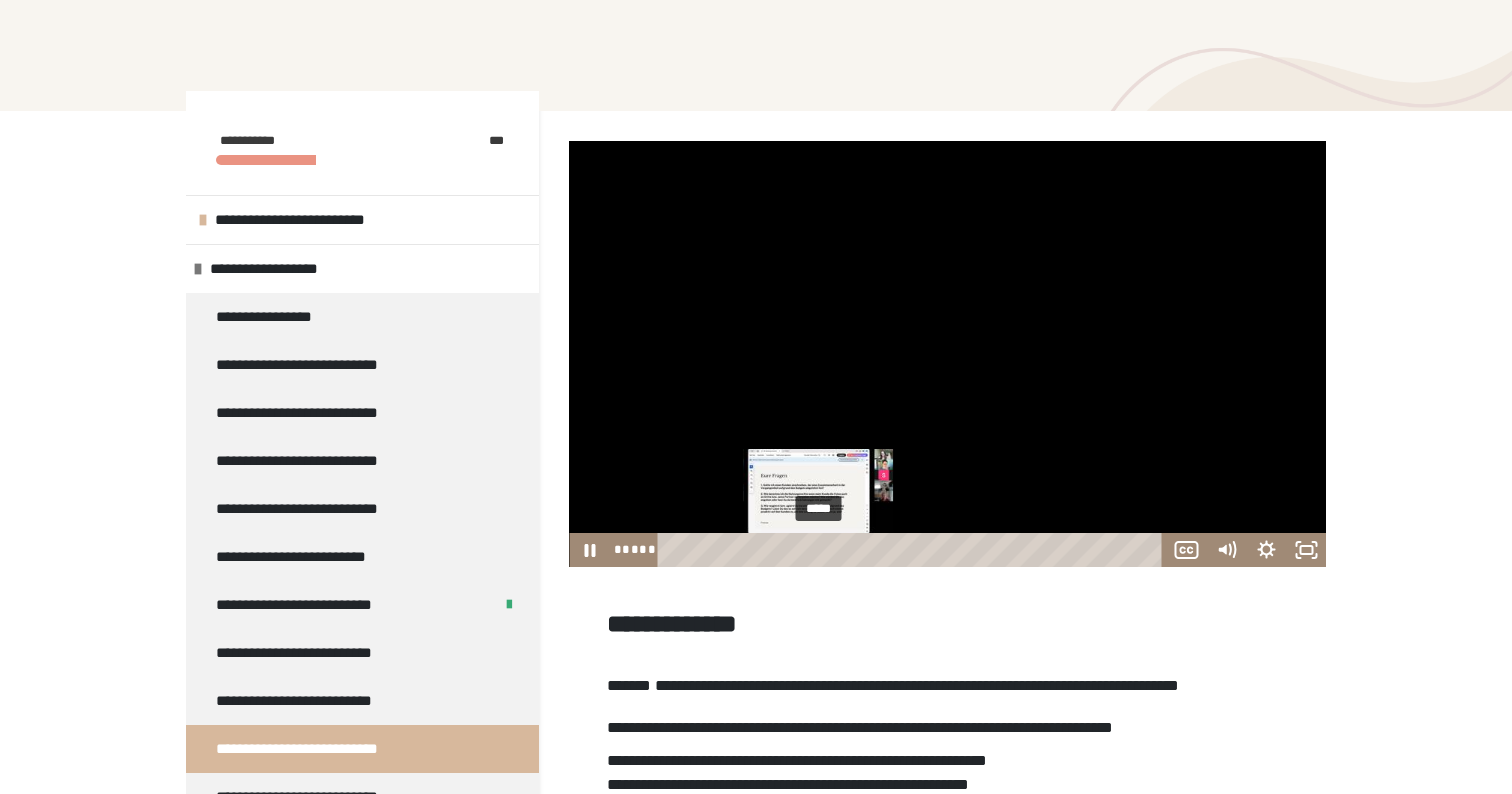 click on "*****" at bounding box center (913, 550) 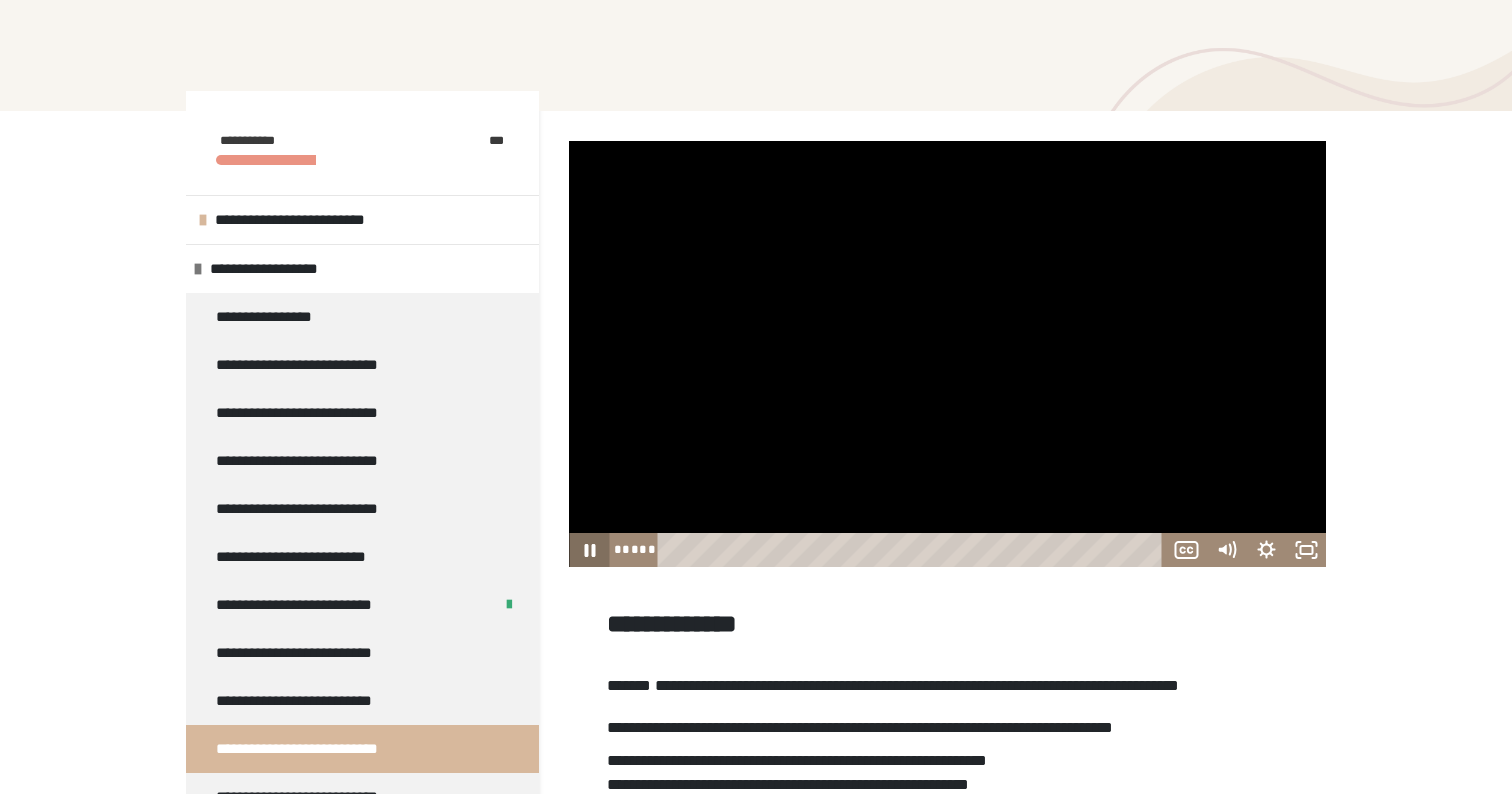 click 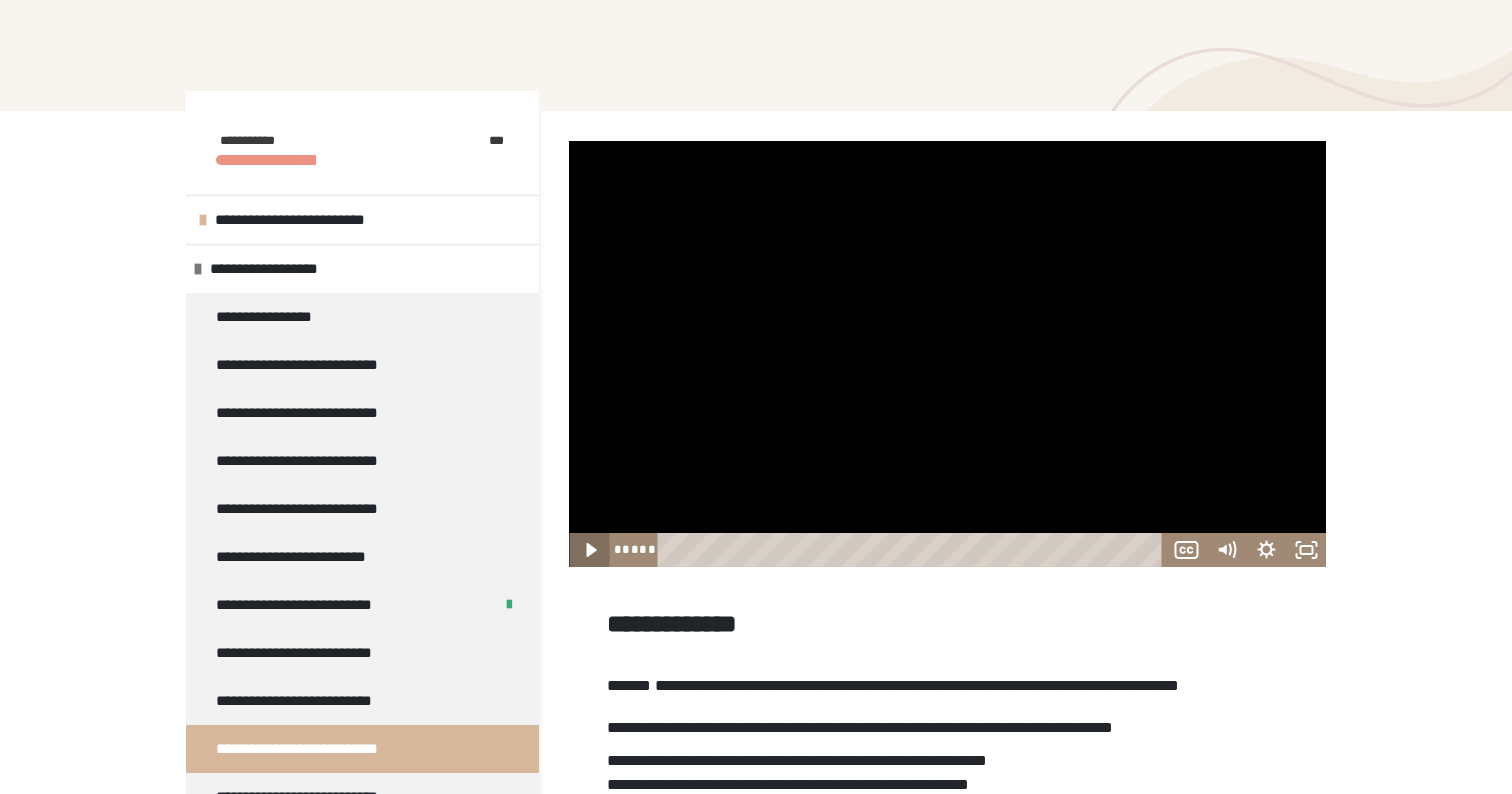 click 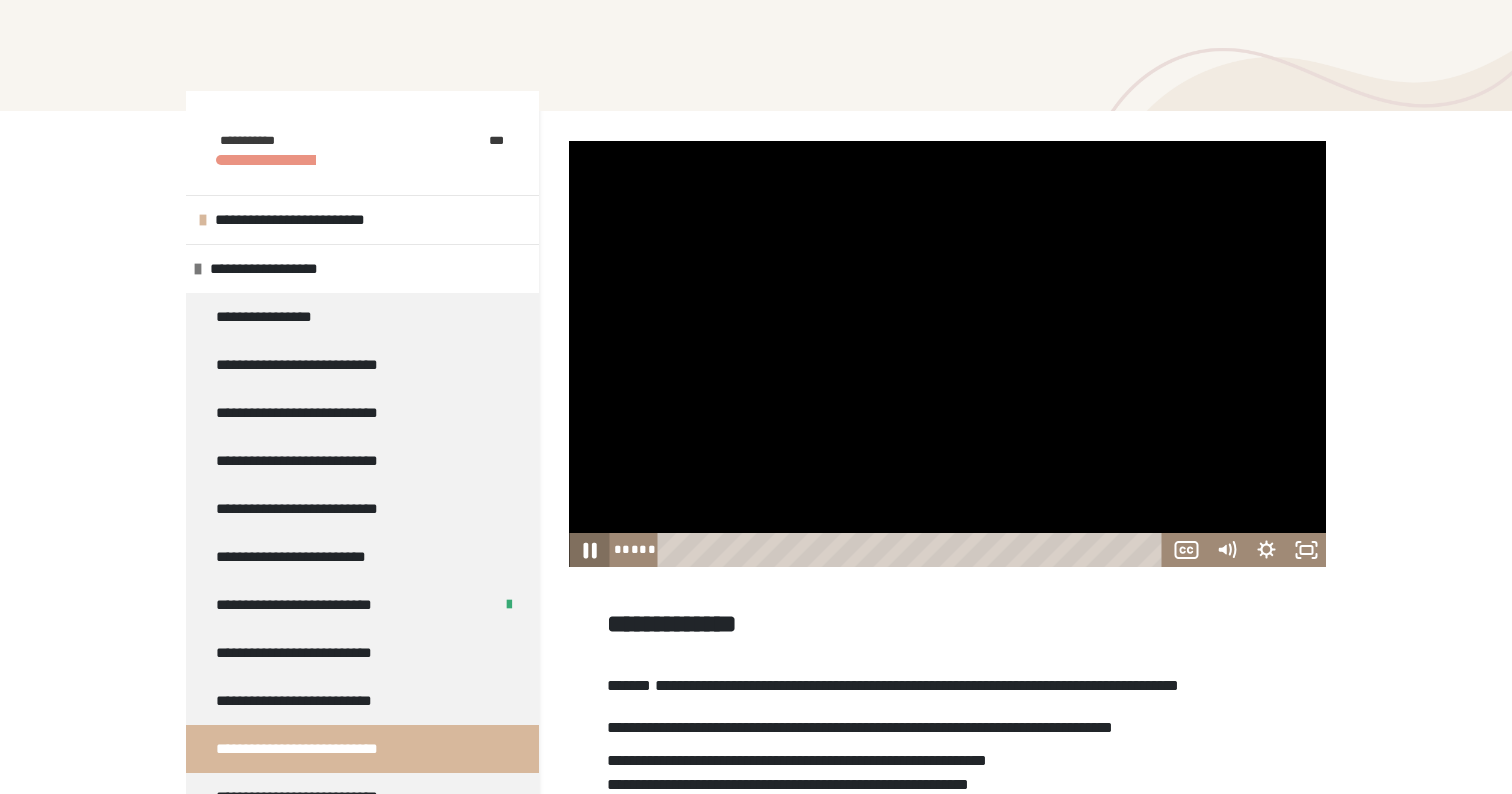 click 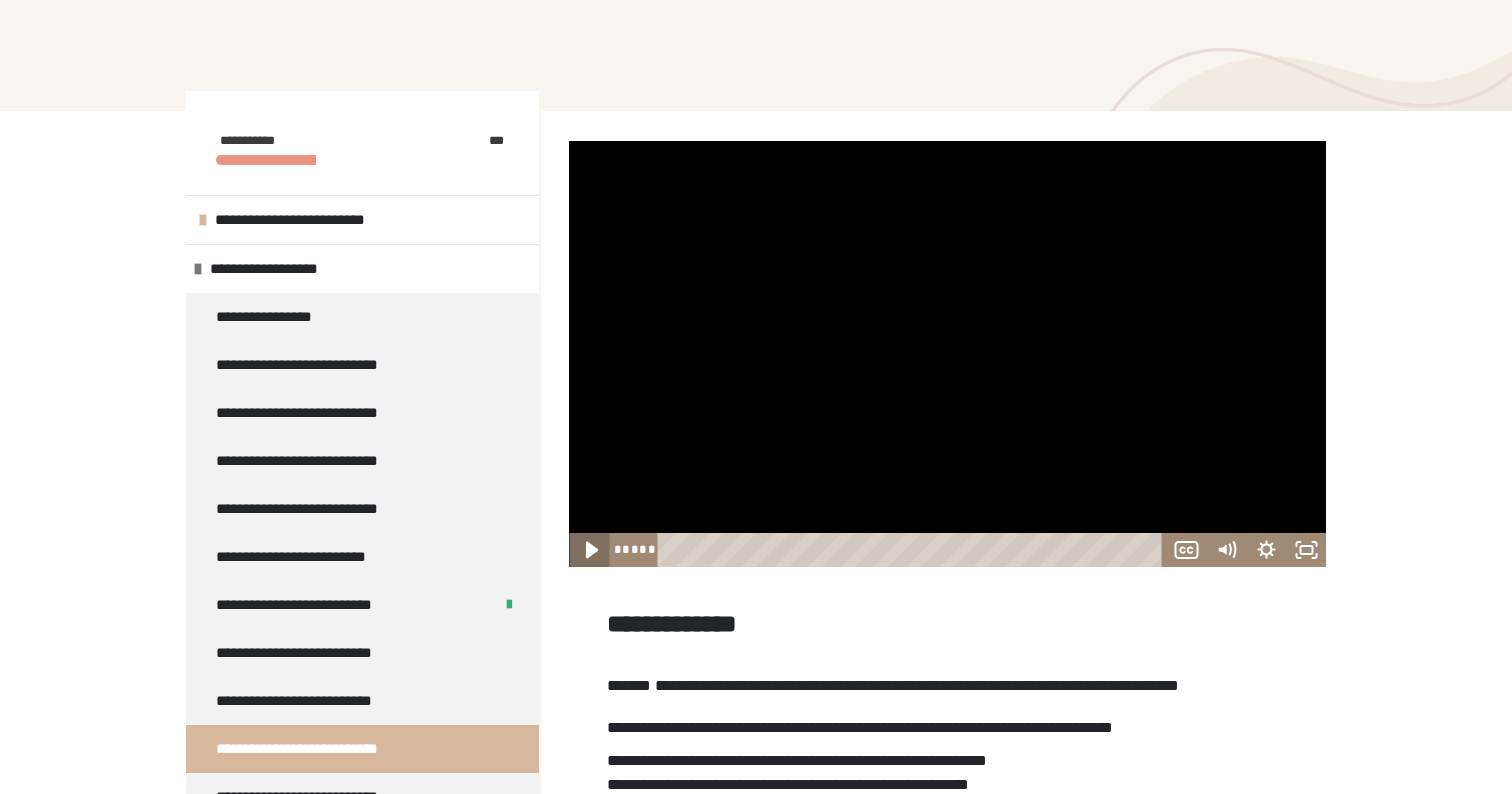click 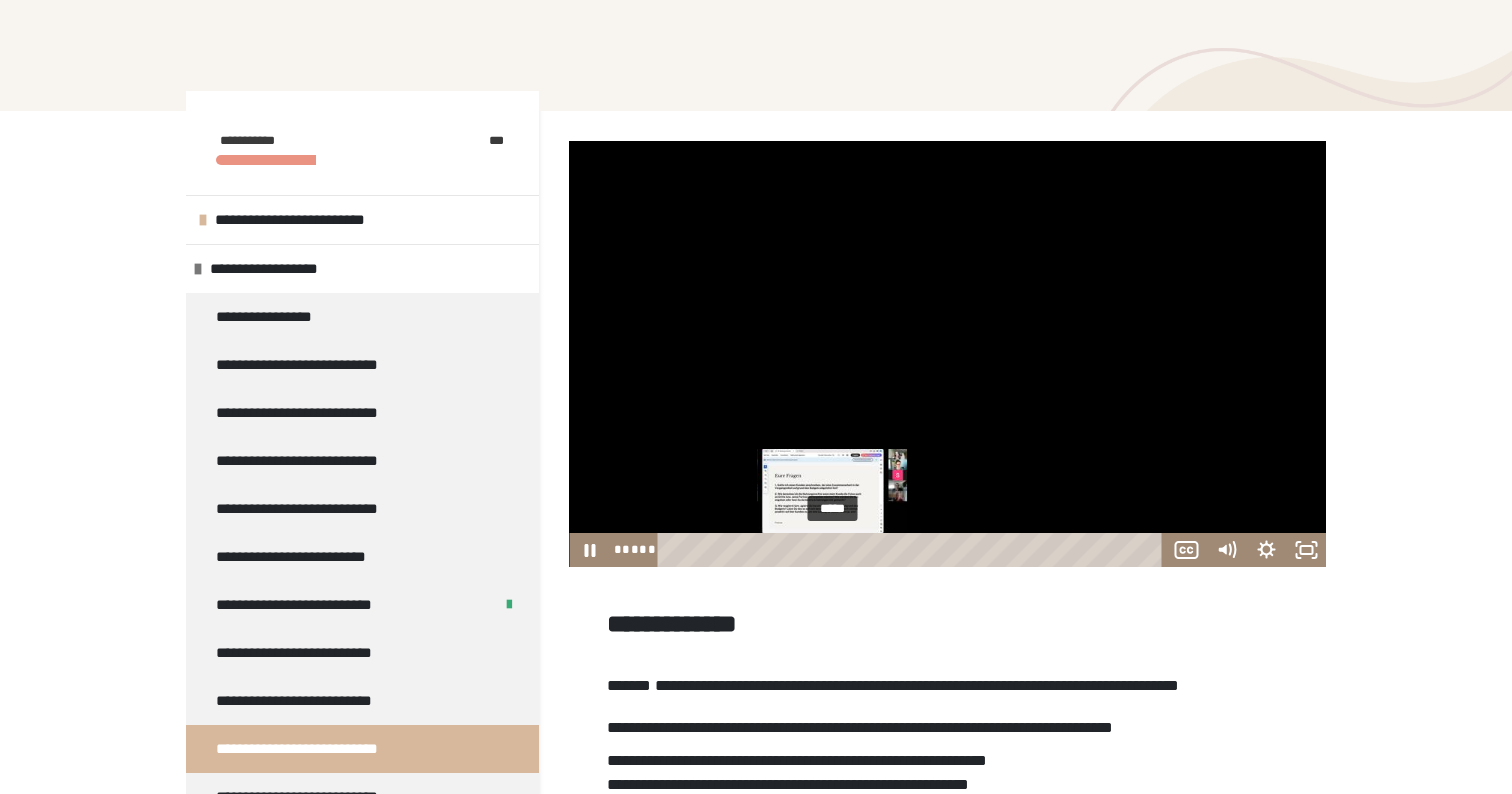 click on "*****" at bounding box center (913, 550) 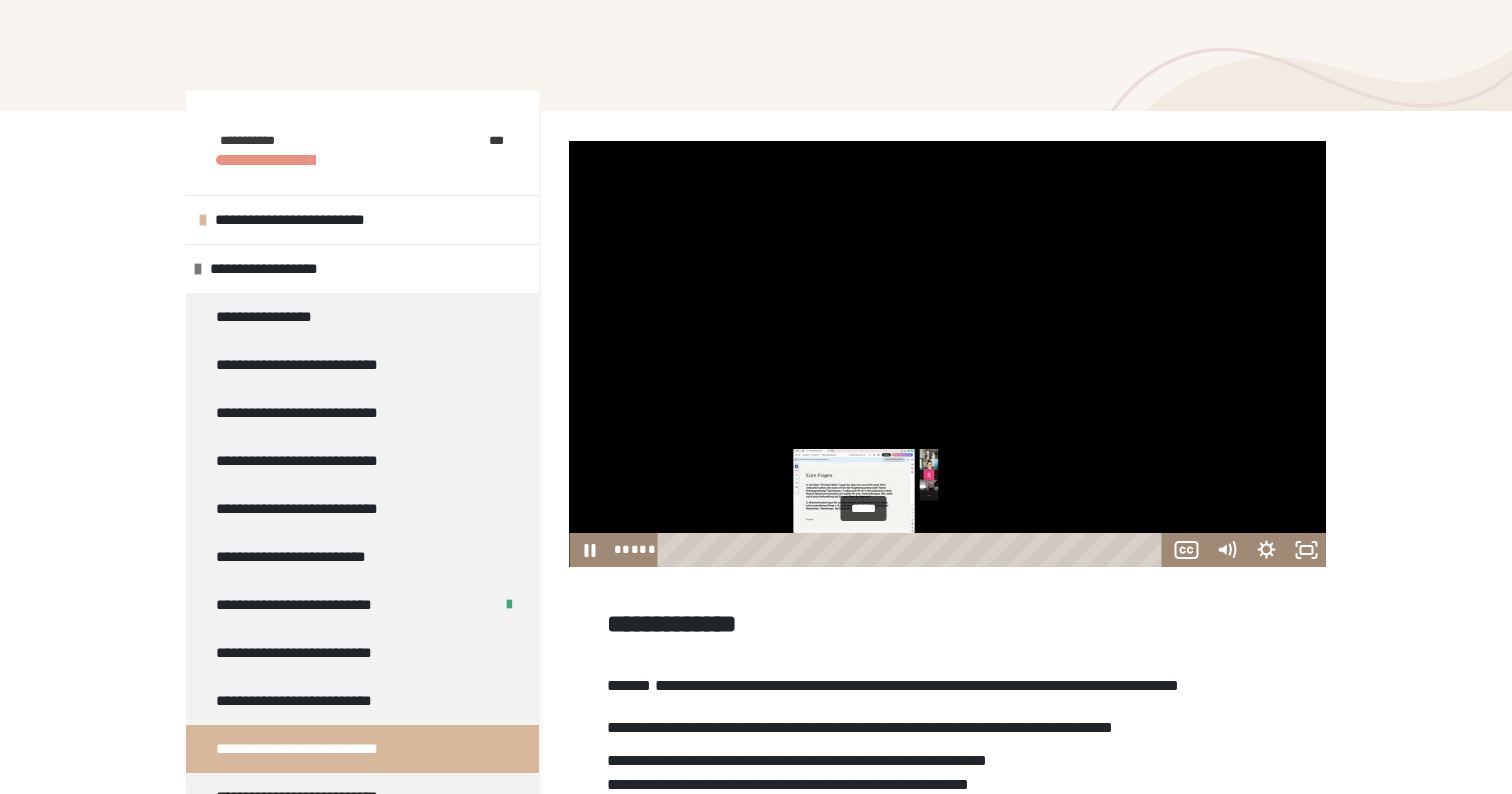 click at bounding box center (863, 549) 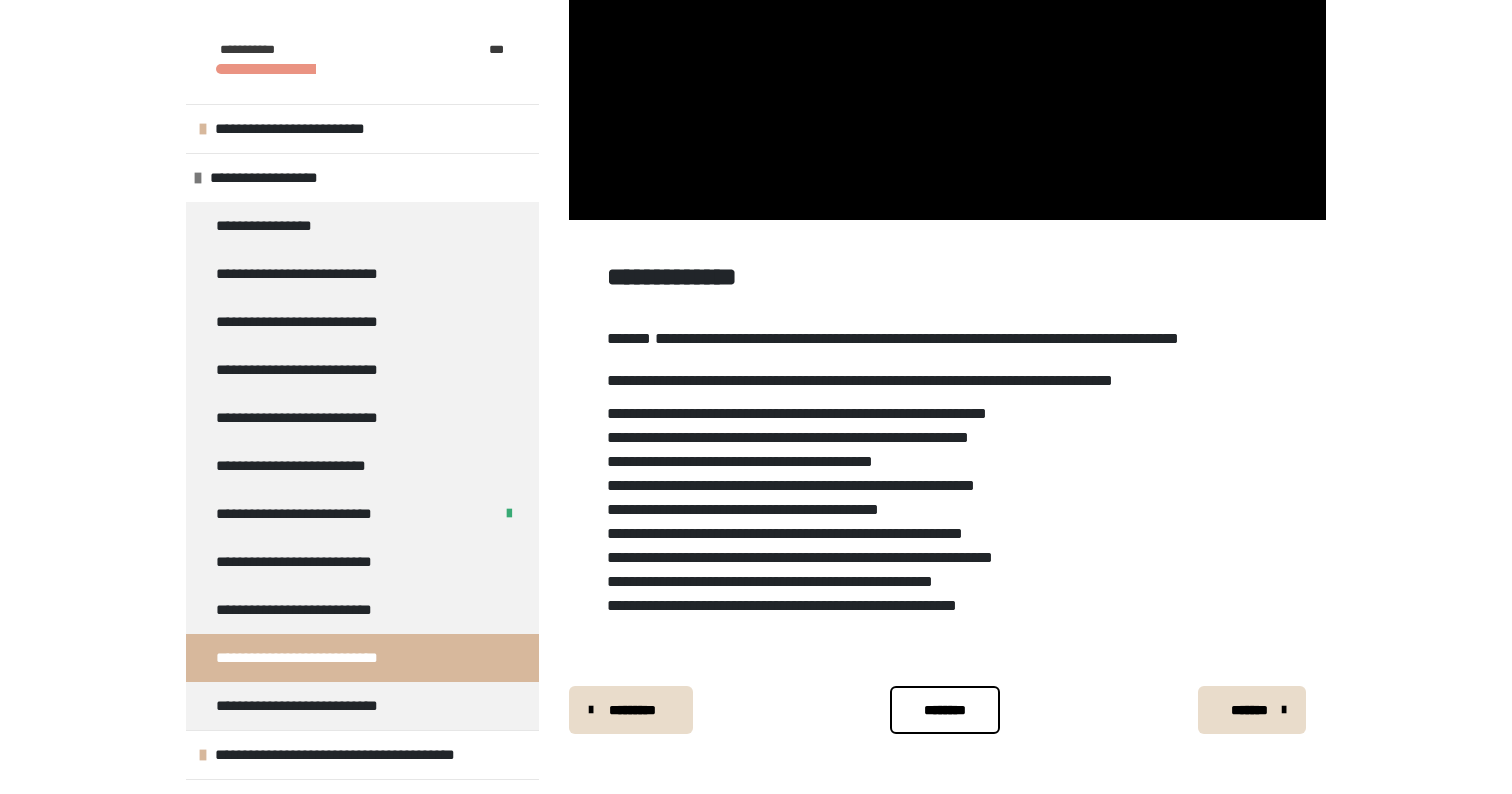 scroll, scrollTop: 548, scrollLeft: 0, axis: vertical 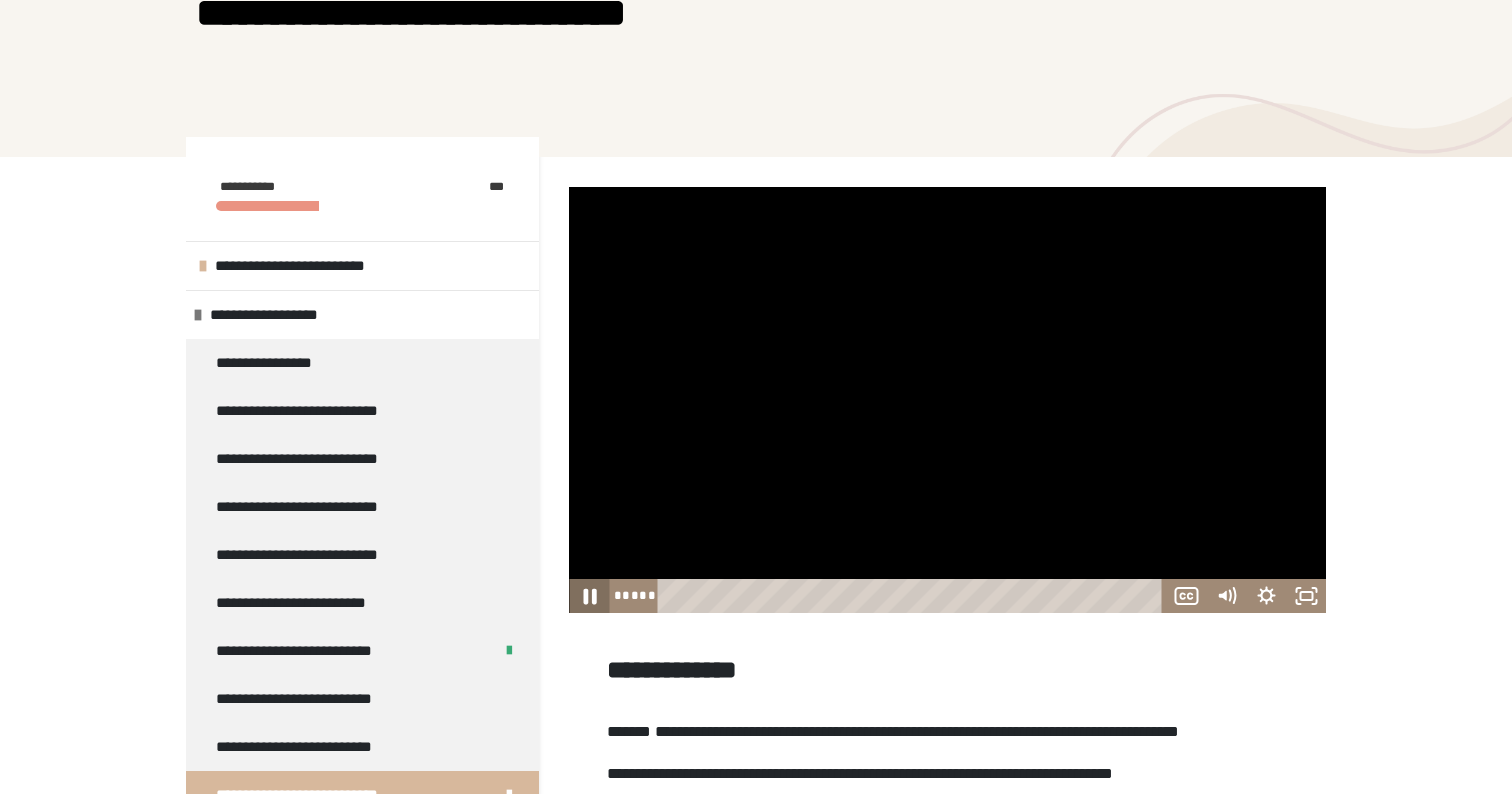 click 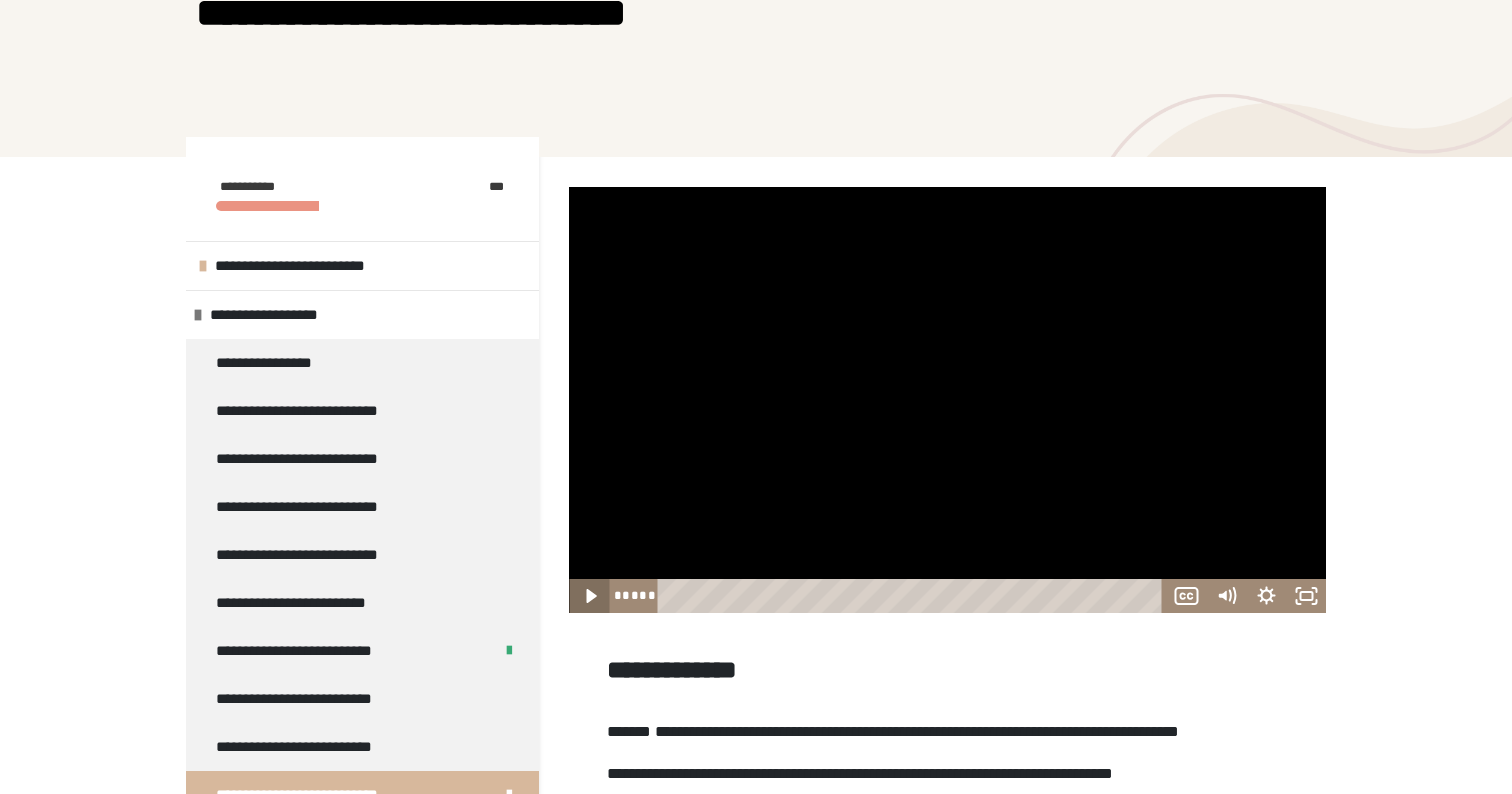 click 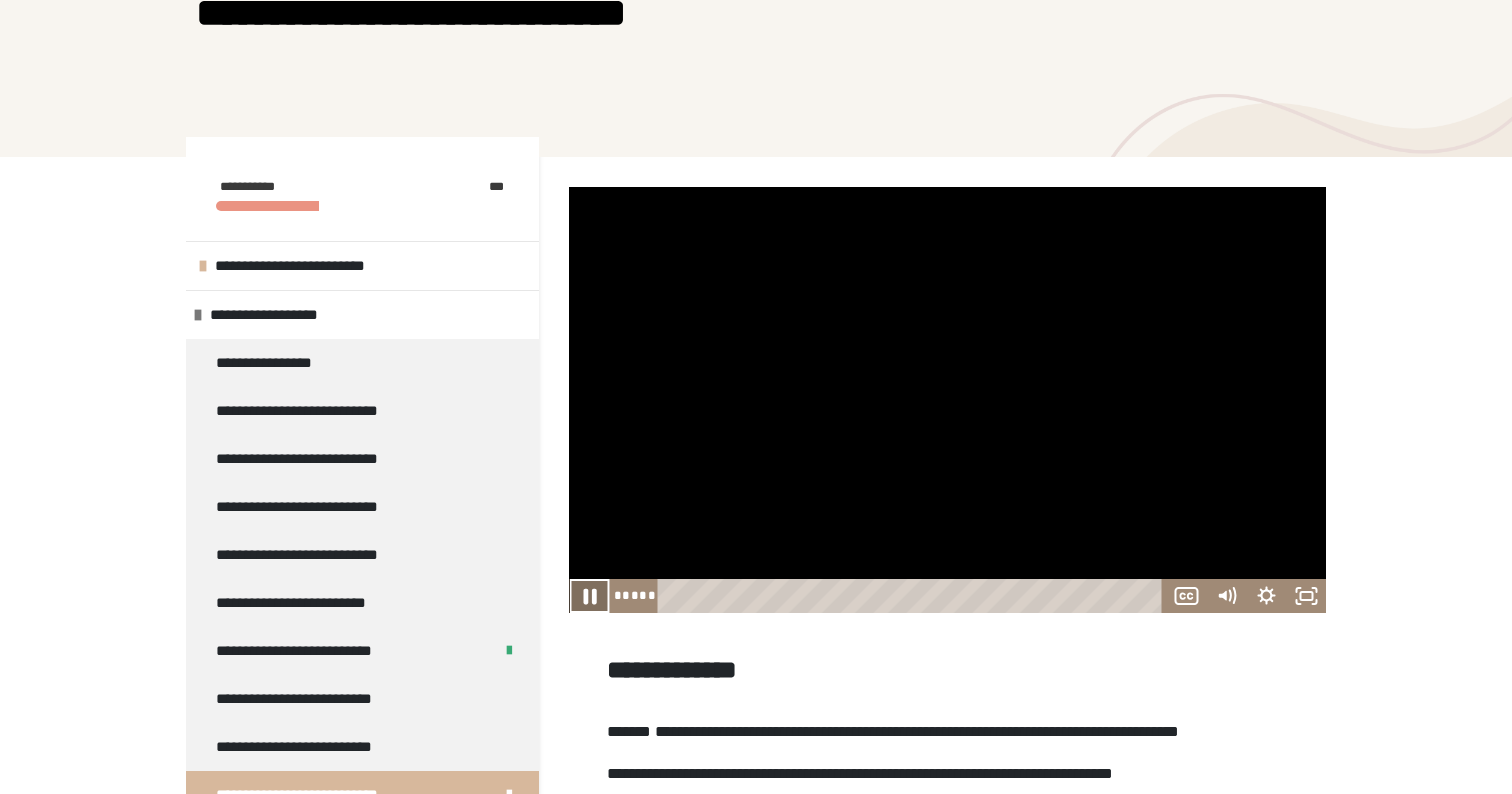 click 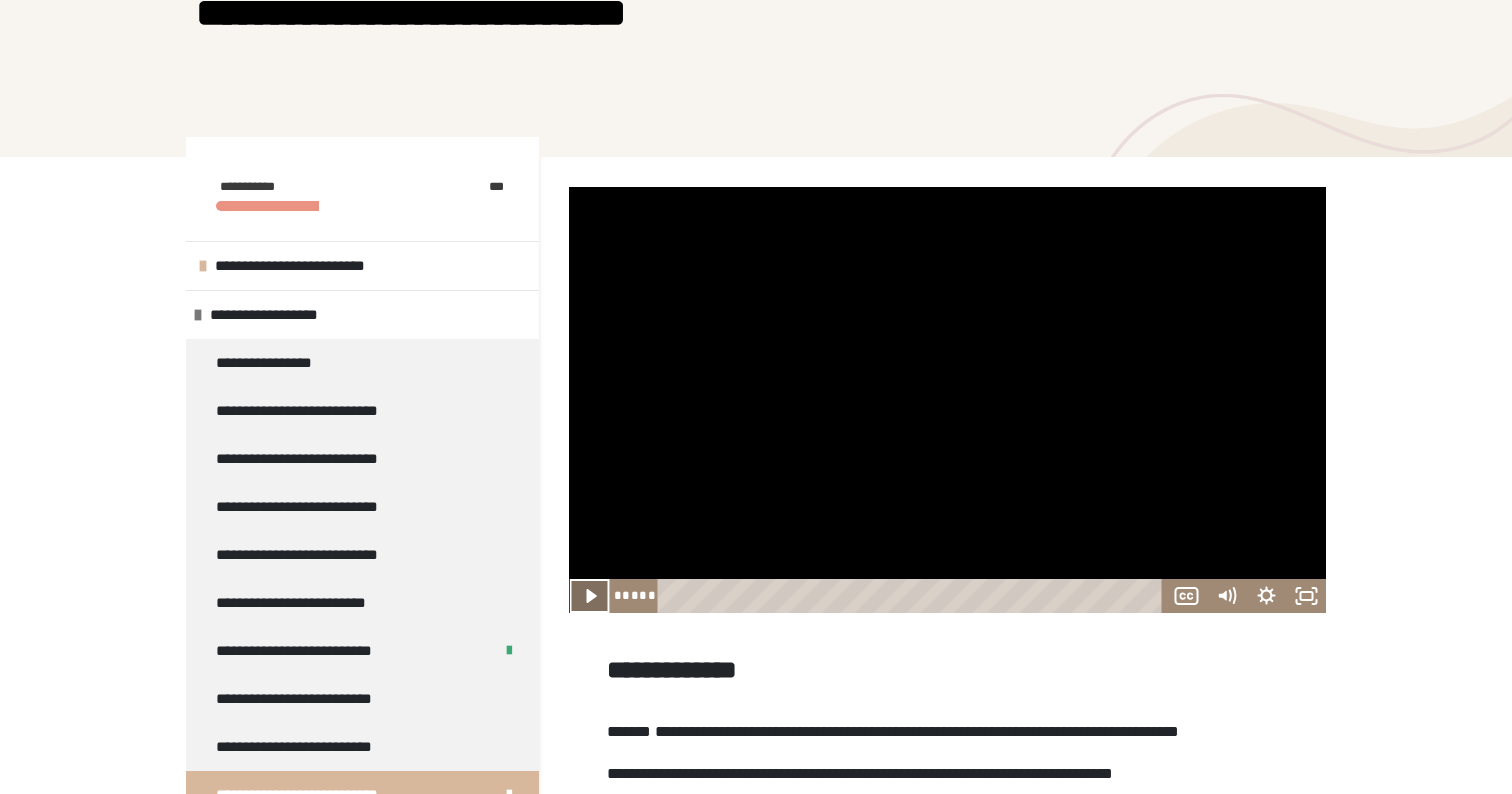click 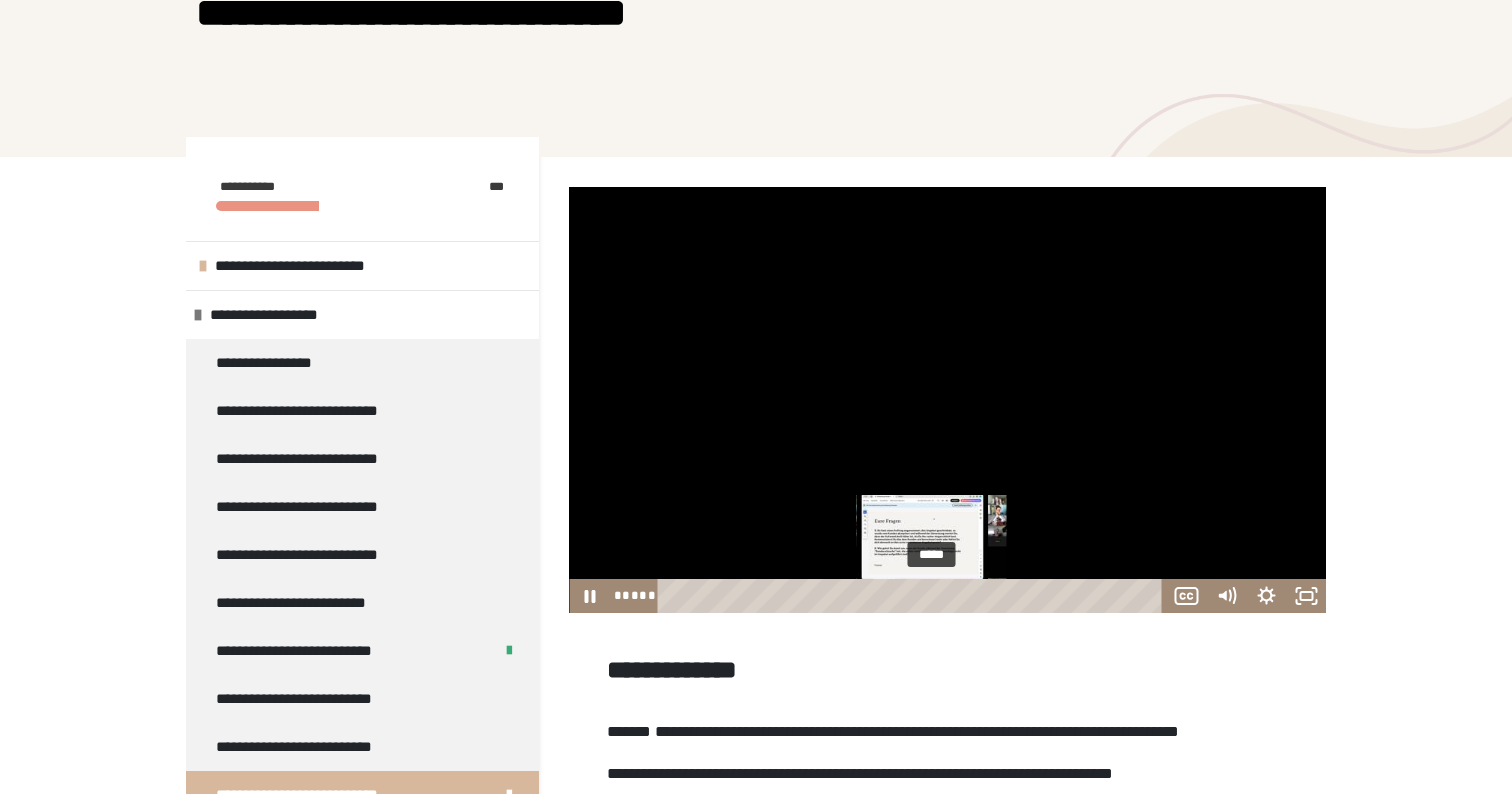 click on "*****" at bounding box center (913, 596) 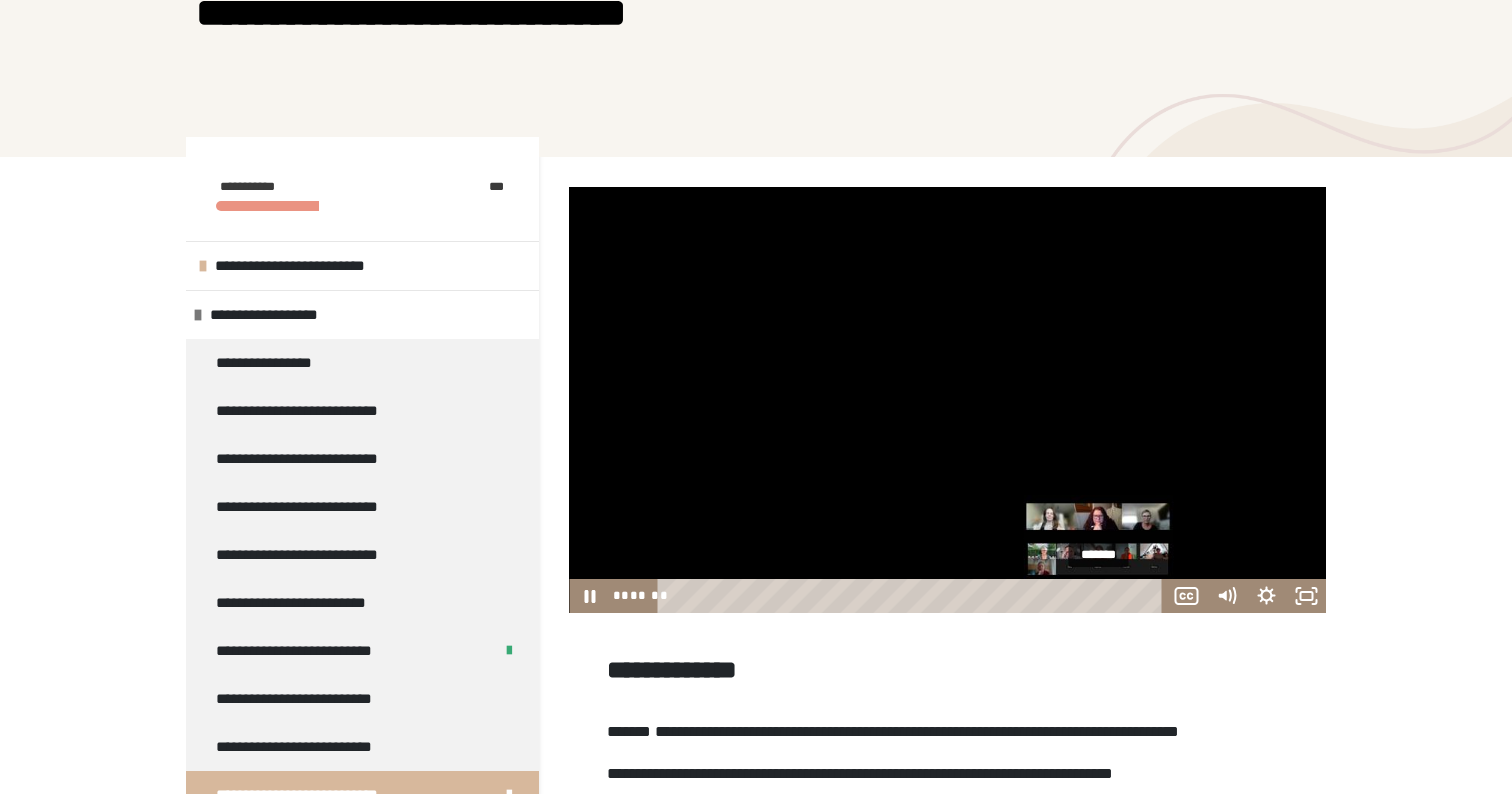 click on "*******" at bounding box center (913, 596) 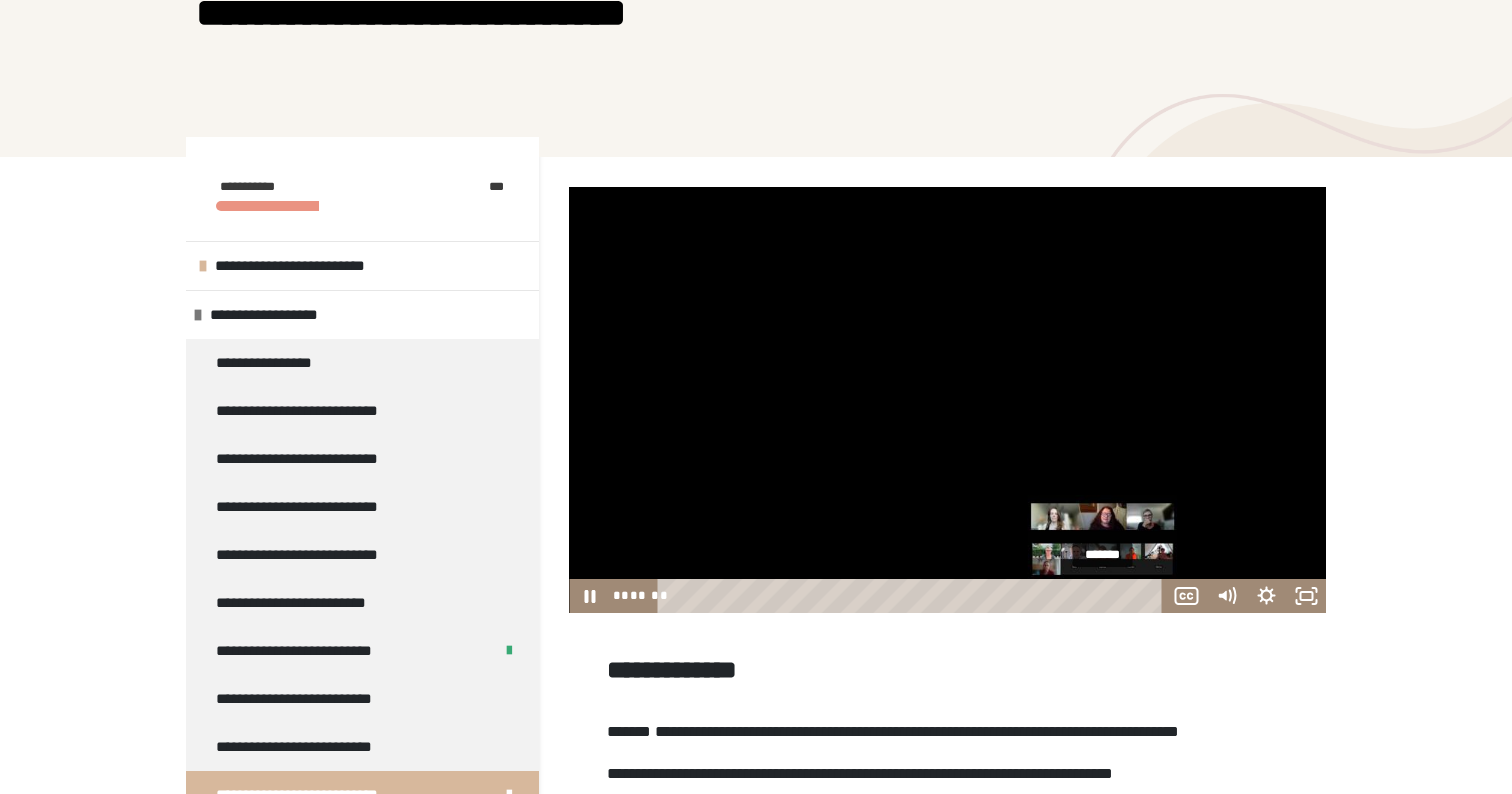 click on "*******" at bounding box center [913, 596] 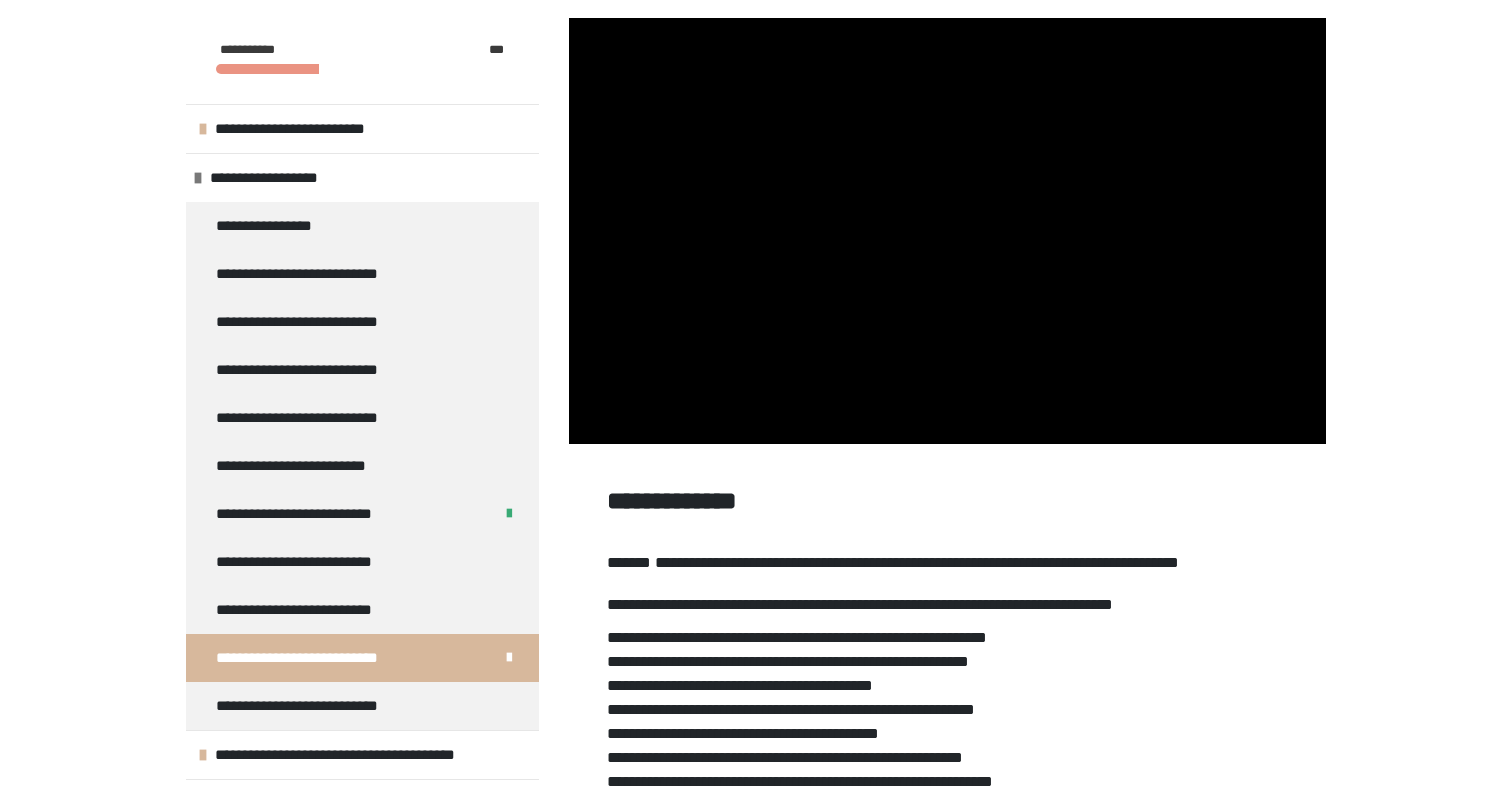 scroll, scrollTop: 290, scrollLeft: 0, axis: vertical 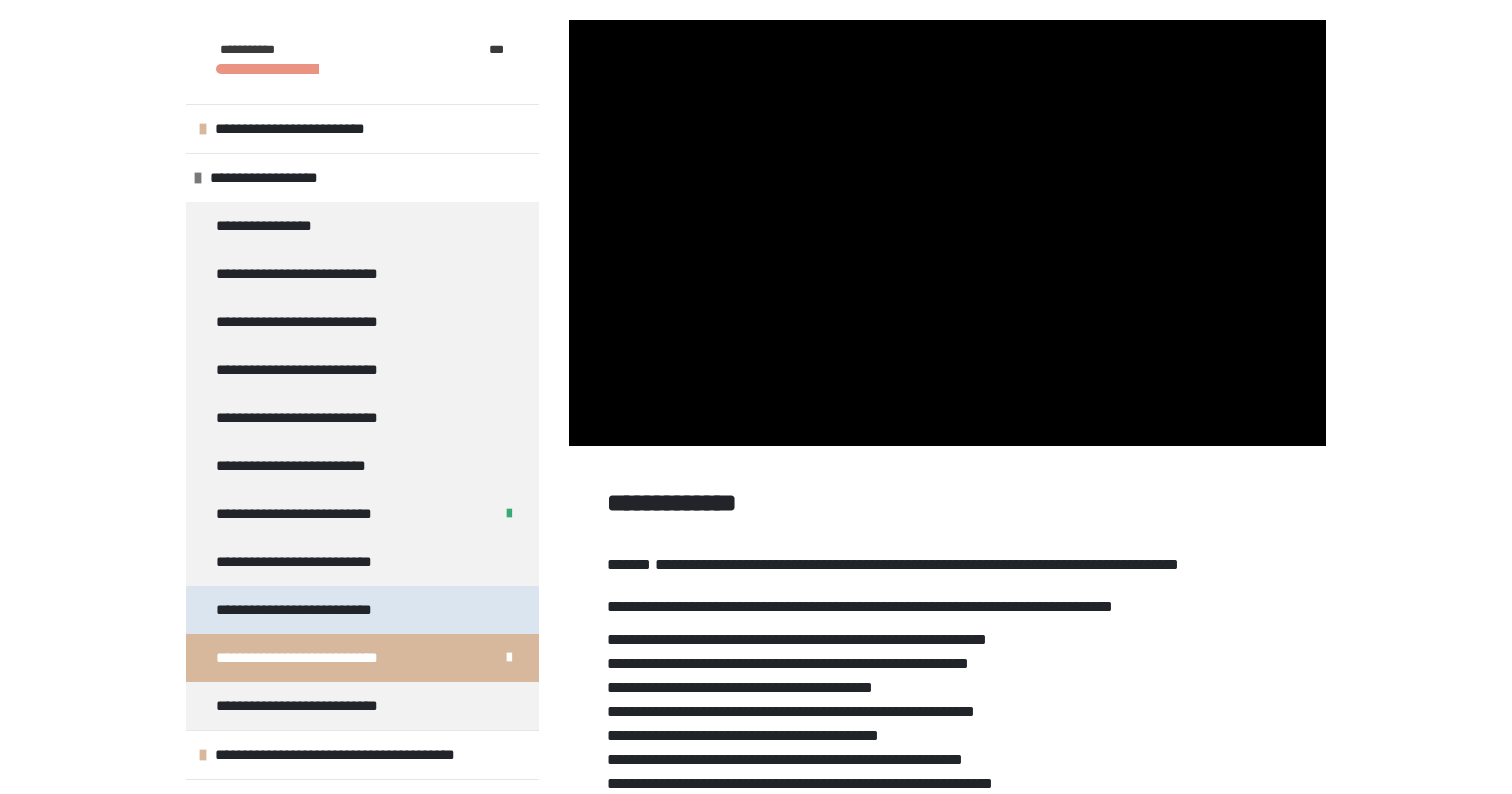 click on "**********" at bounding box center [362, 610] 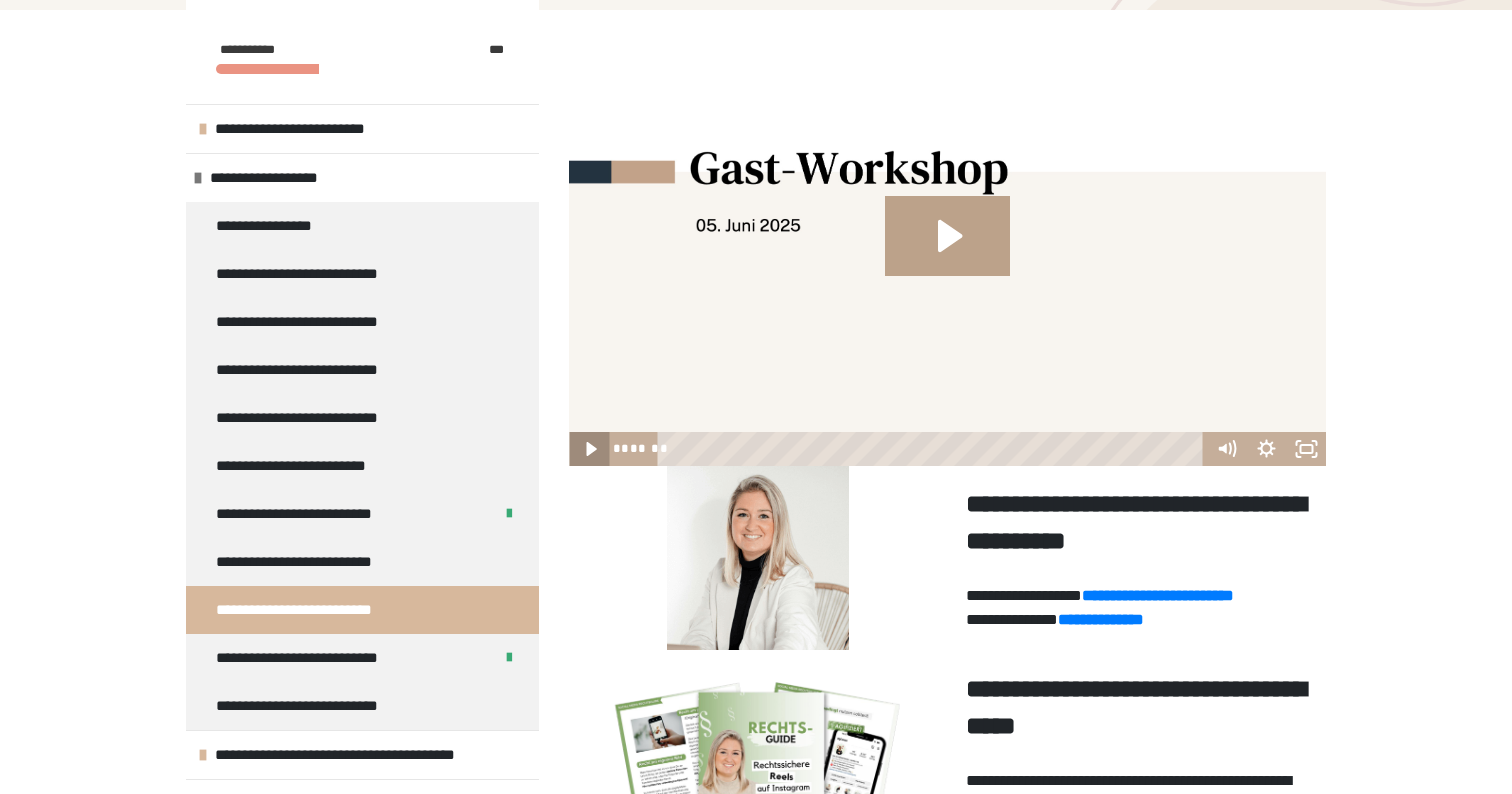 click 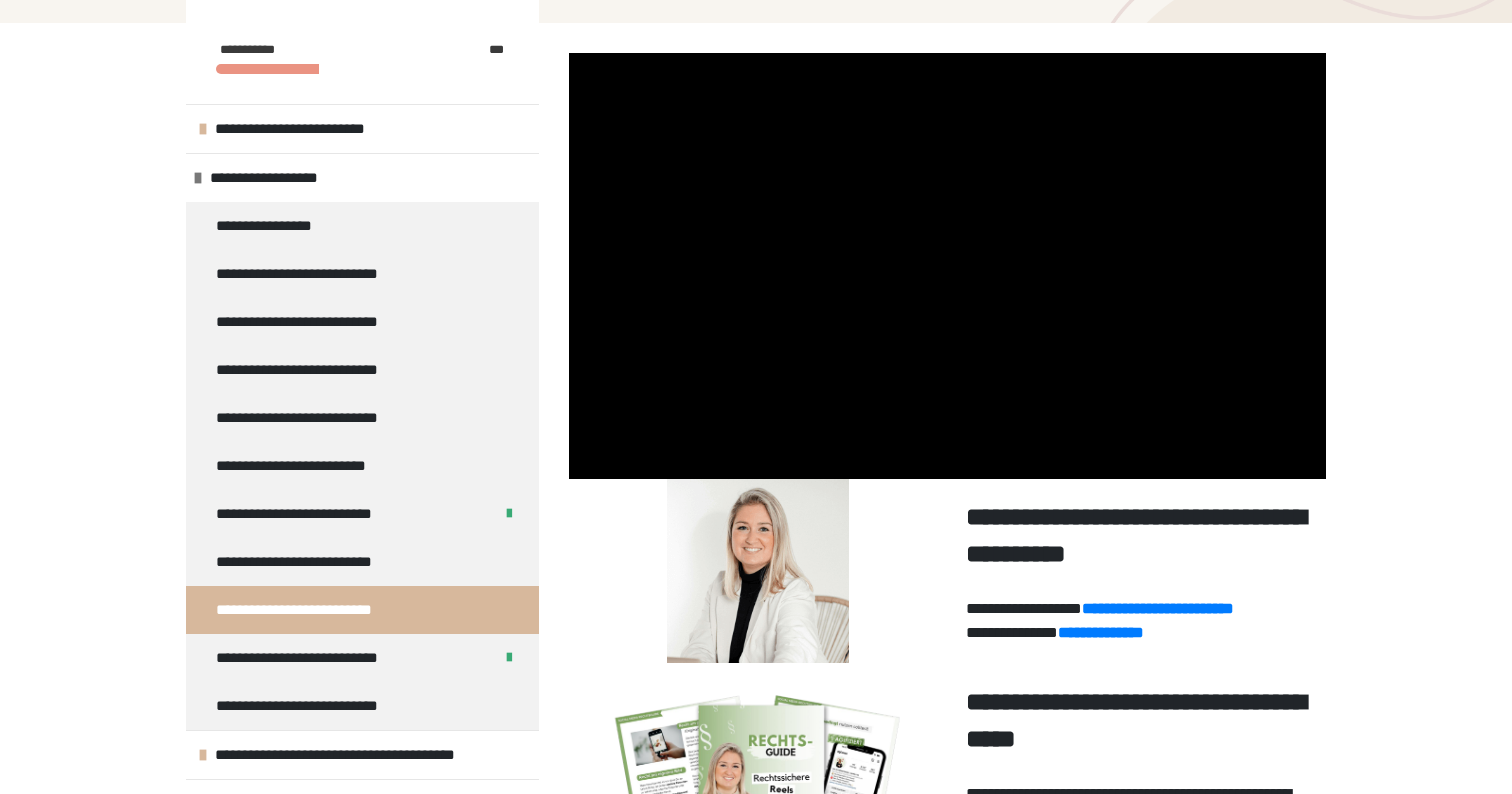 scroll, scrollTop: 209, scrollLeft: 0, axis: vertical 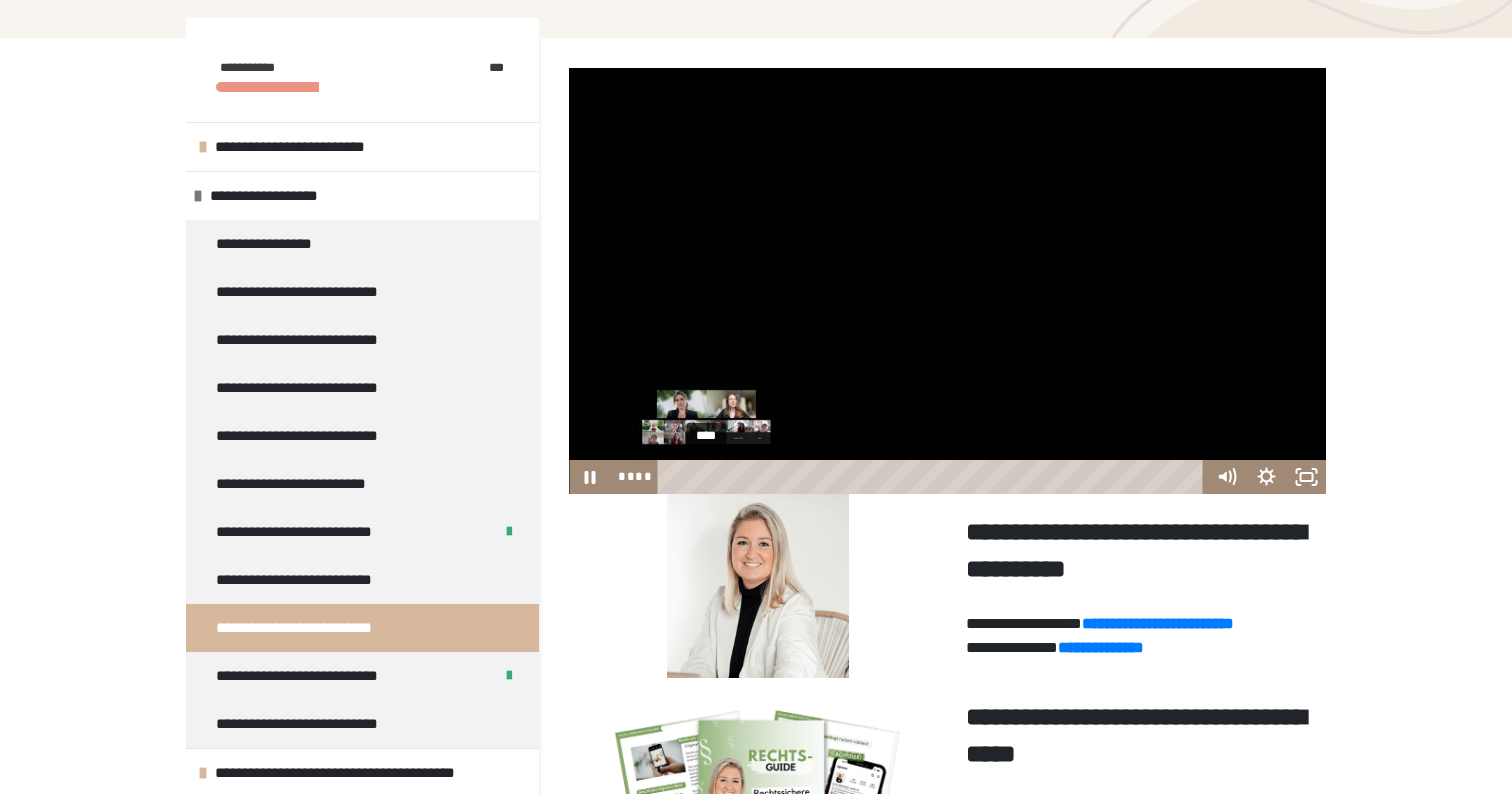 click on "****" at bounding box center [933, 477] 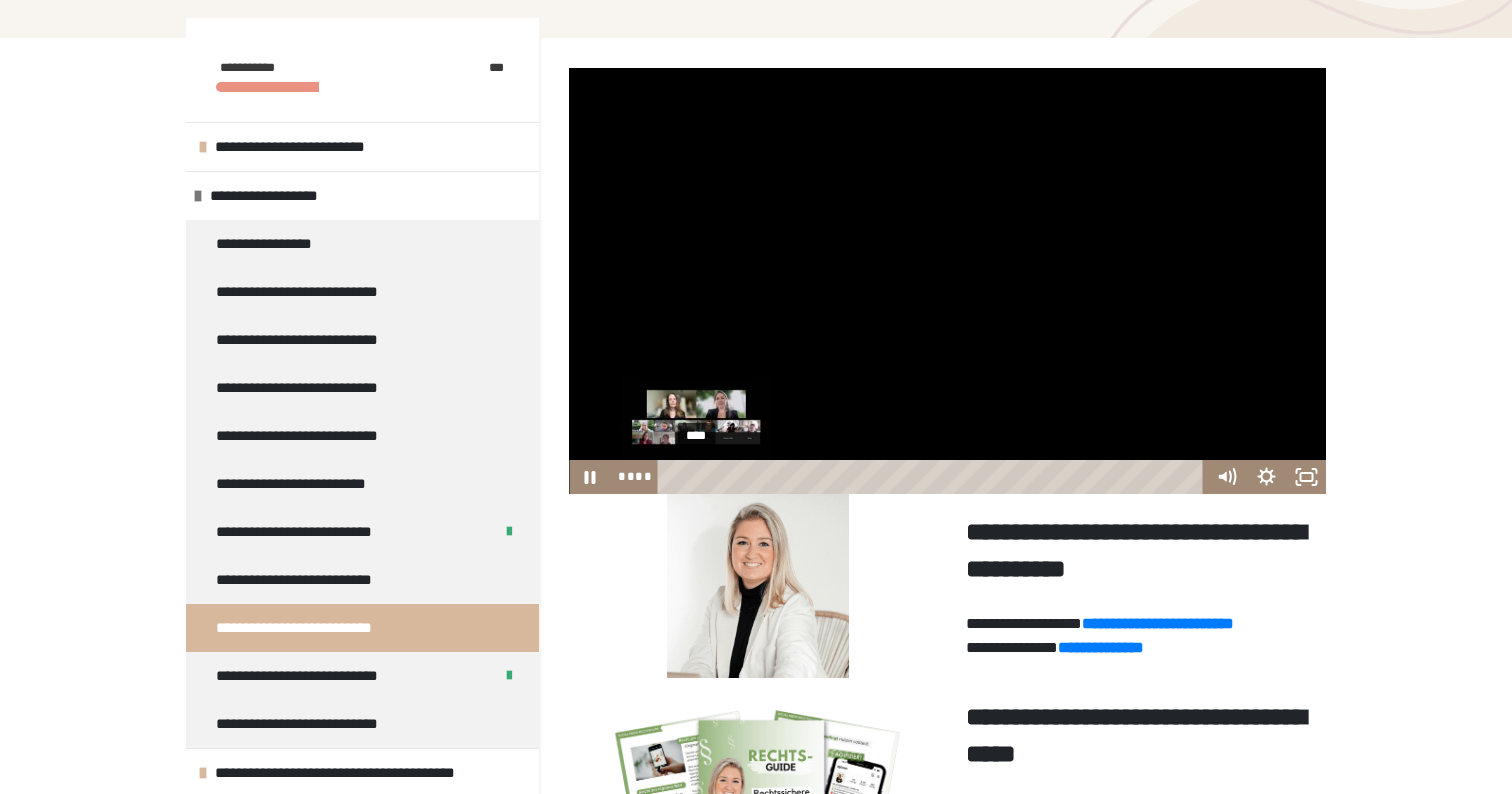 click on "****" at bounding box center [933, 477] 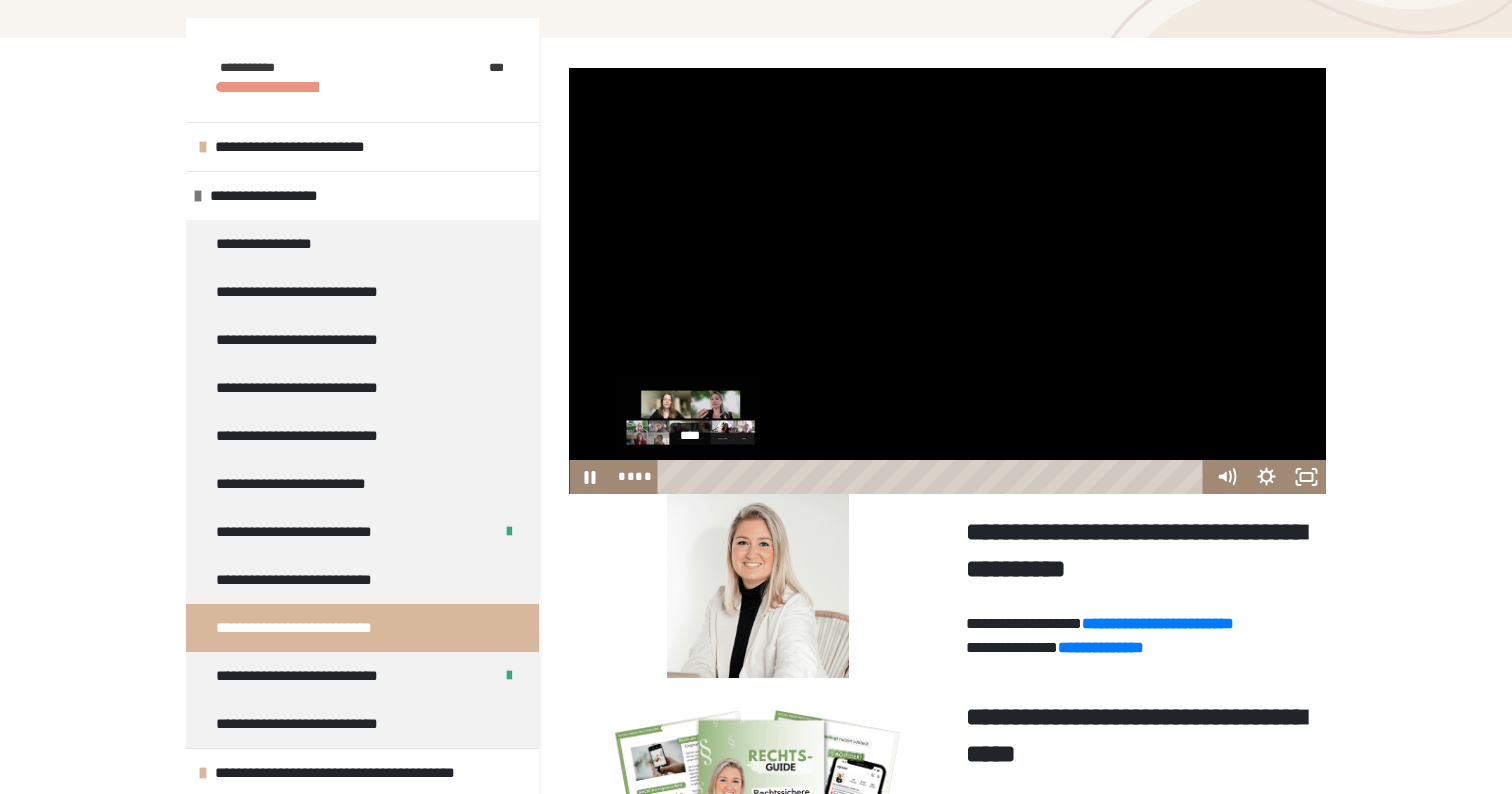 click at bounding box center [690, 476] 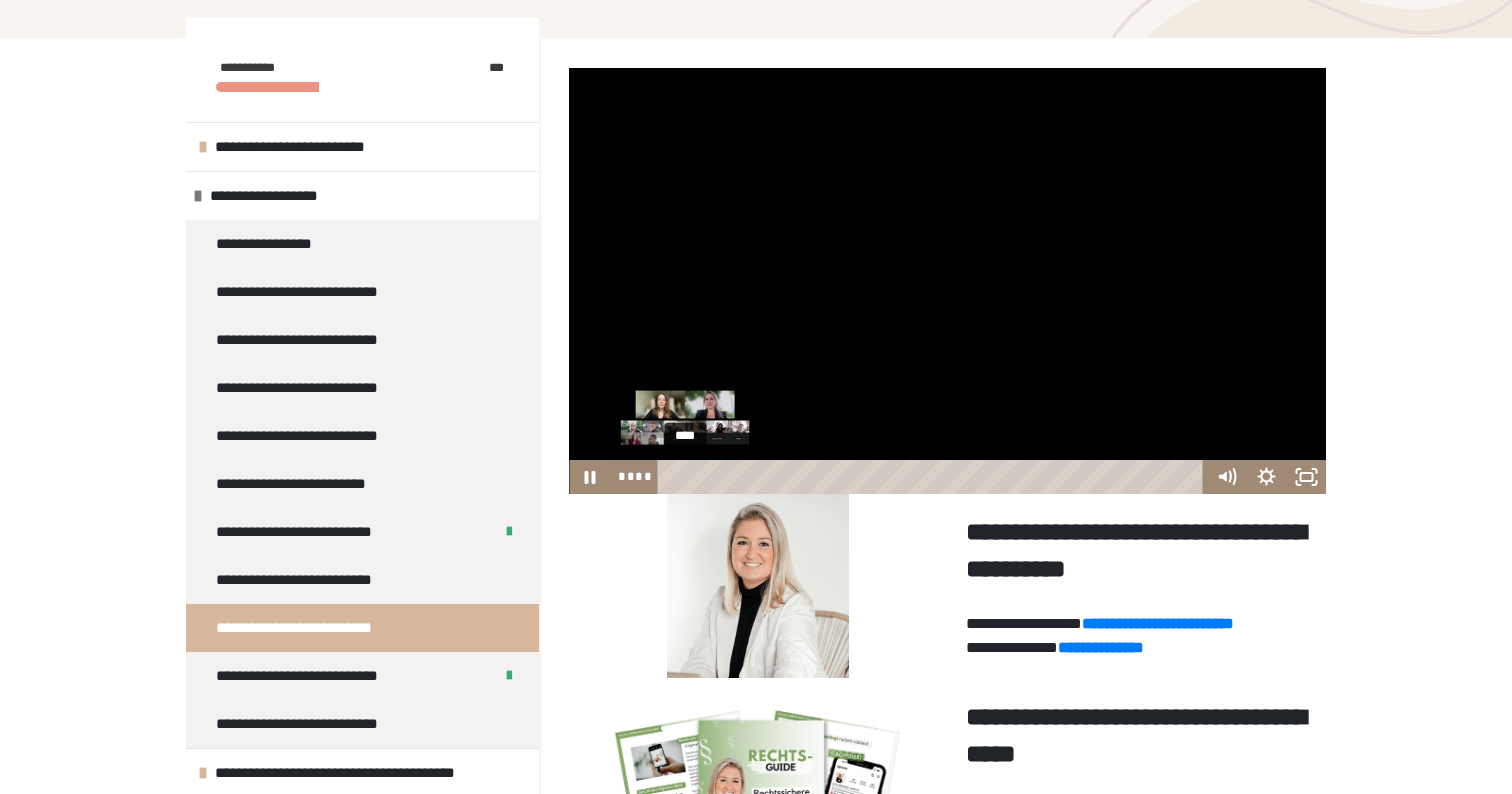 click at bounding box center [690, 476] 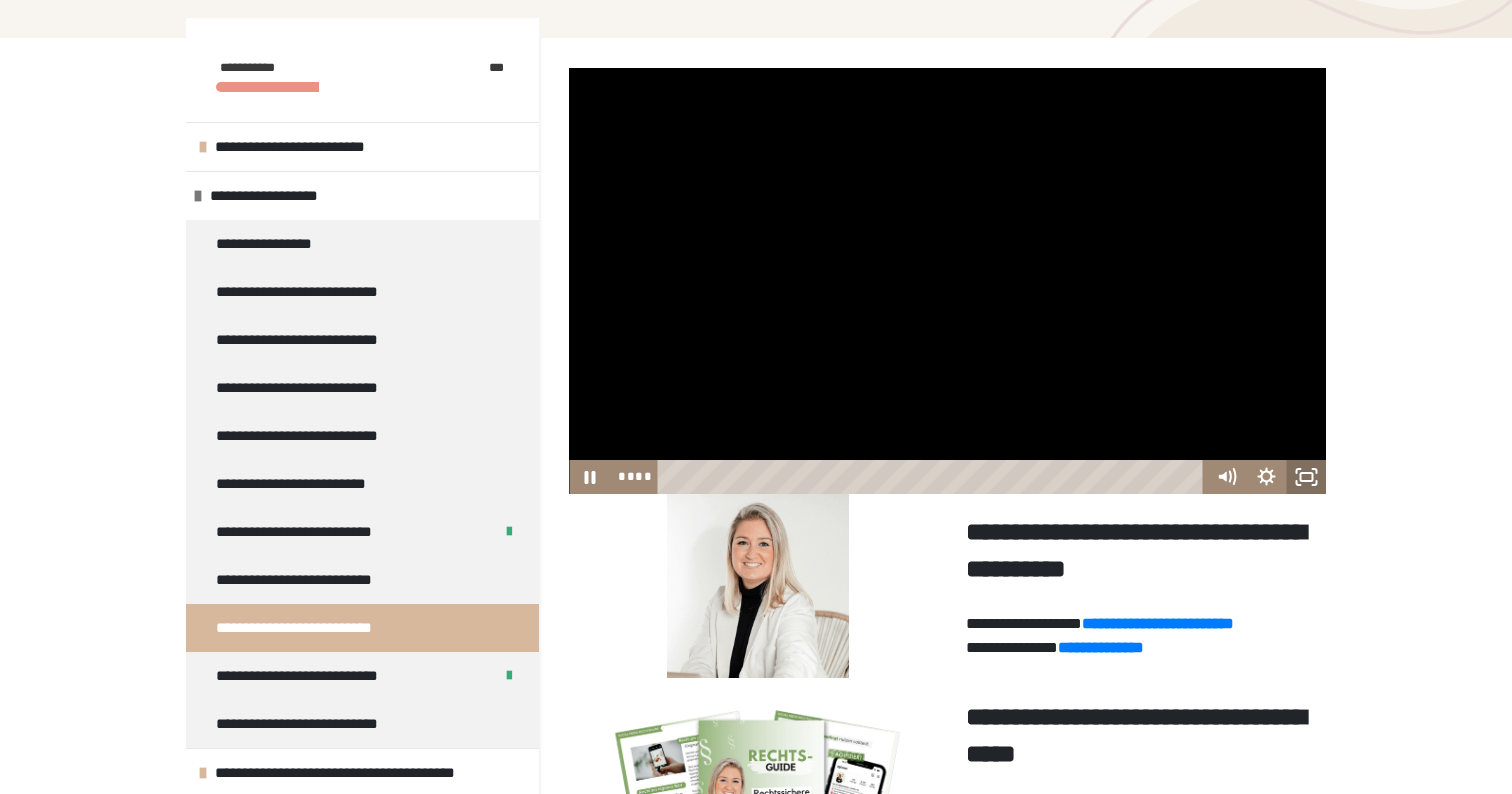 click 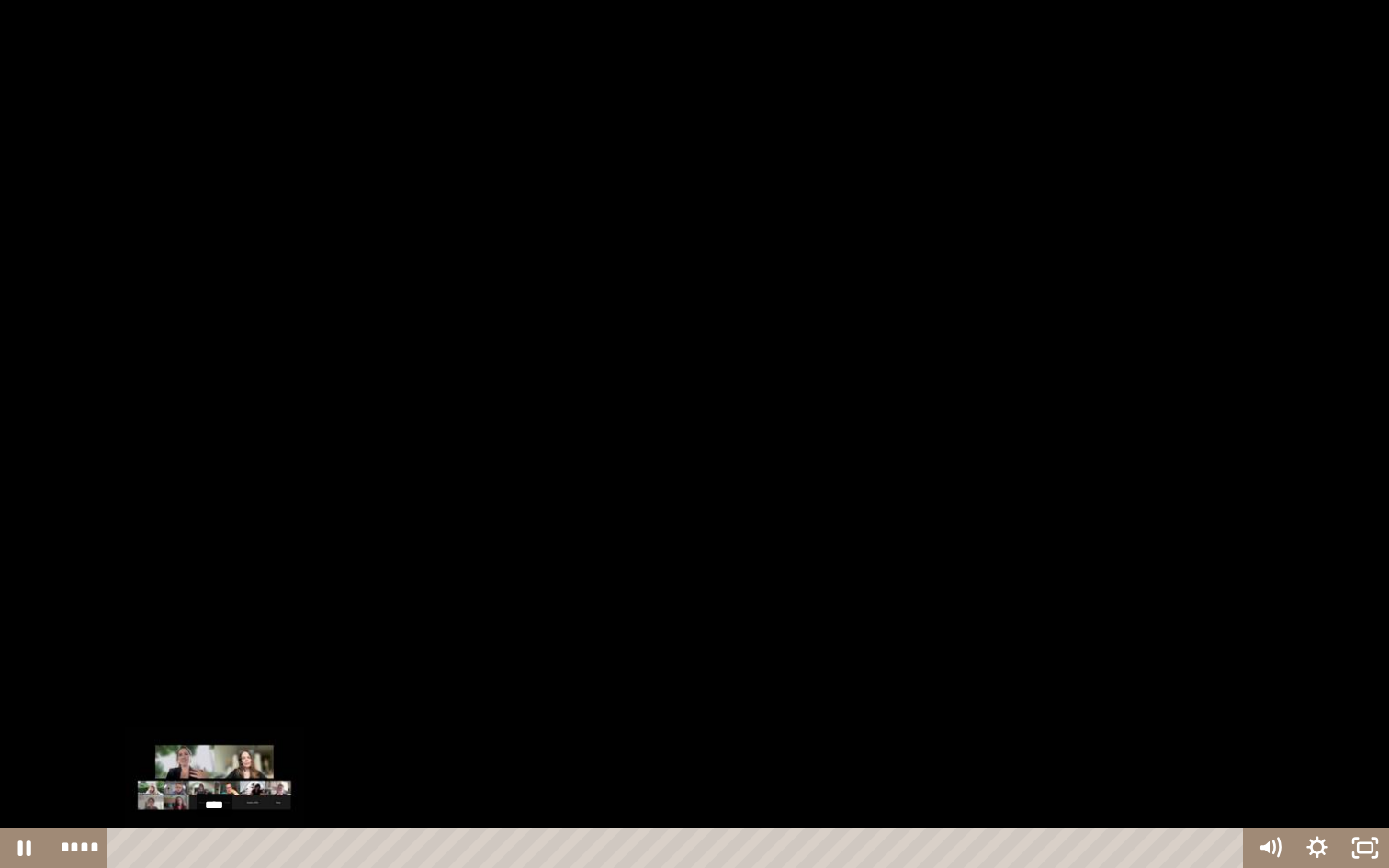click on "****" at bounding box center (679, 848) 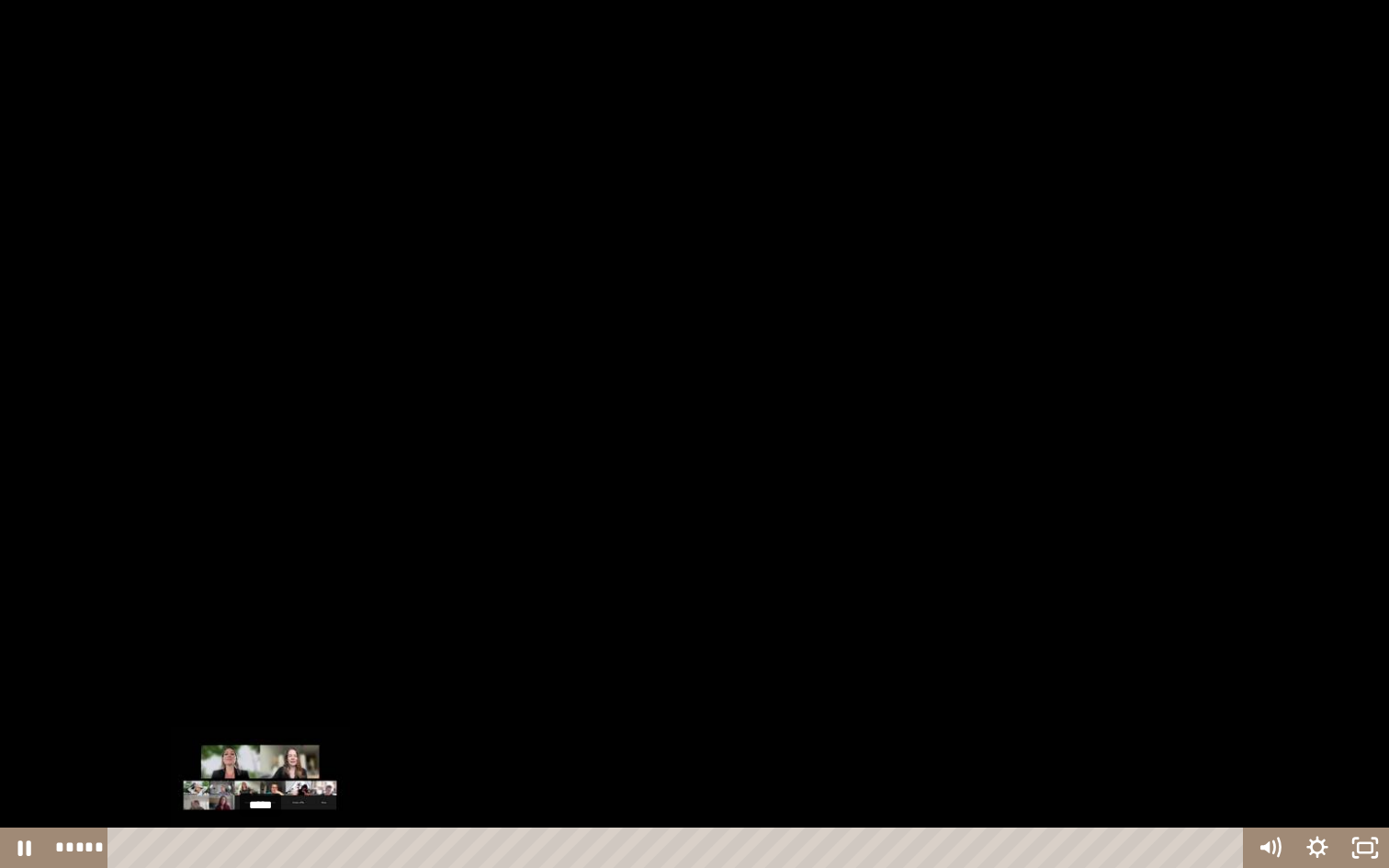 click on "*****" at bounding box center (679, 848) 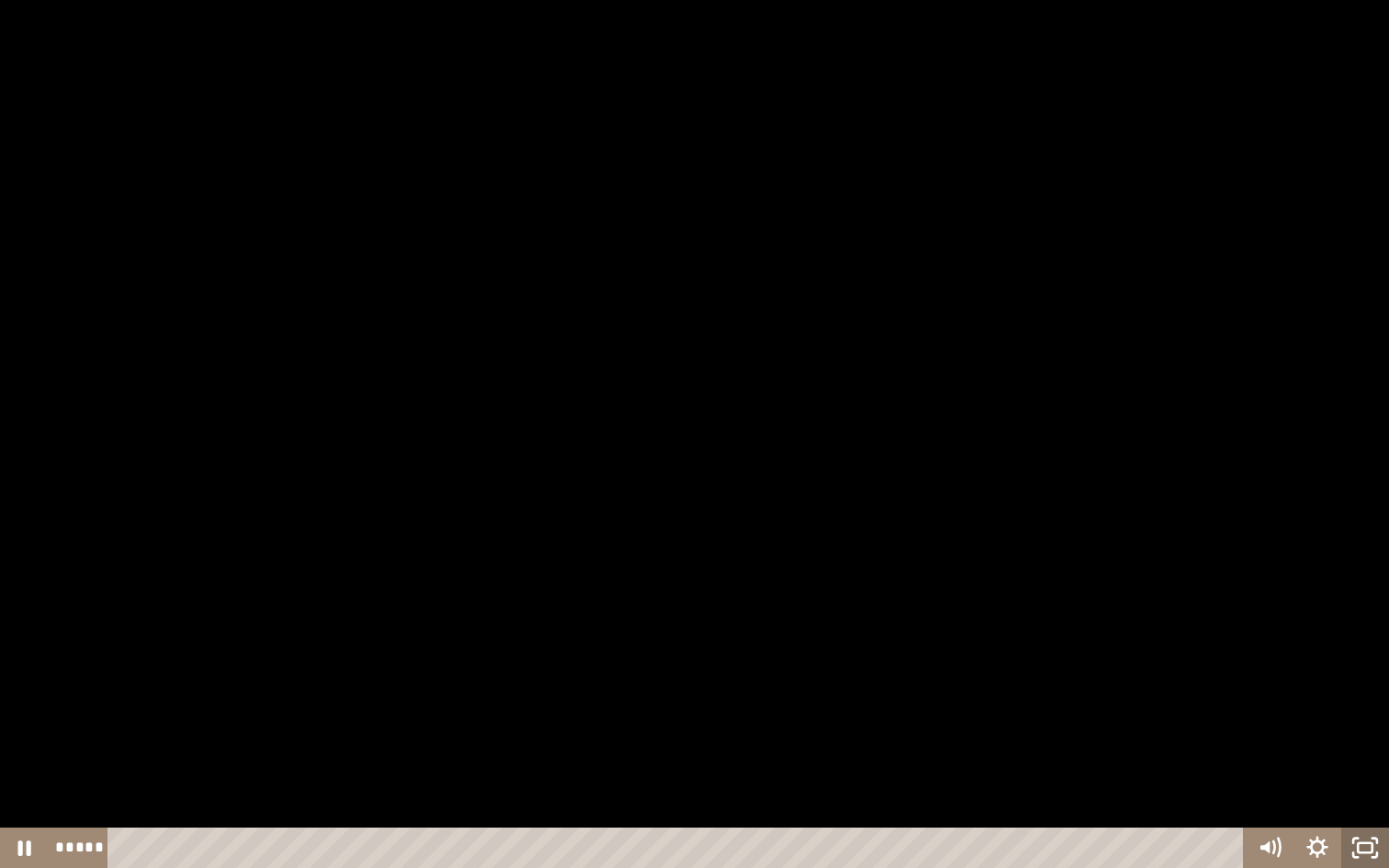 click 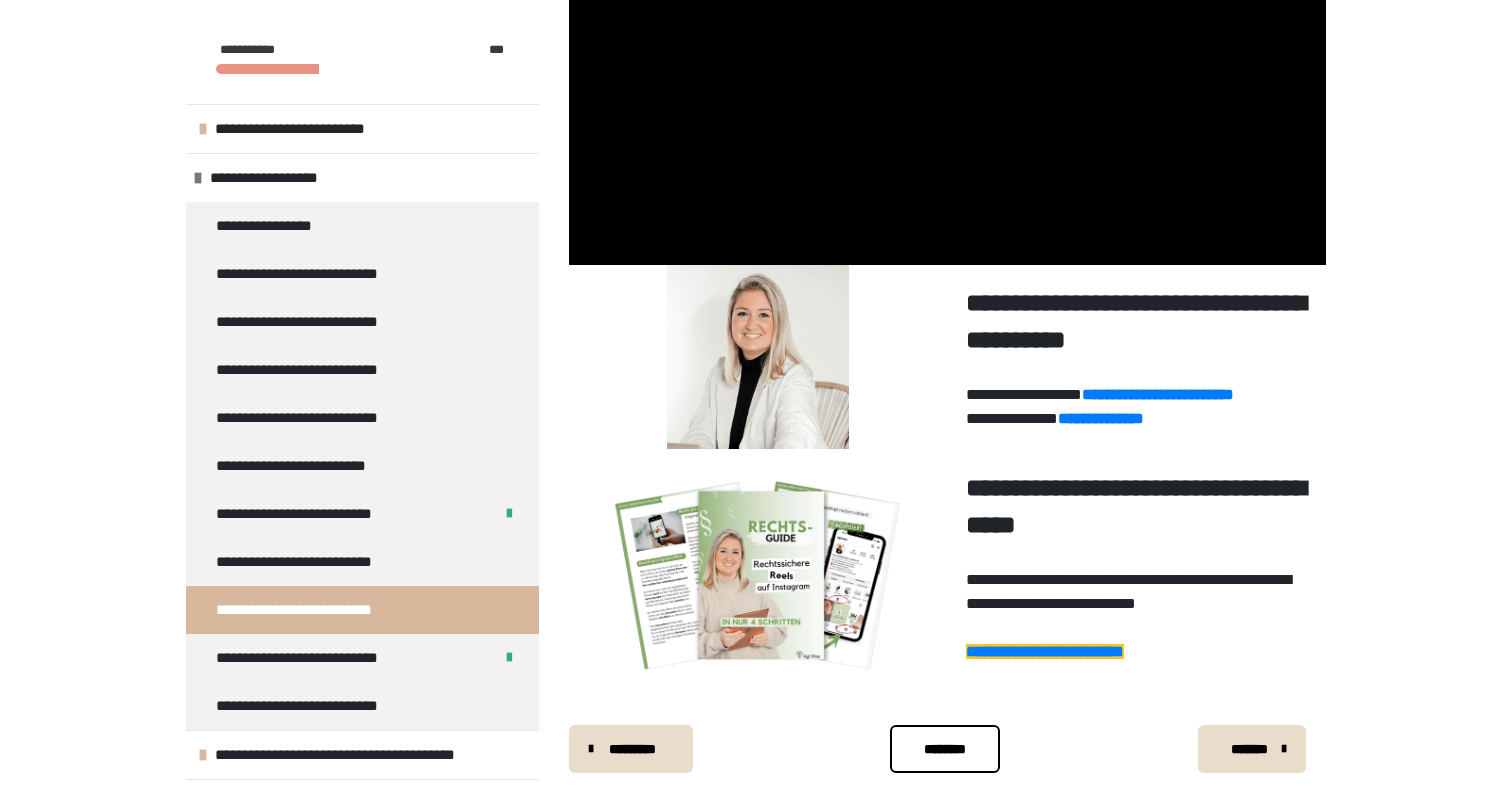 scroll, scrollTop: 484, scrollLeft: 0, axis: vertical 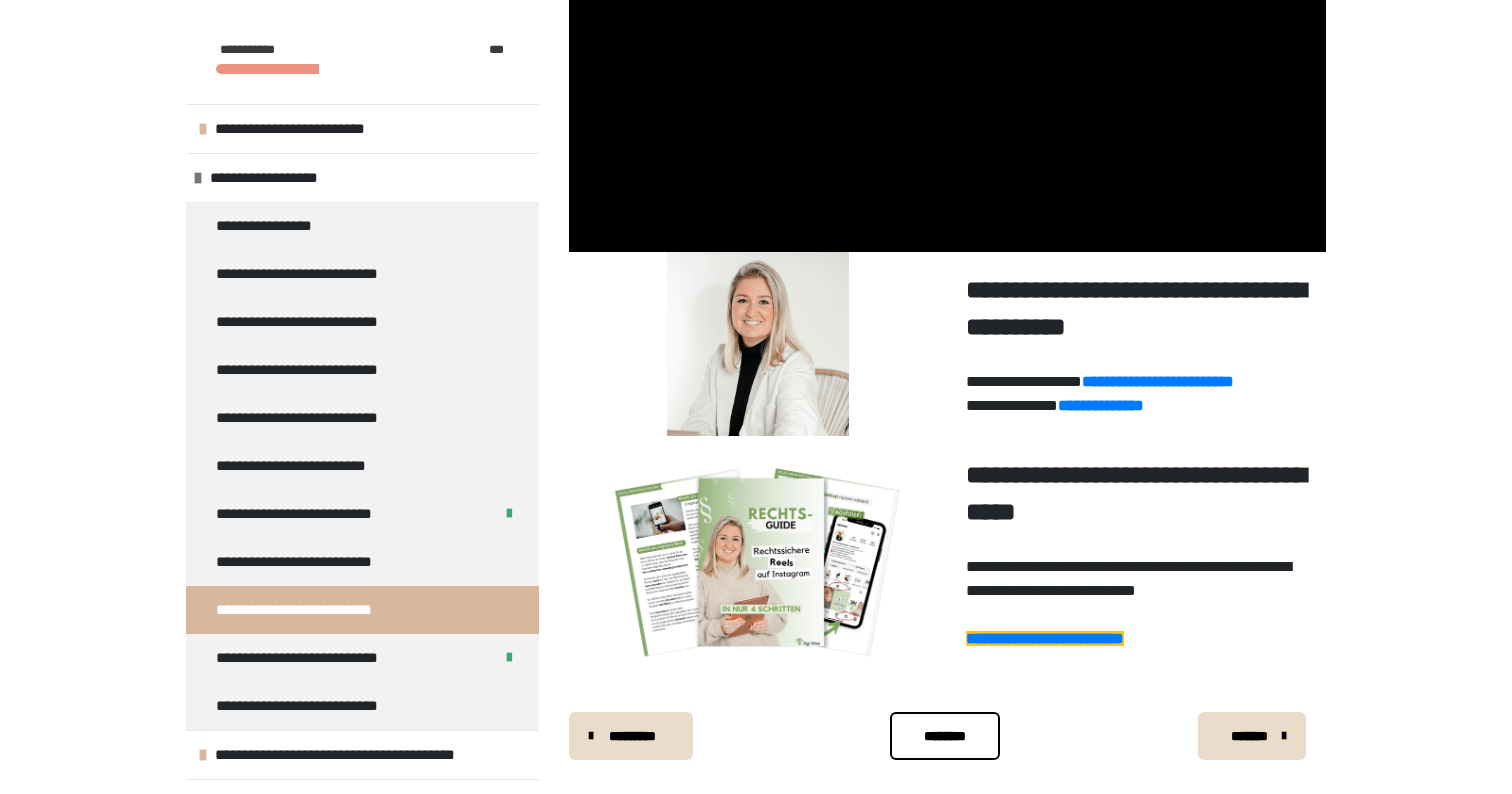 click on "********" at bounding box center [945, 736] 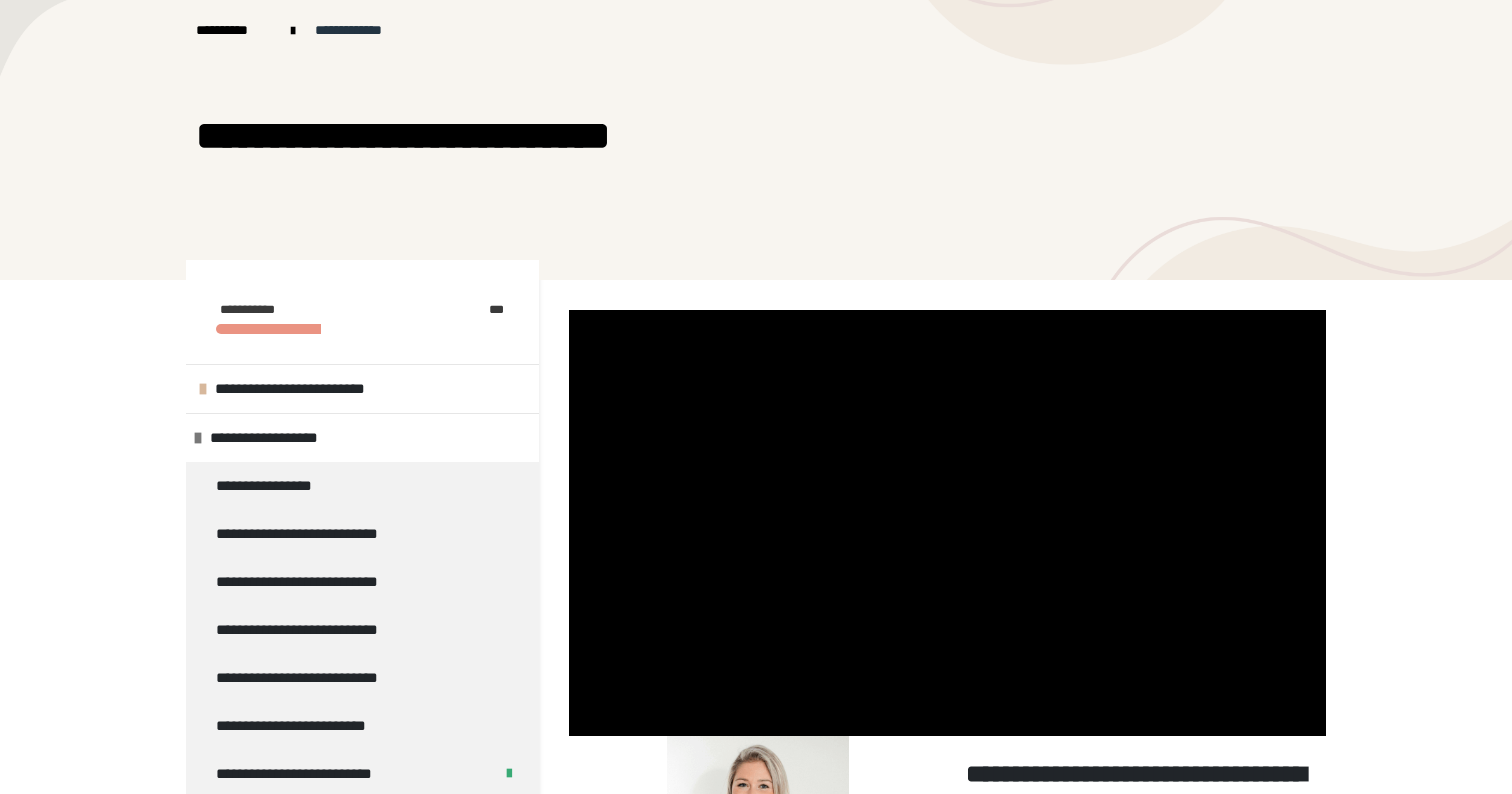 scroll, scrollTop: 133, scrollLeft: 0, axis: vertical 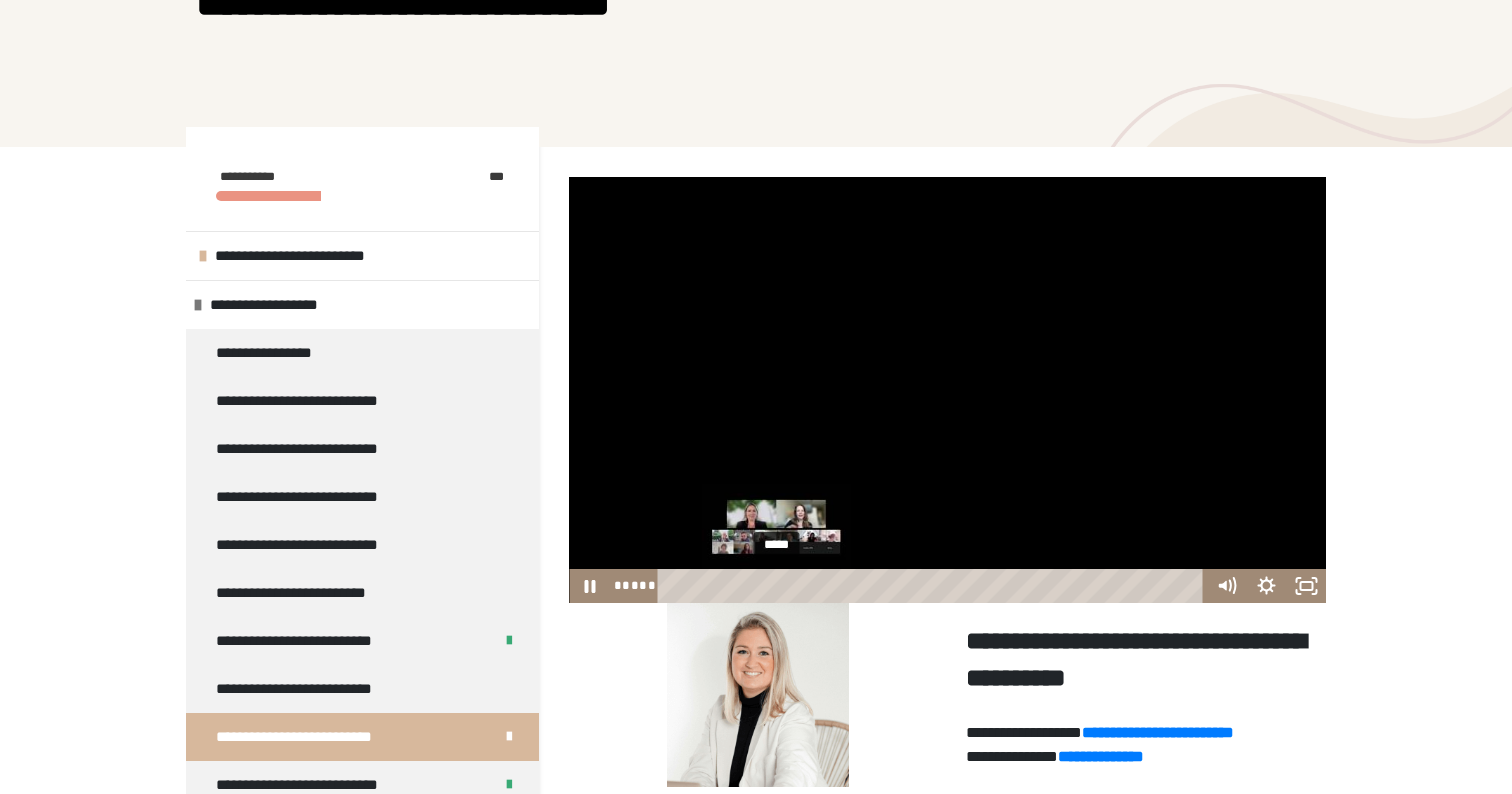 click at bounding box center (776, 585) 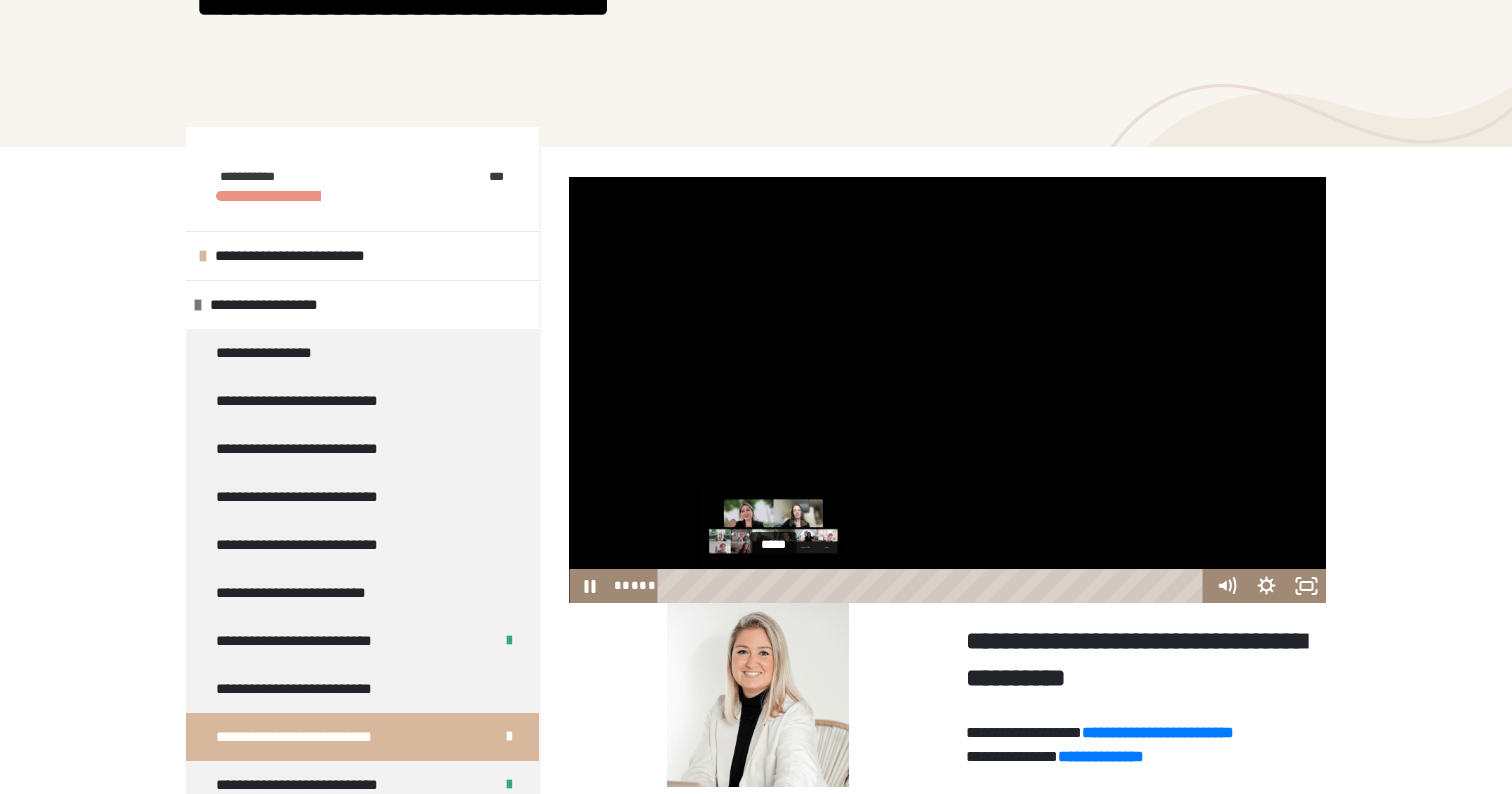 click at bounding box center [773, 585] 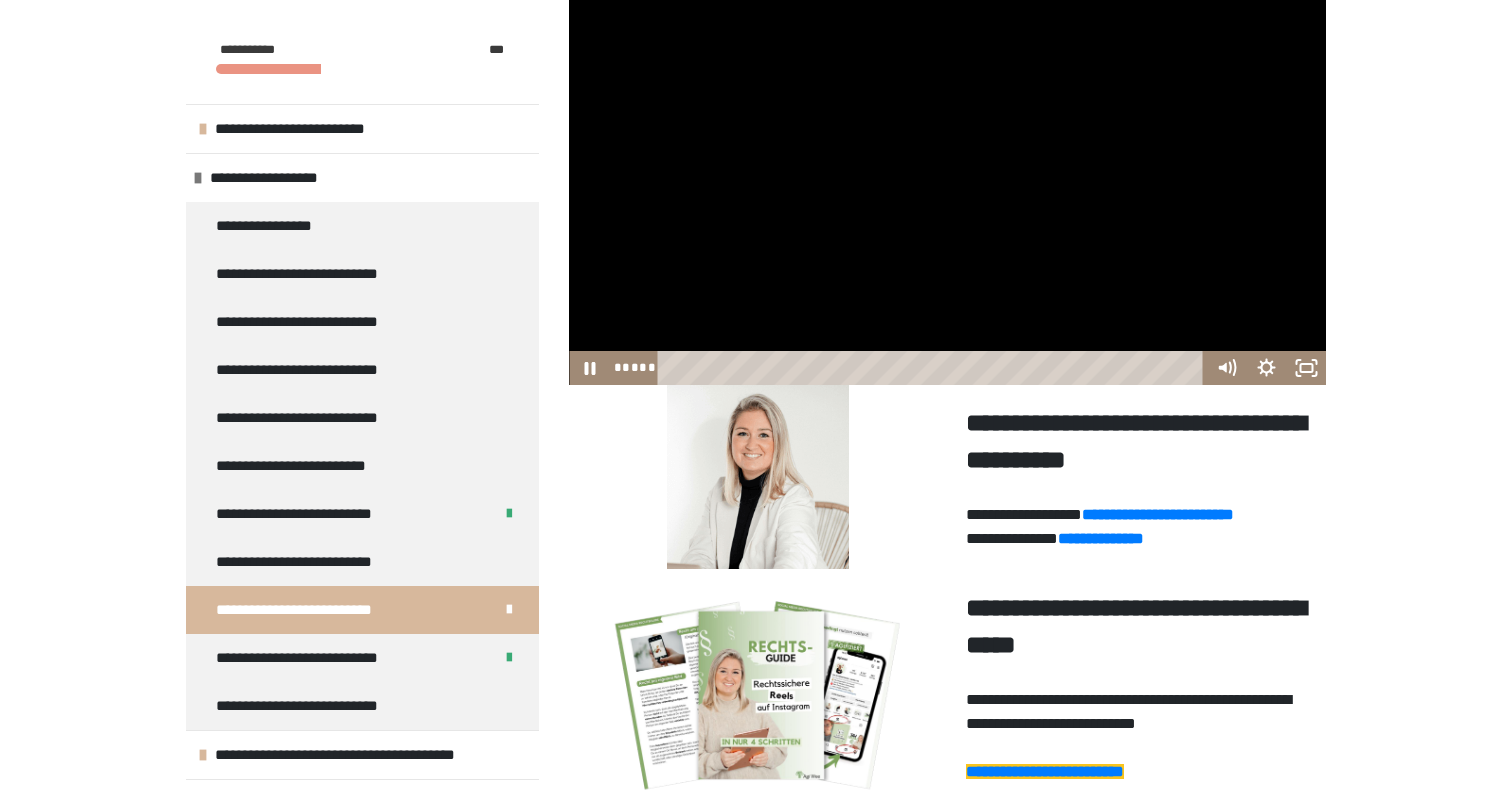 scroll, scrollTop: 375, scrollLeft: 0, axis: vertical 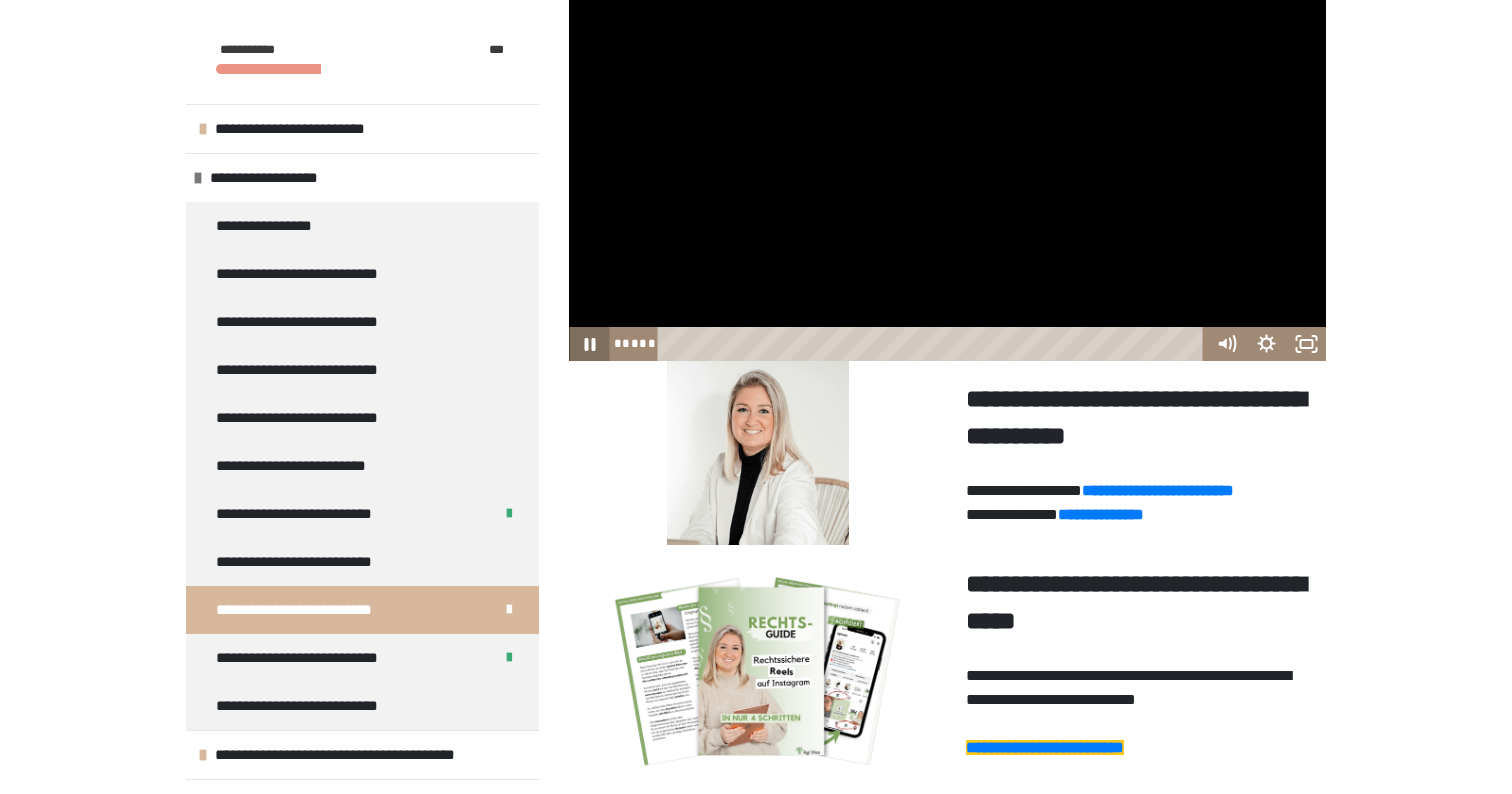 click 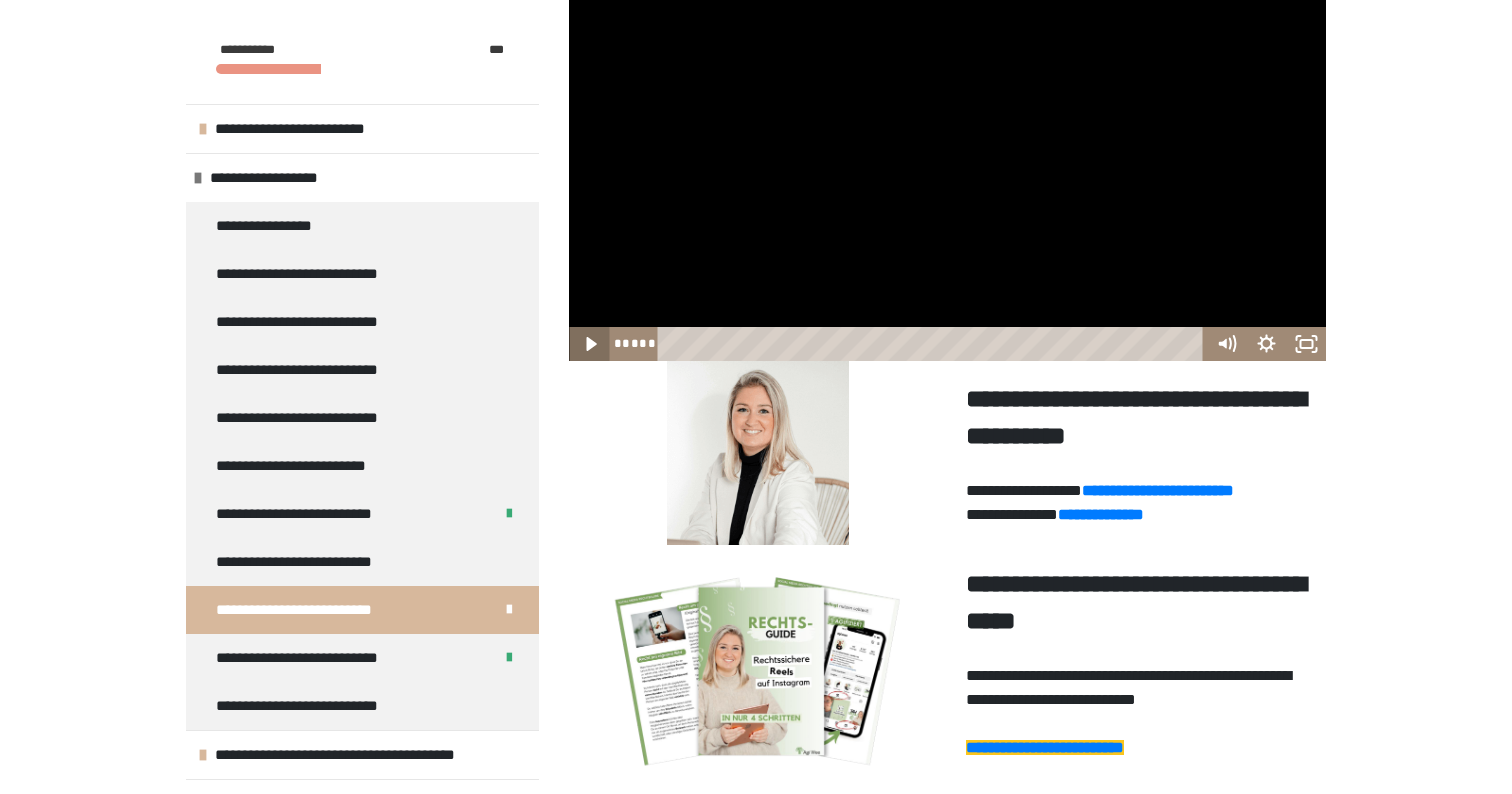 click 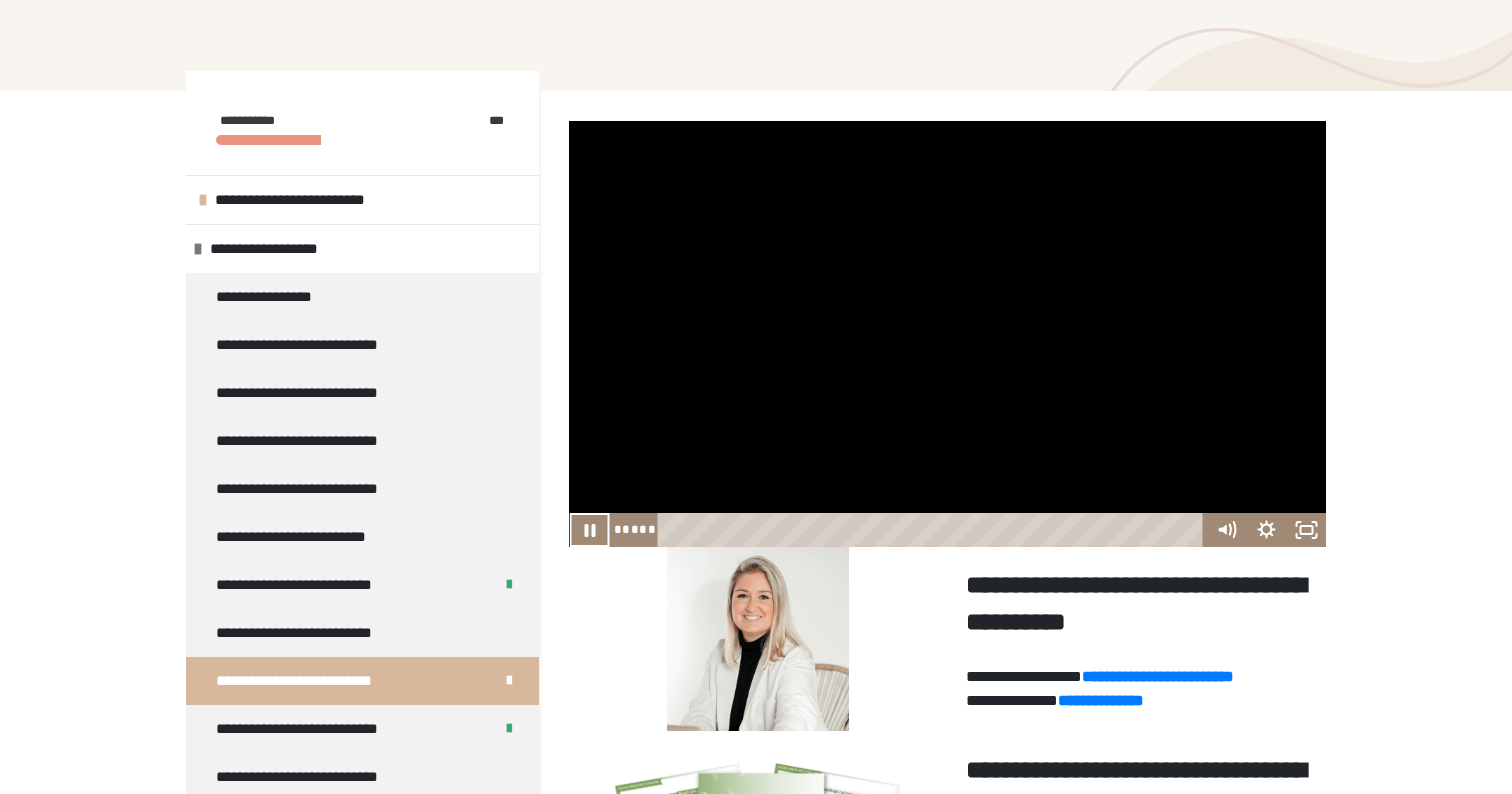 scroll, scrollTop: 184, scrollLeft: 0, axis: vertical 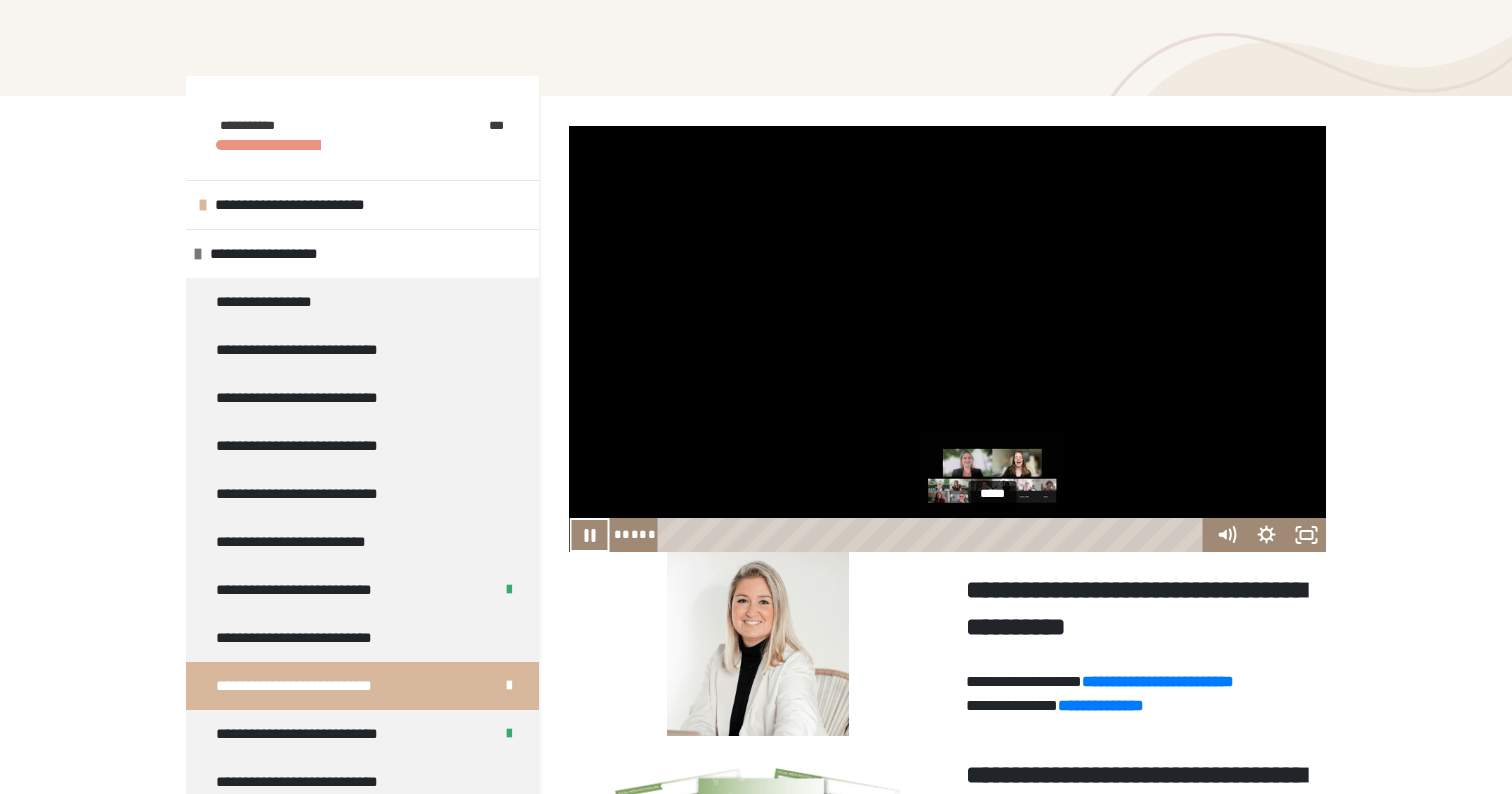 click on "*****" at bounding box center [933, 535] 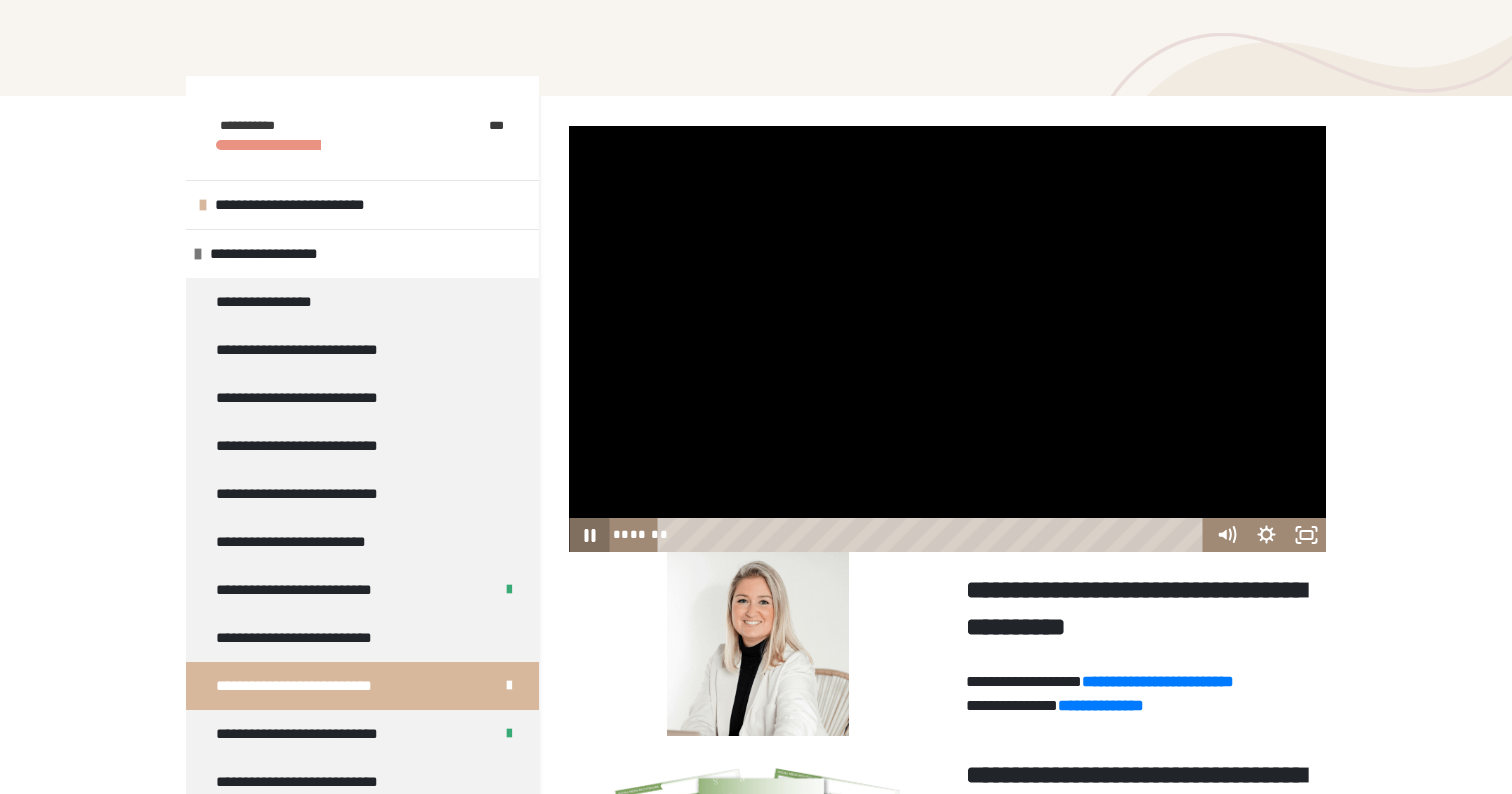 click 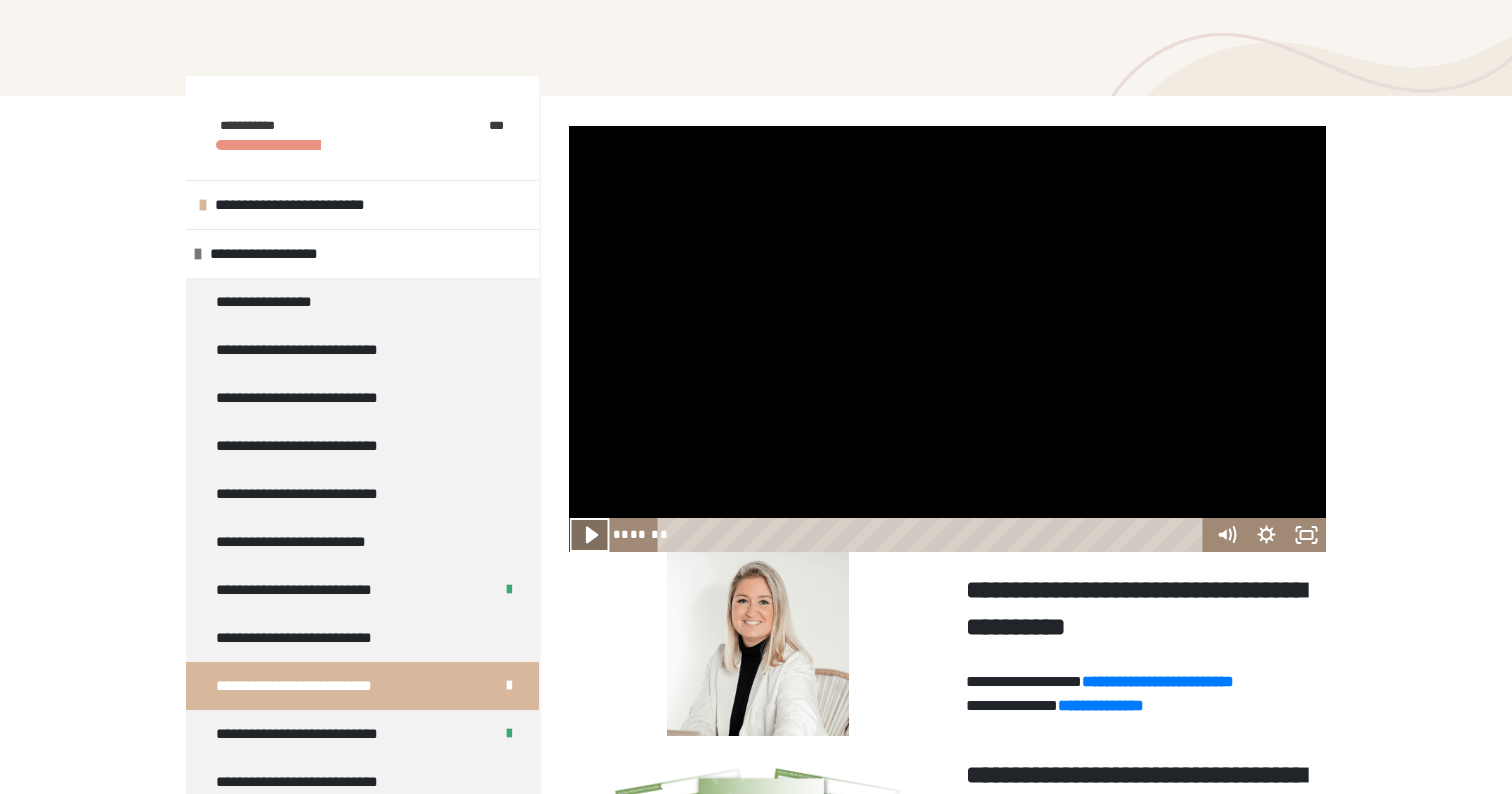 click 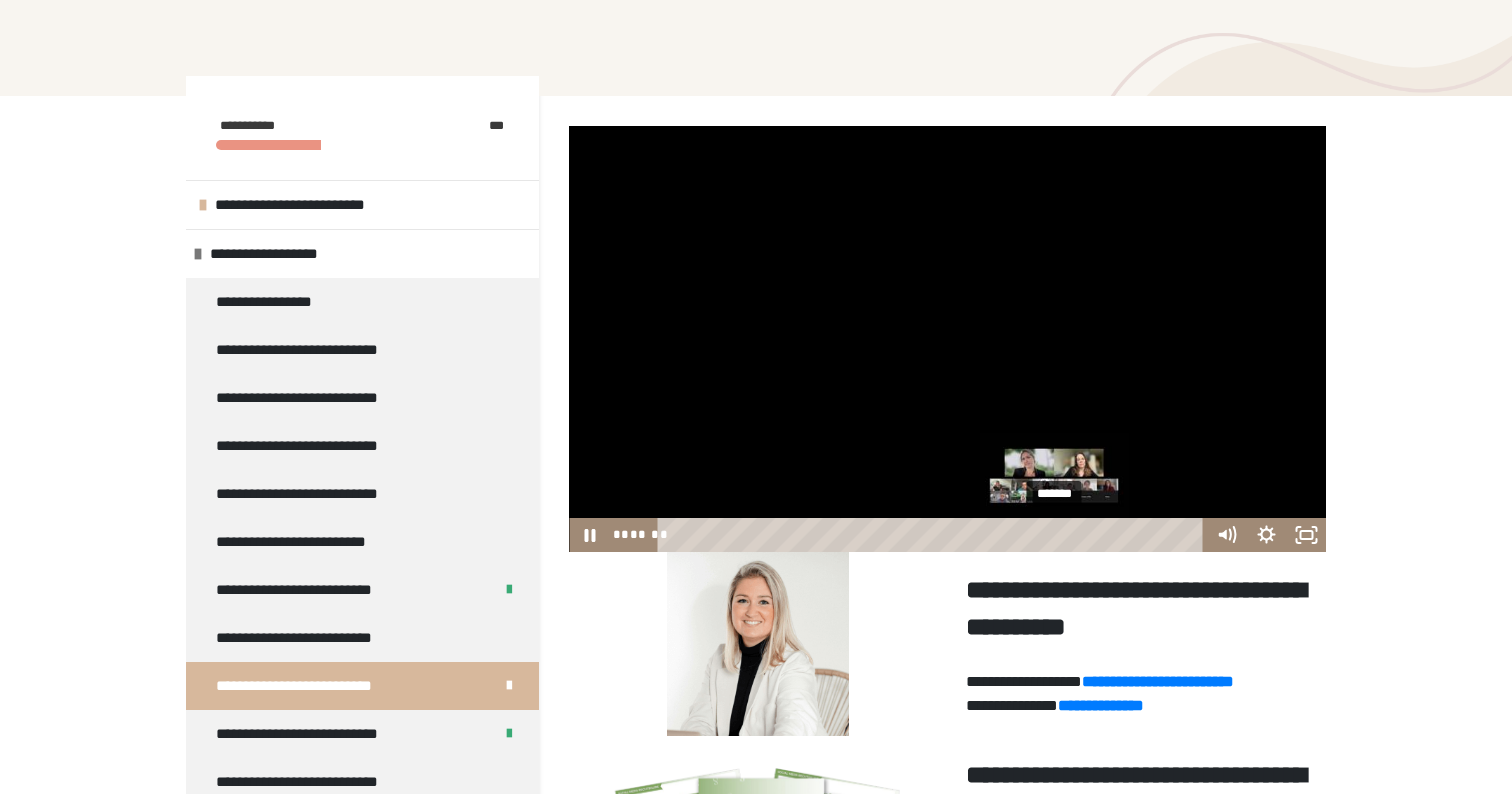 click on "*******" at bounding box center (933, 535) 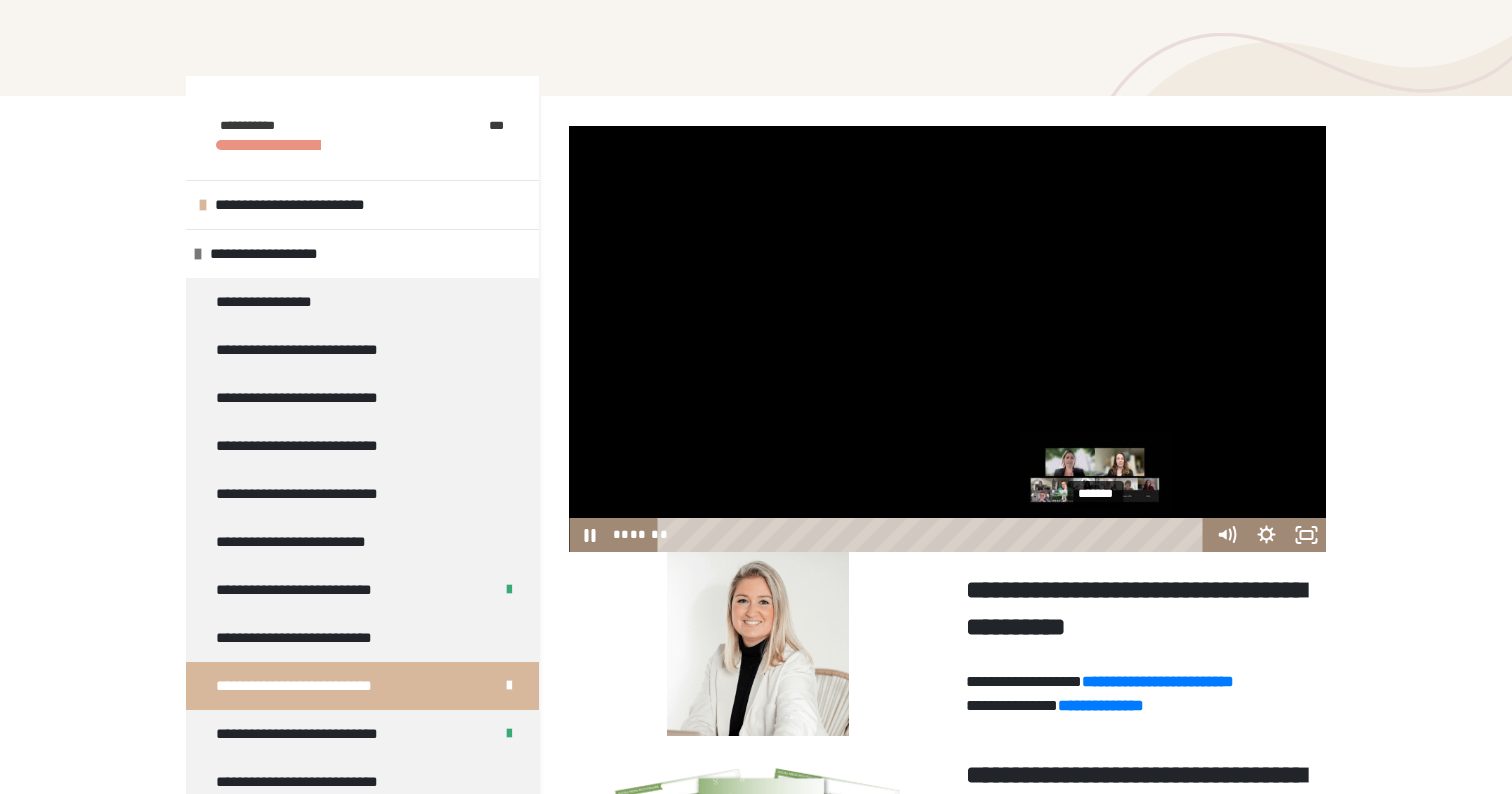 click on "*******" at bounding box center [933, 535] 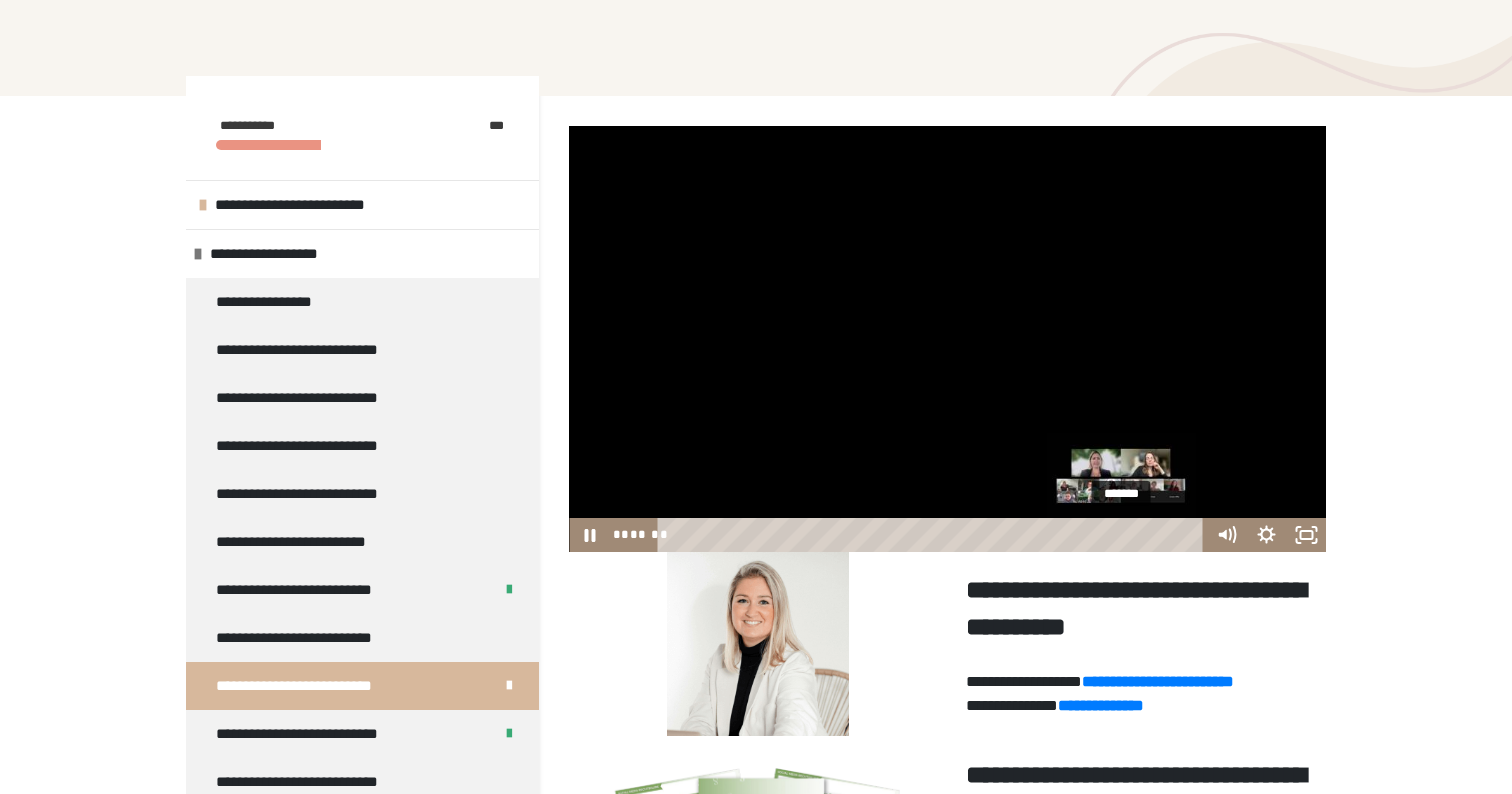 click on "*******" at bounding box center (933, 535) 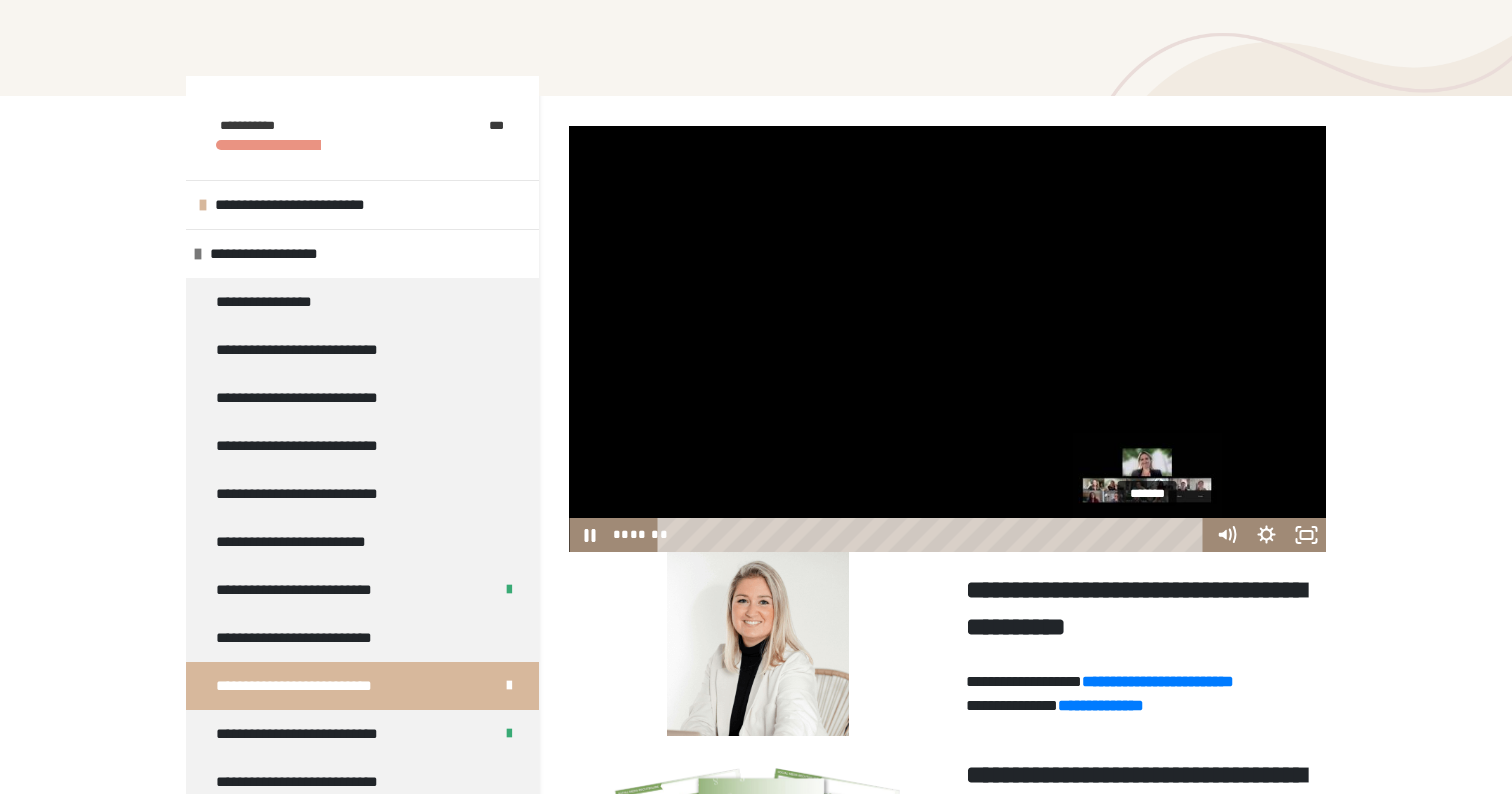 click on "*******" at bounding box center (933, 535) 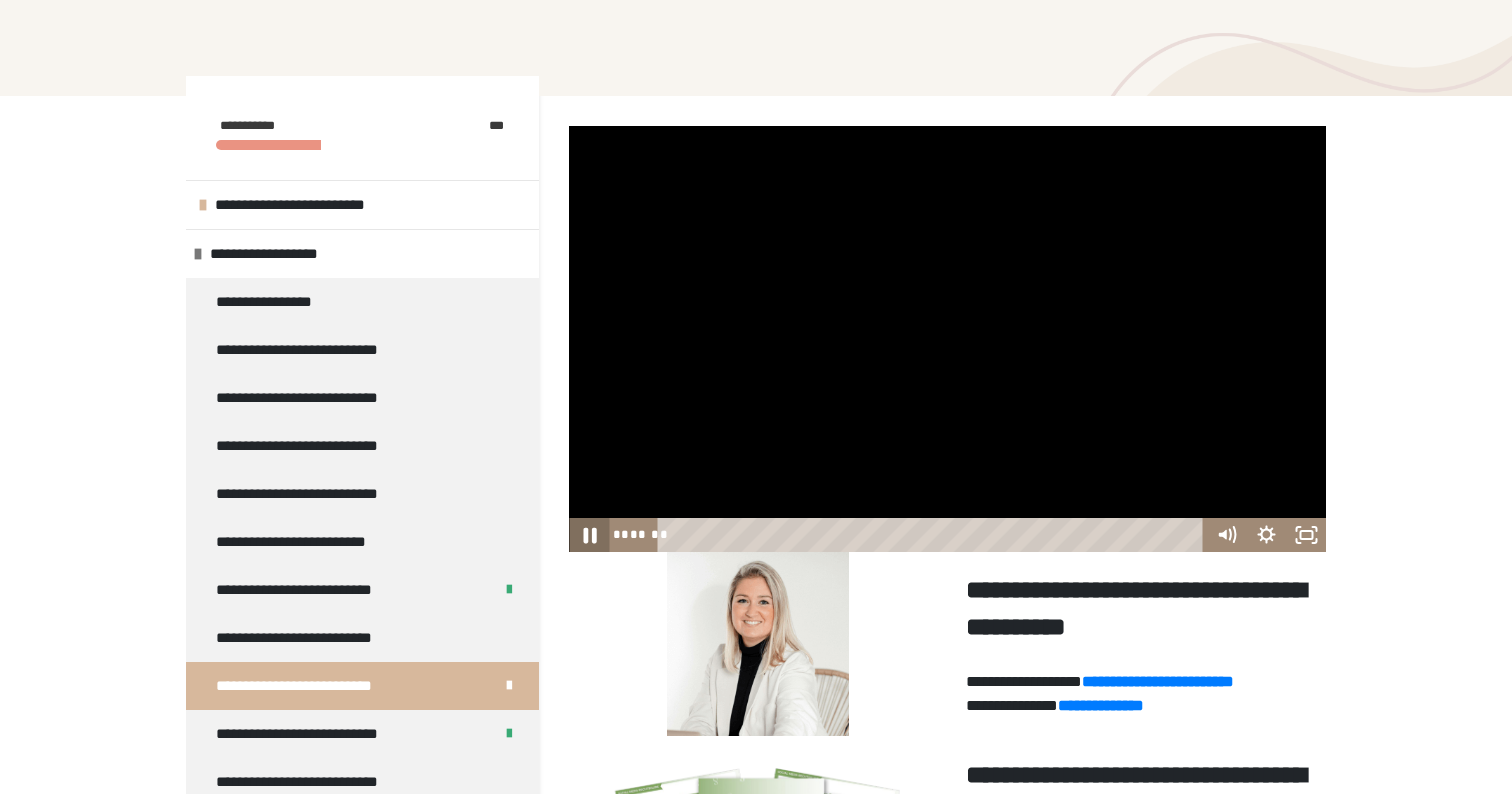 click 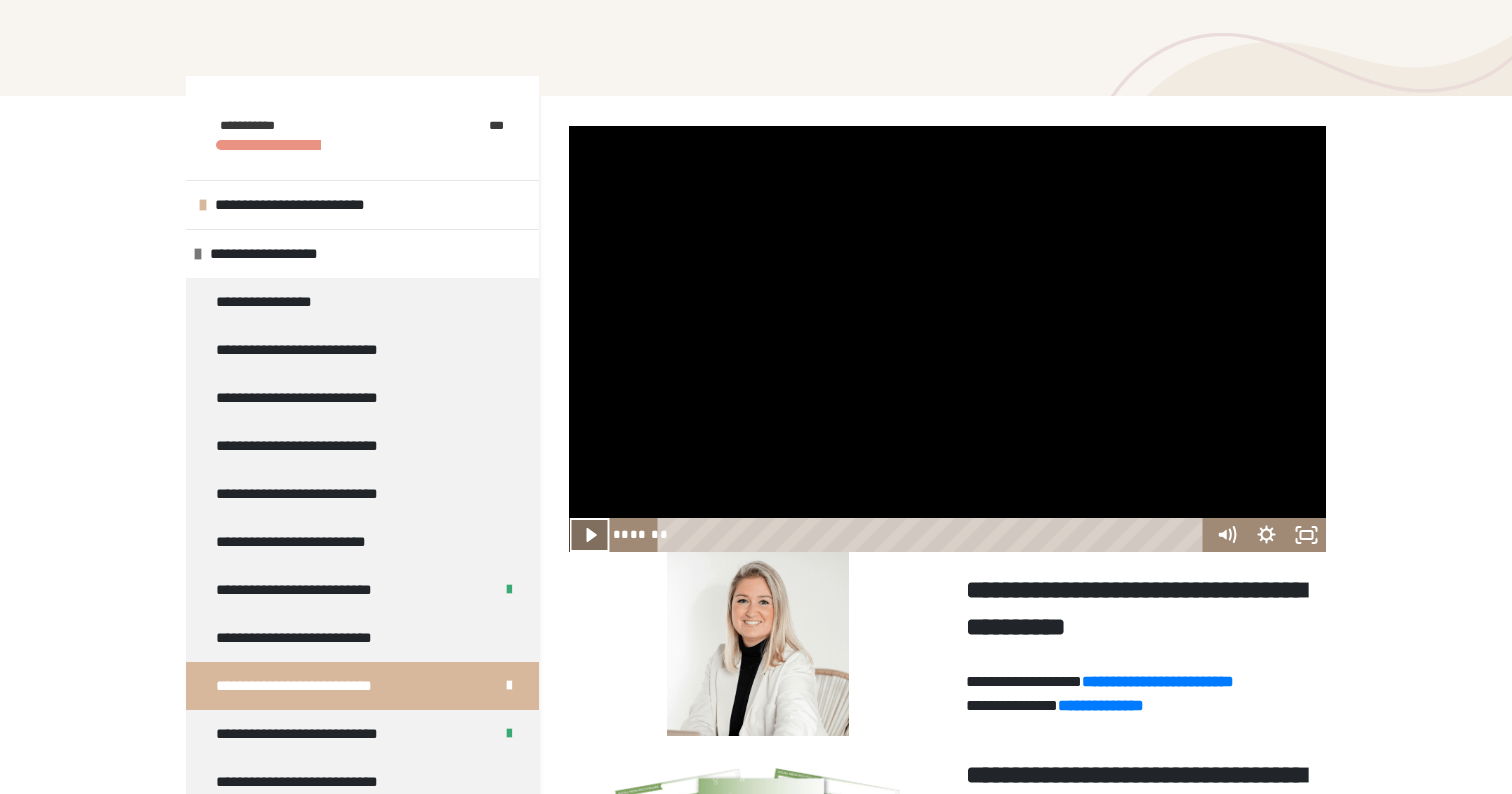 click 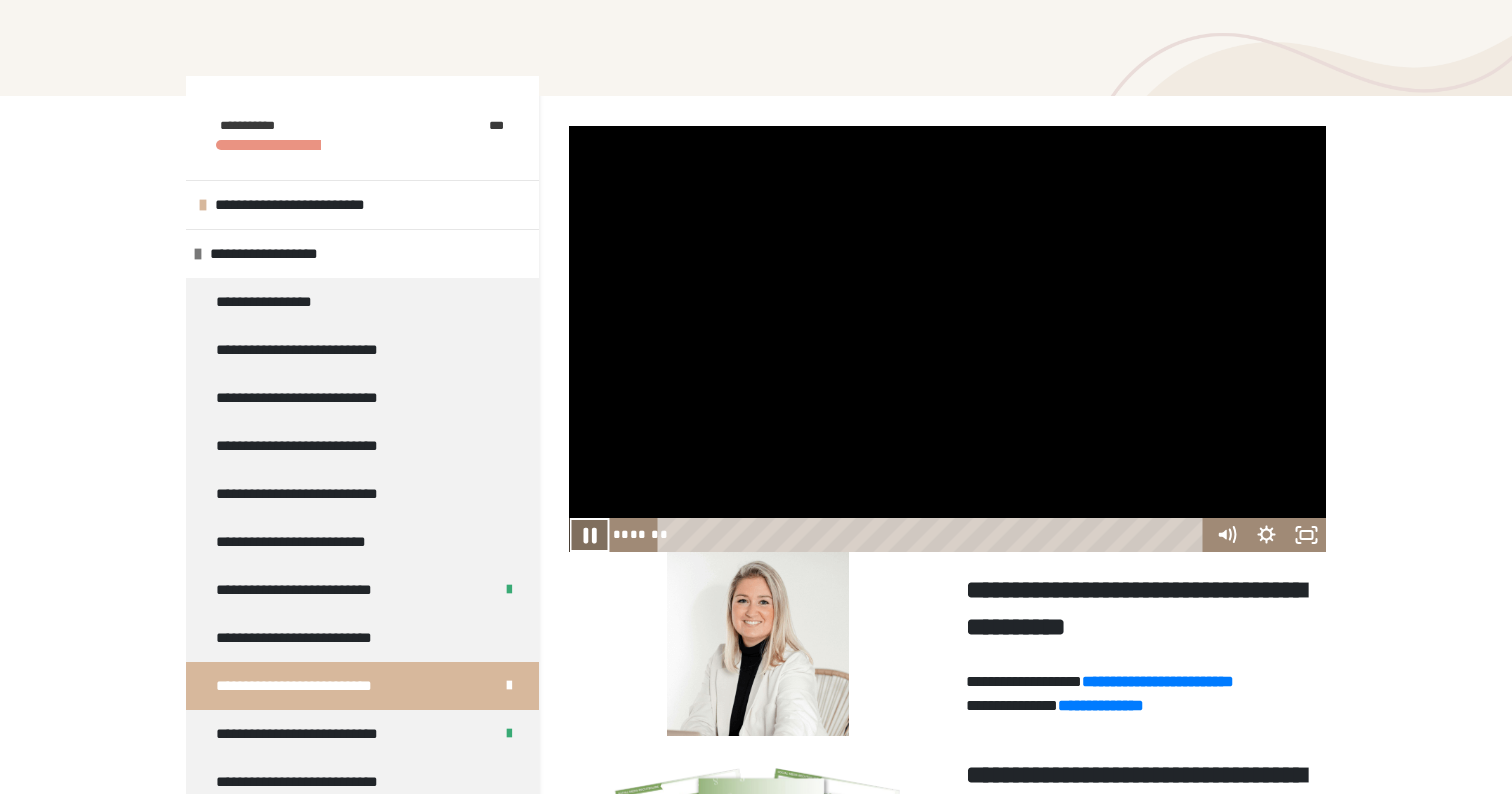 click 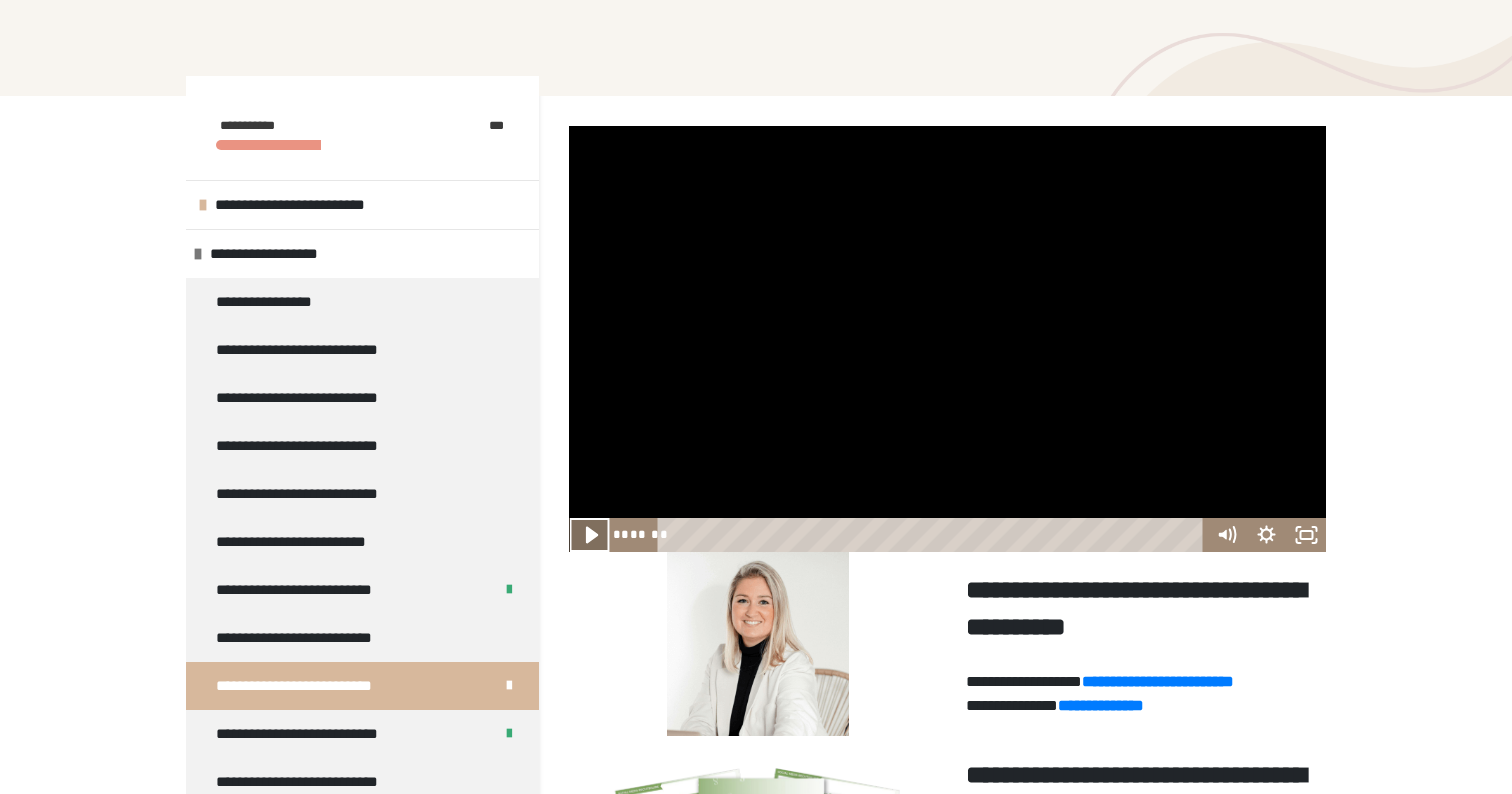click 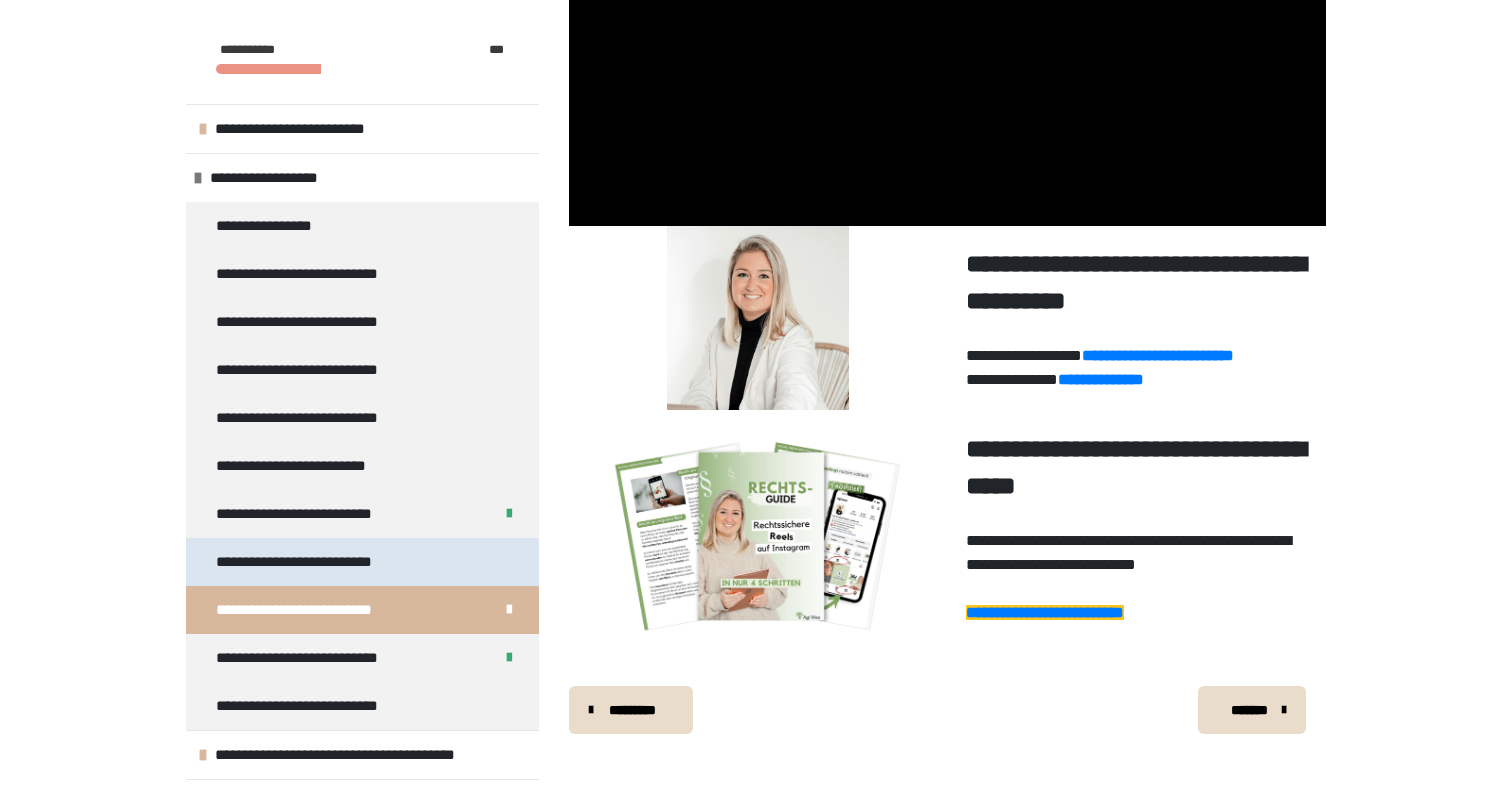 click on "**********" at bounding box center [314, 562] 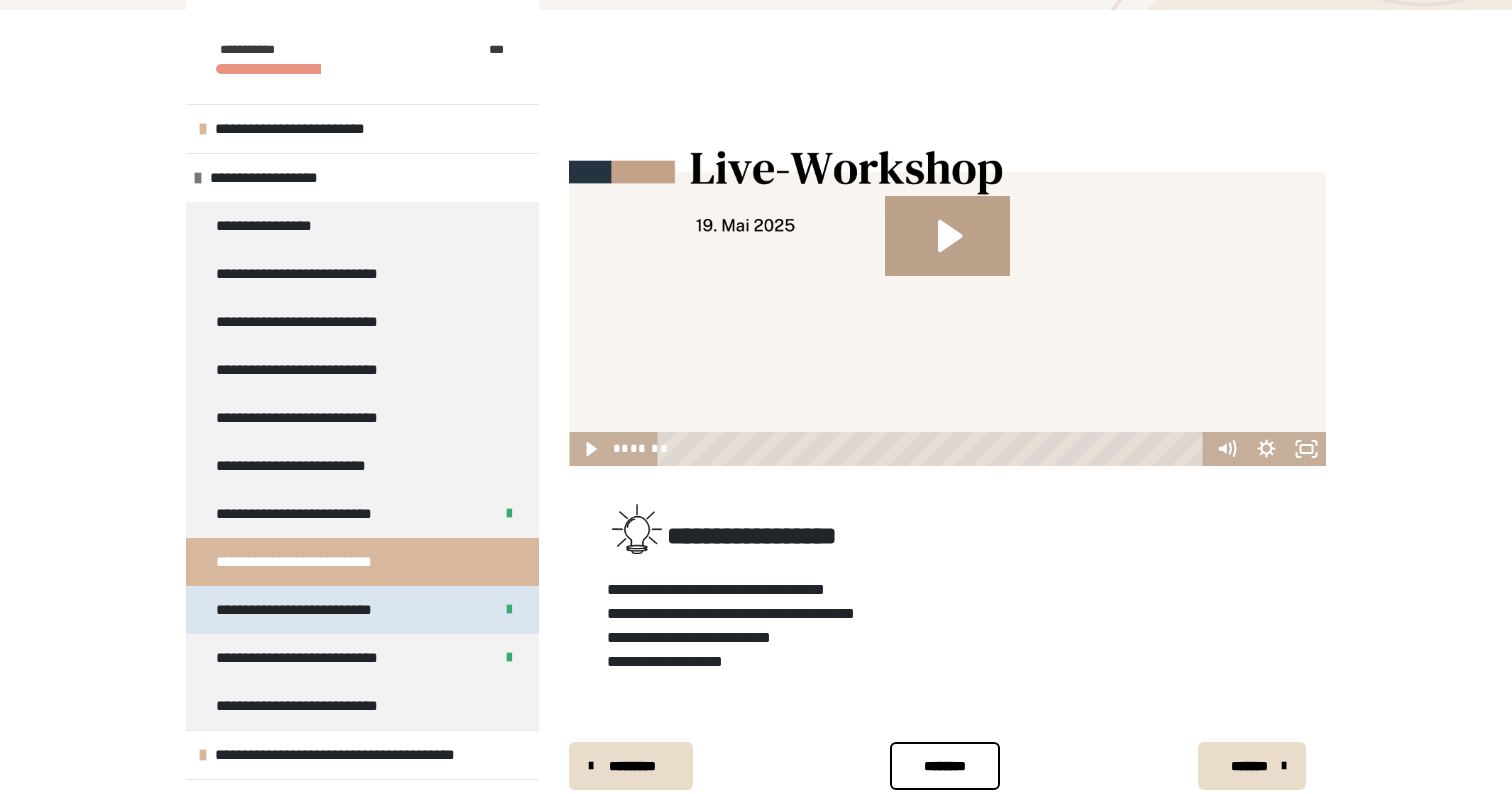 click on "**********" at bounding box center (310, 610) 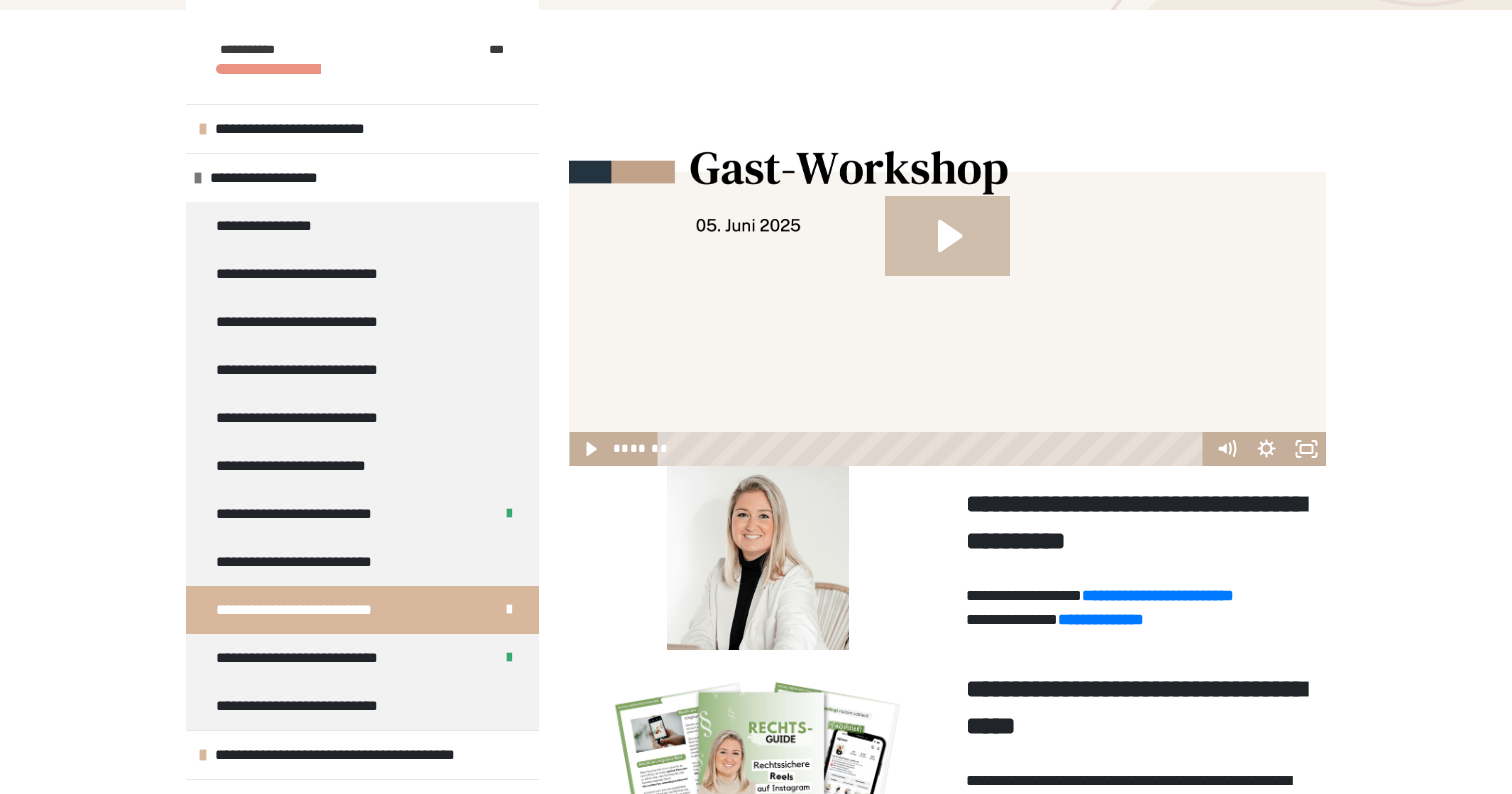 click 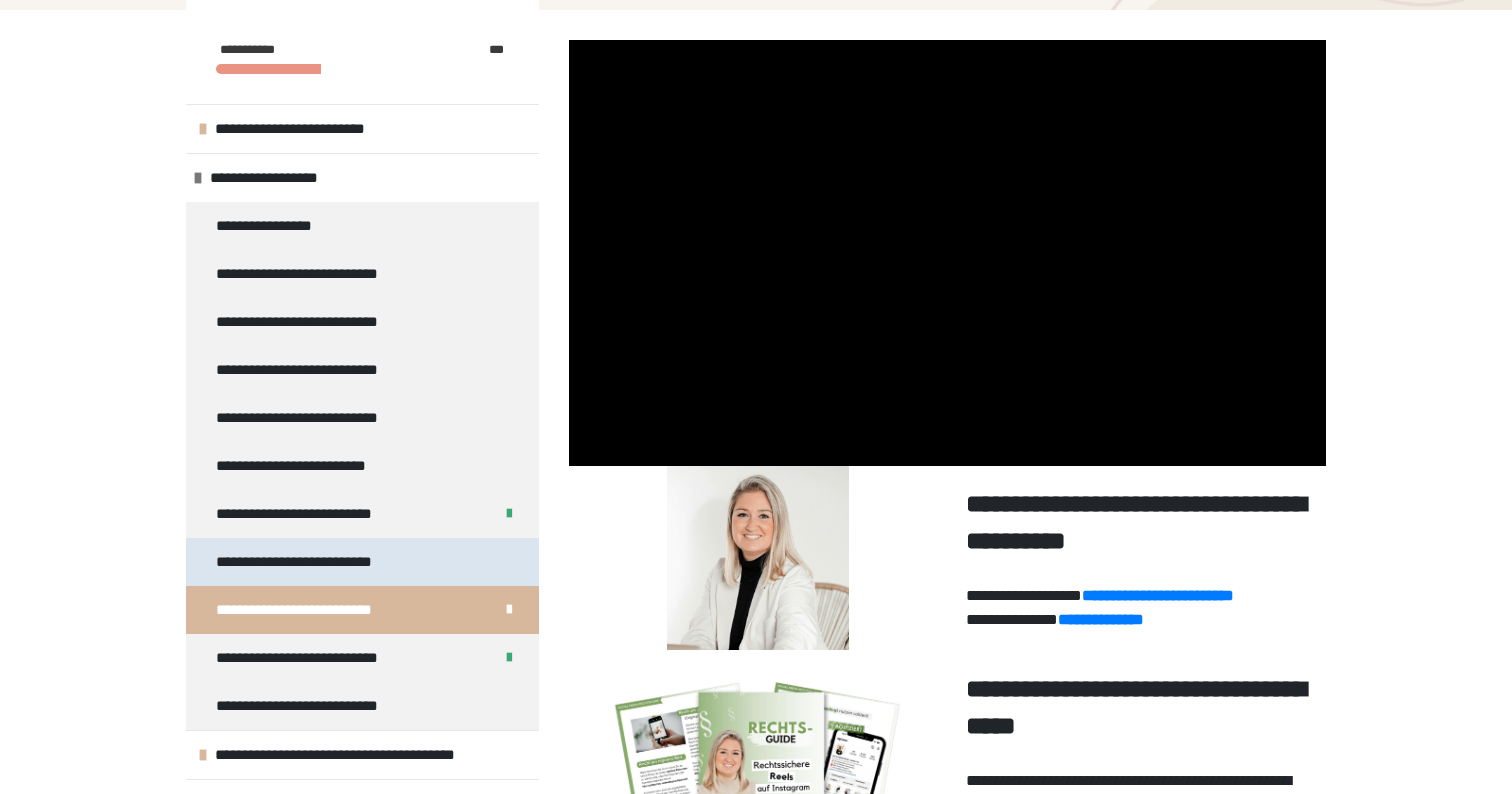 click on "**********" at bounding box center [362, 562] 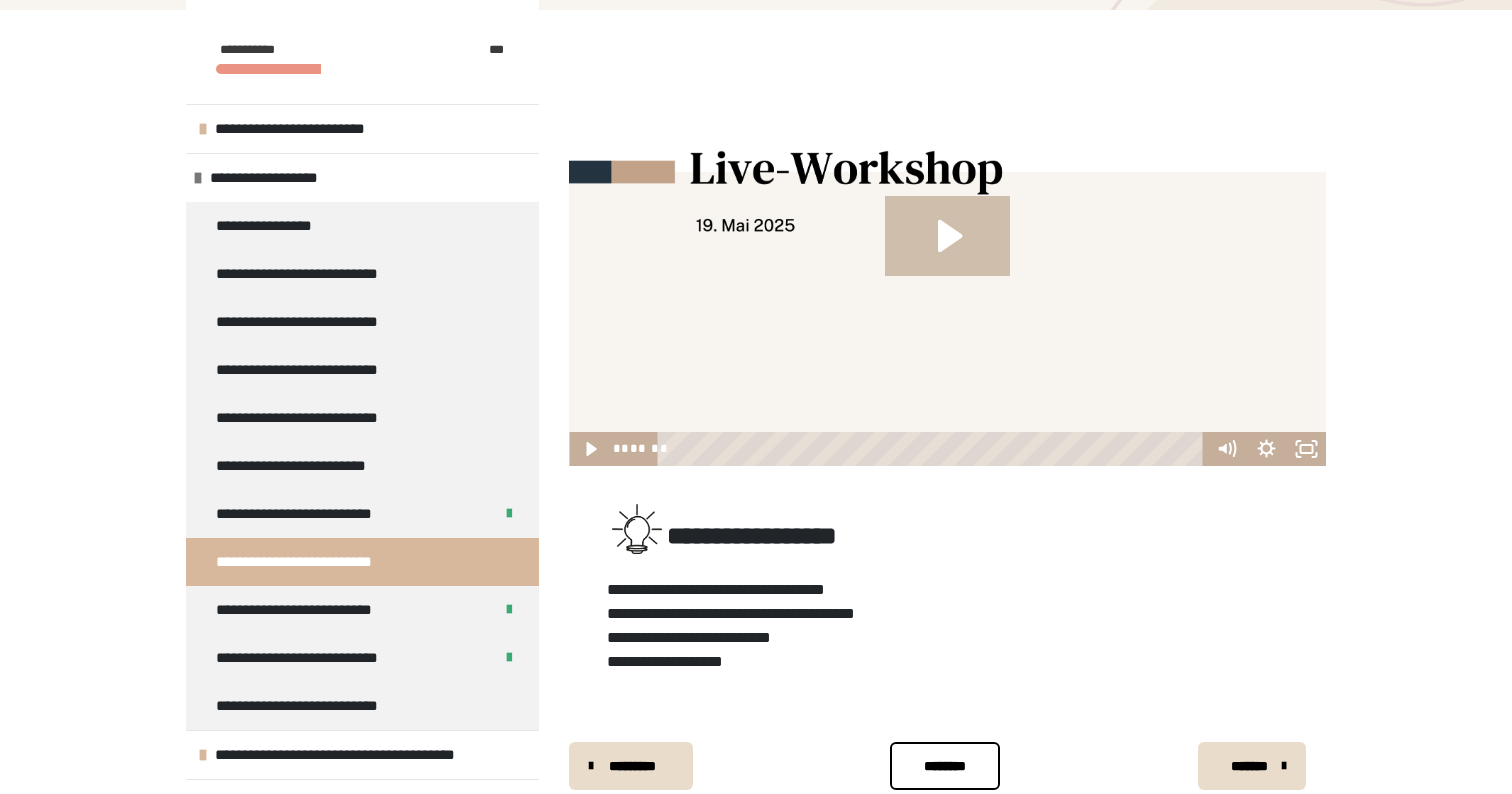 click 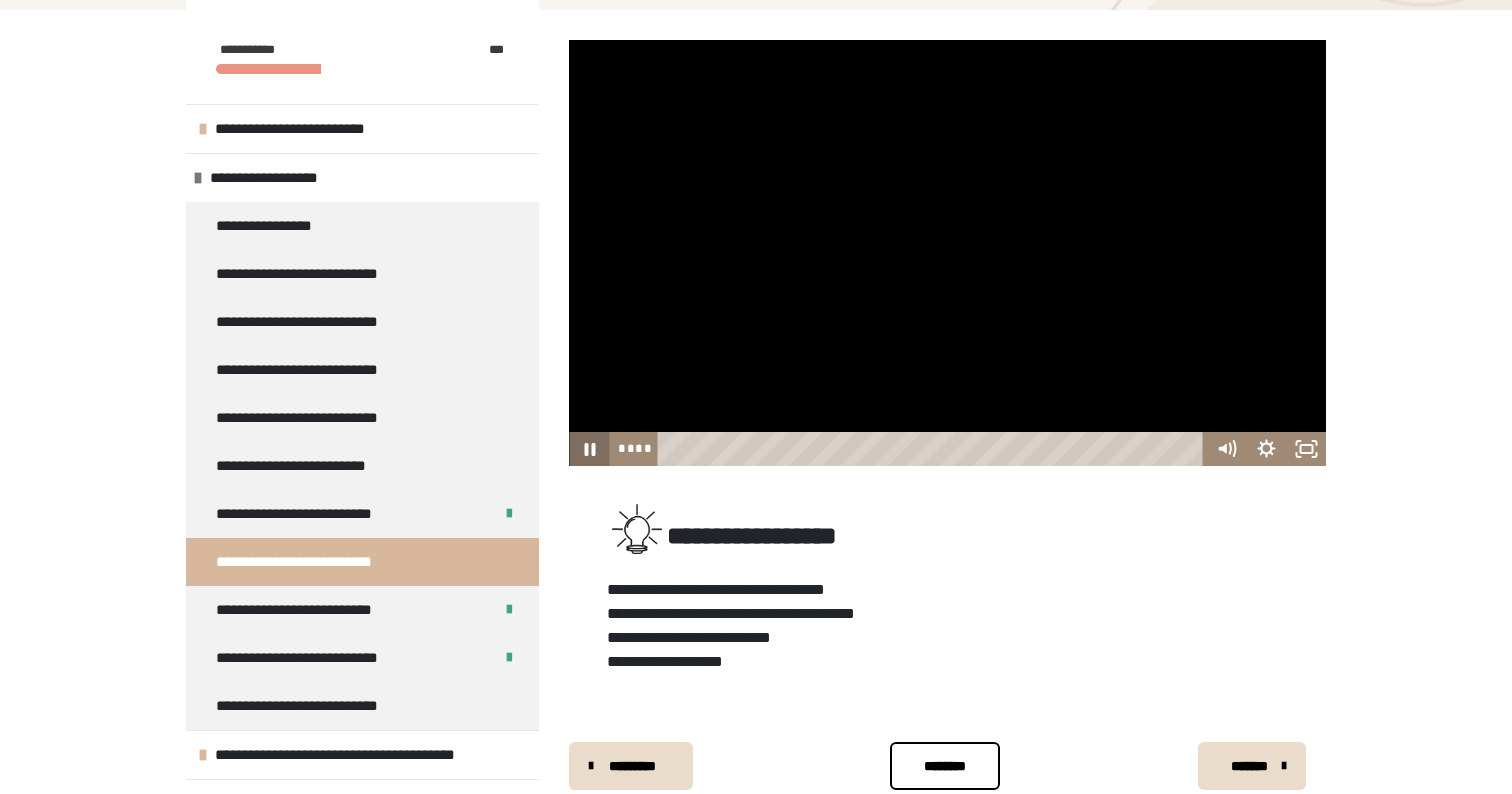 click 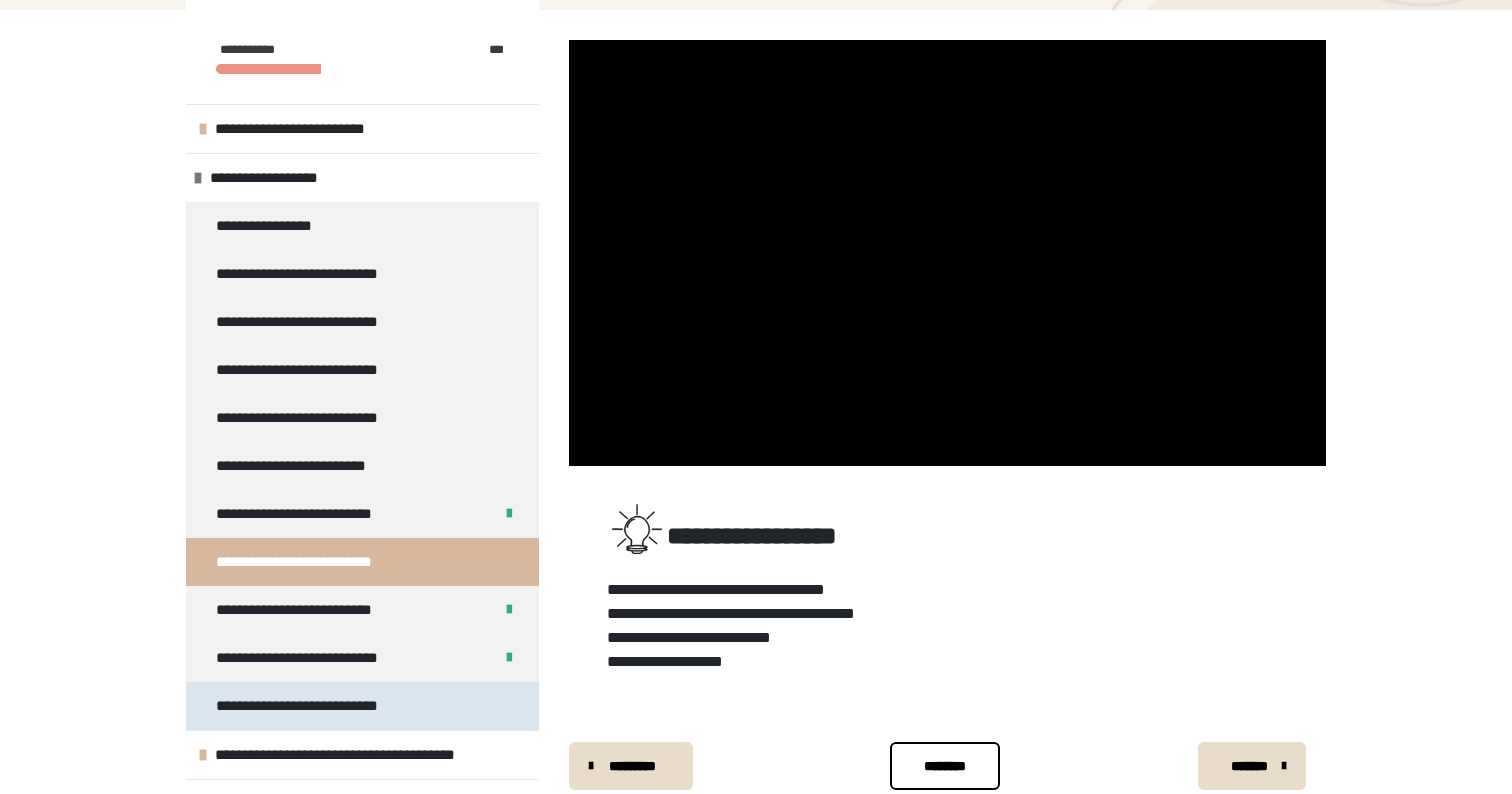 click on "**********" at bounding box center (314, 706) 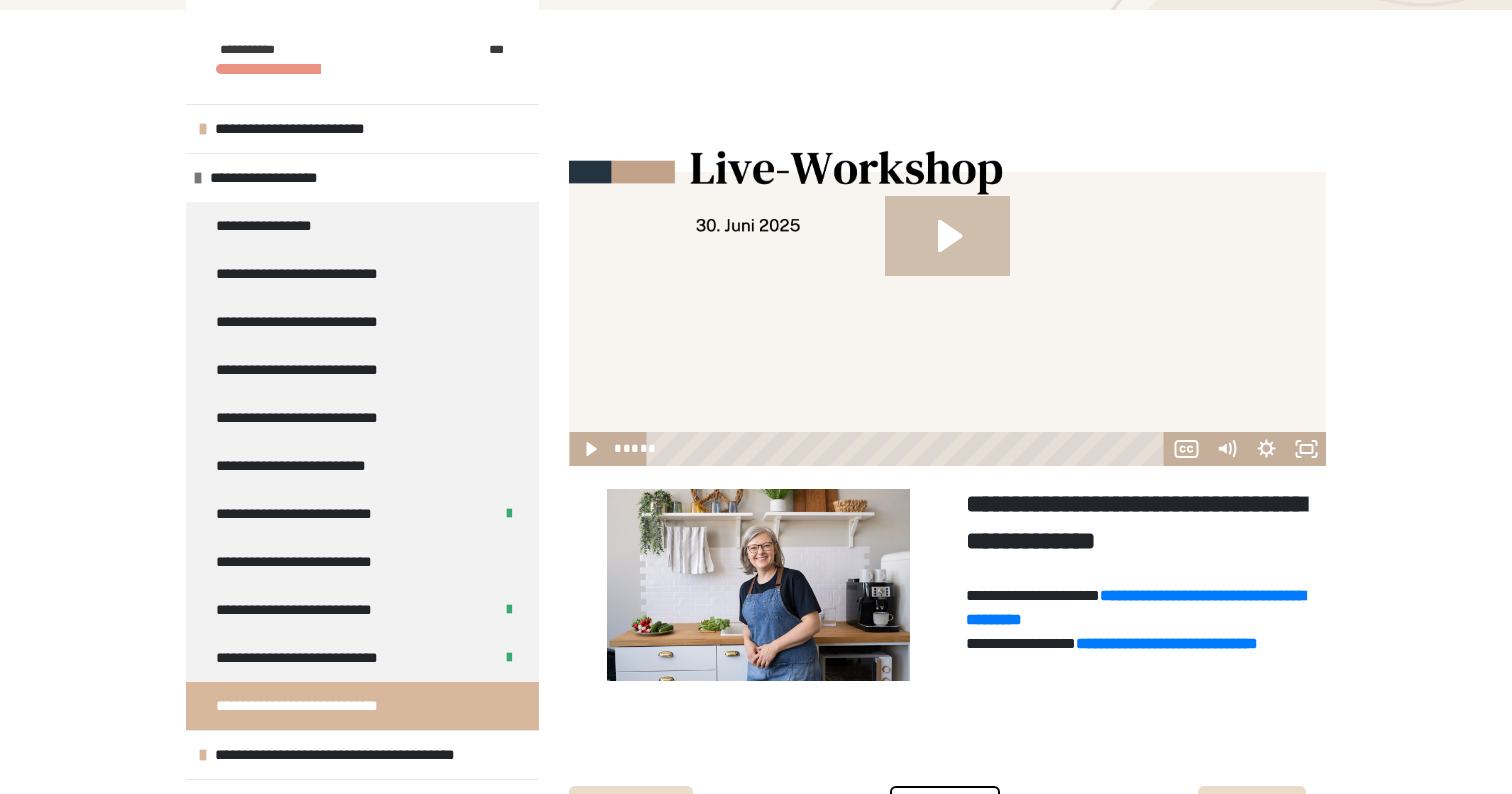 click 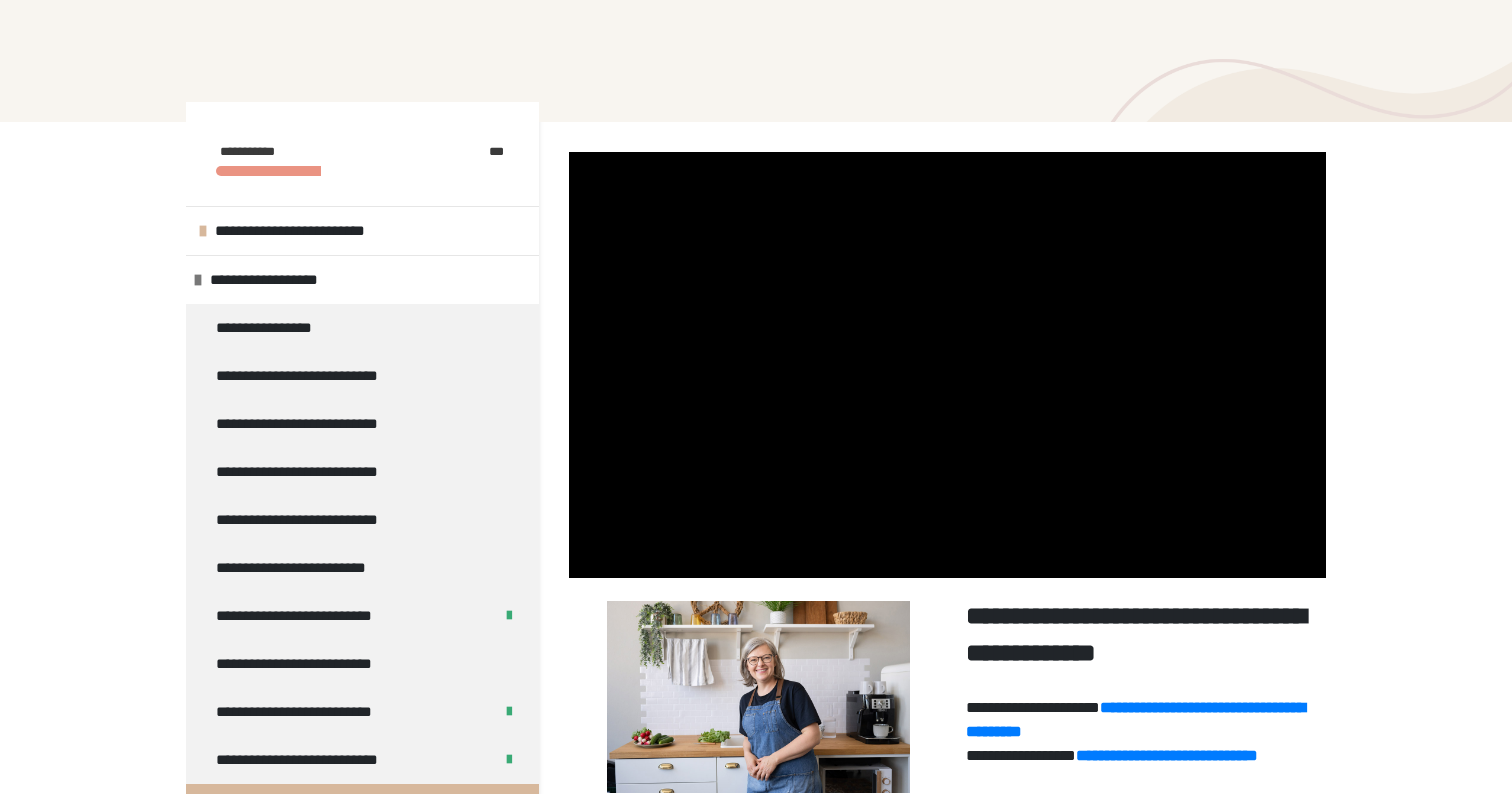 scroll, scrollTop: 158, scrollLeft: 0, axis: vertical 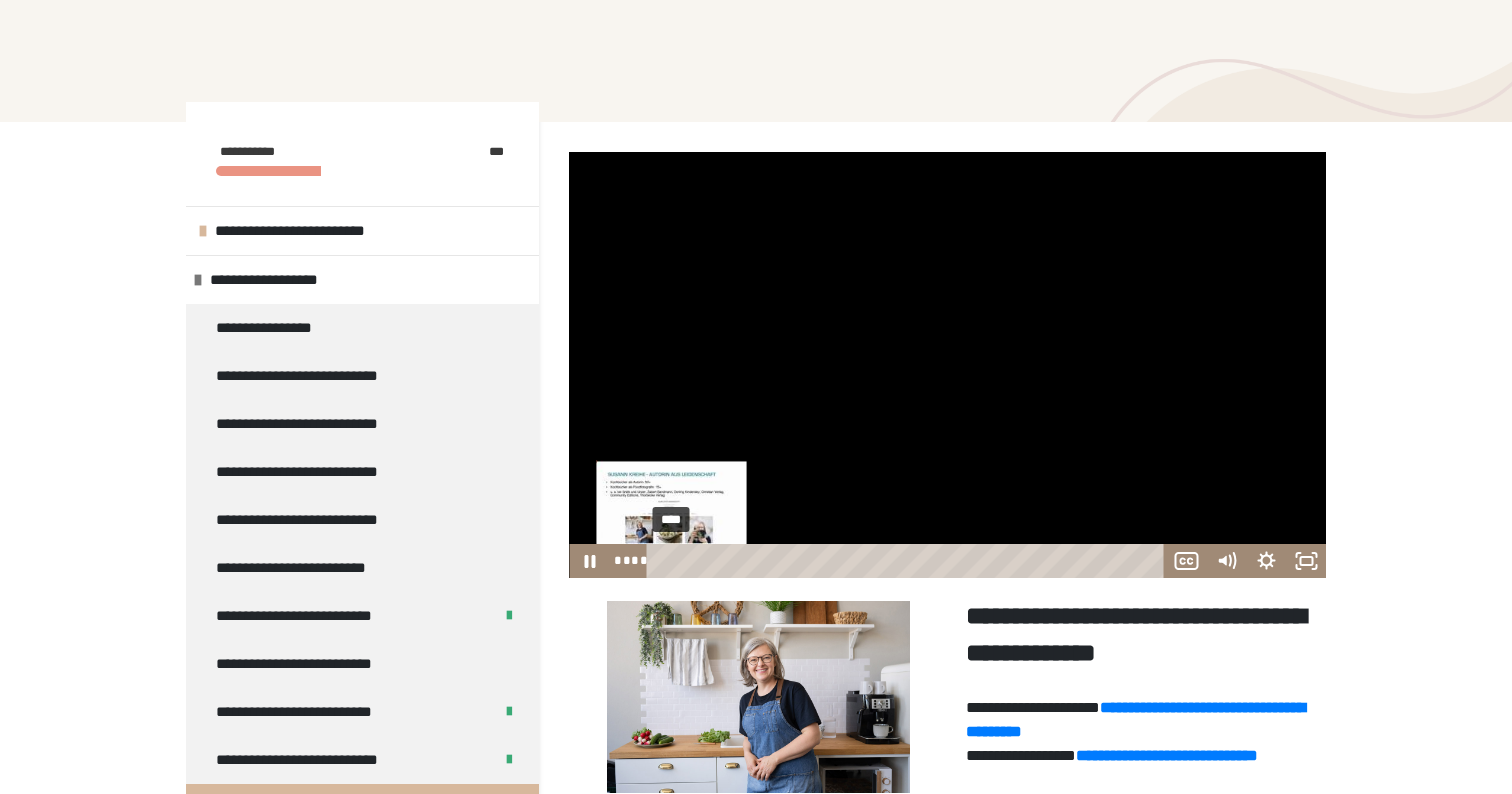 click on "****" at bounding box center (909, 561) 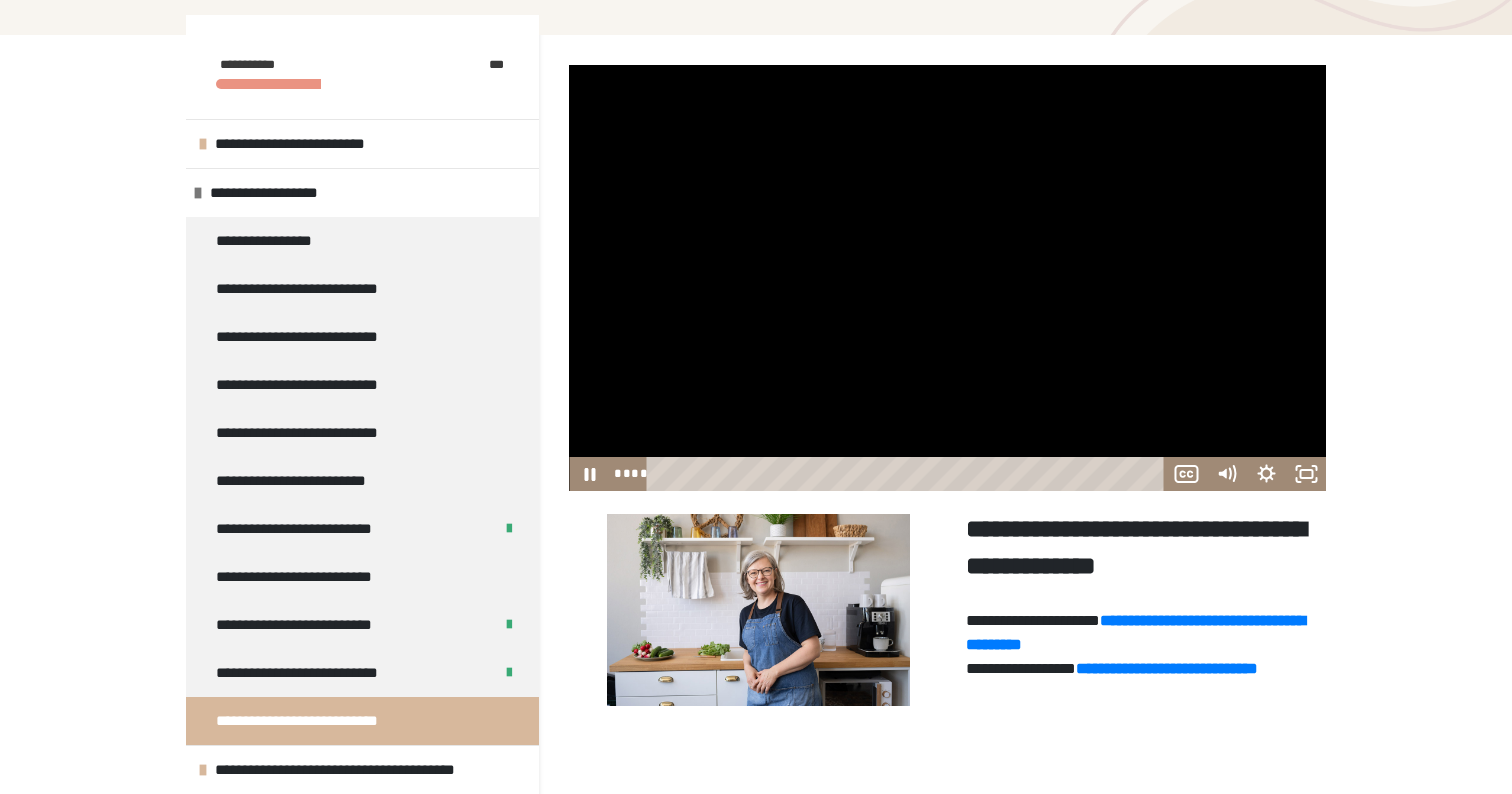 scroll, scrollTop: 247, scrollLeft: 0, axis: vertical 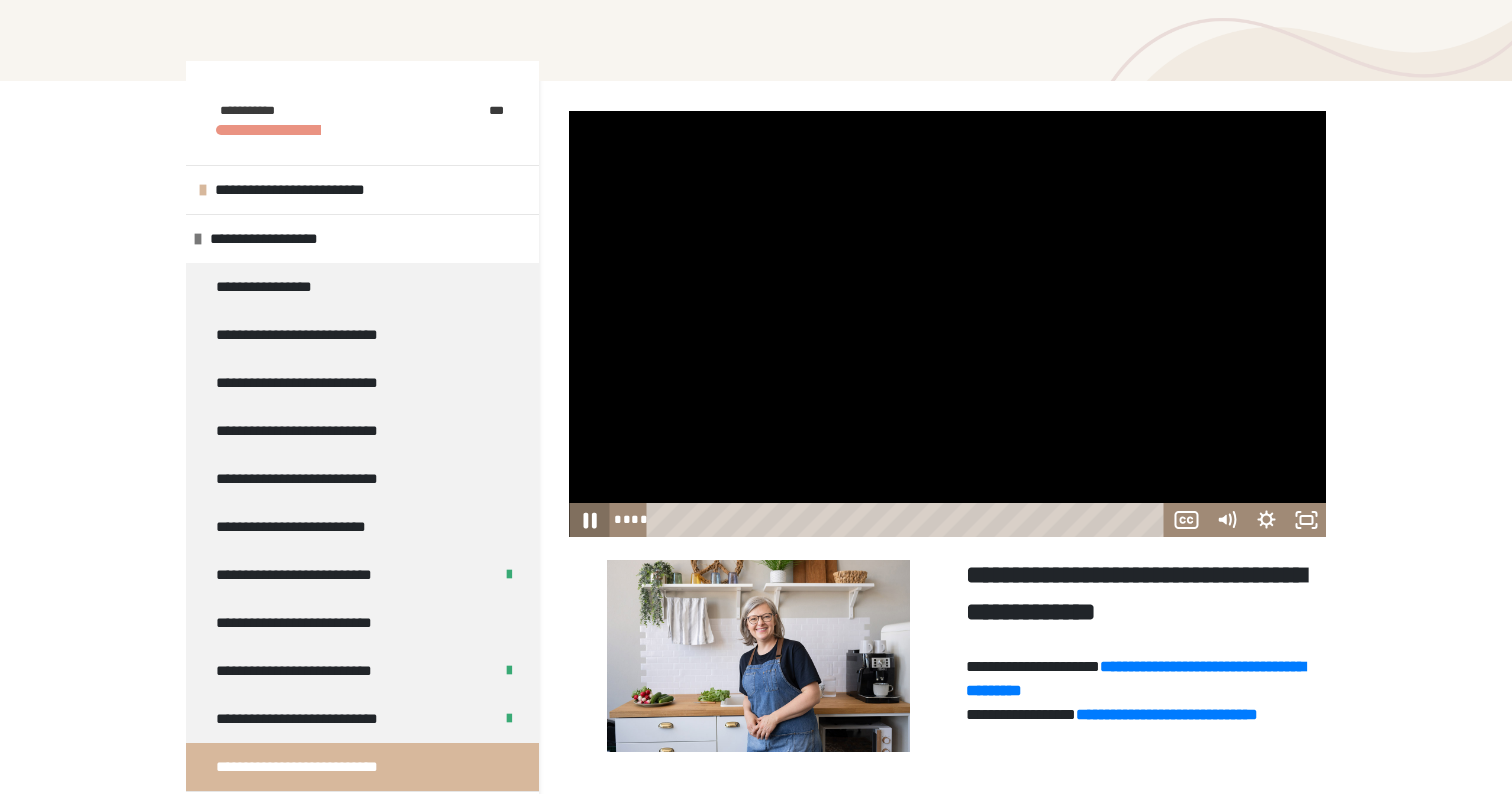 click 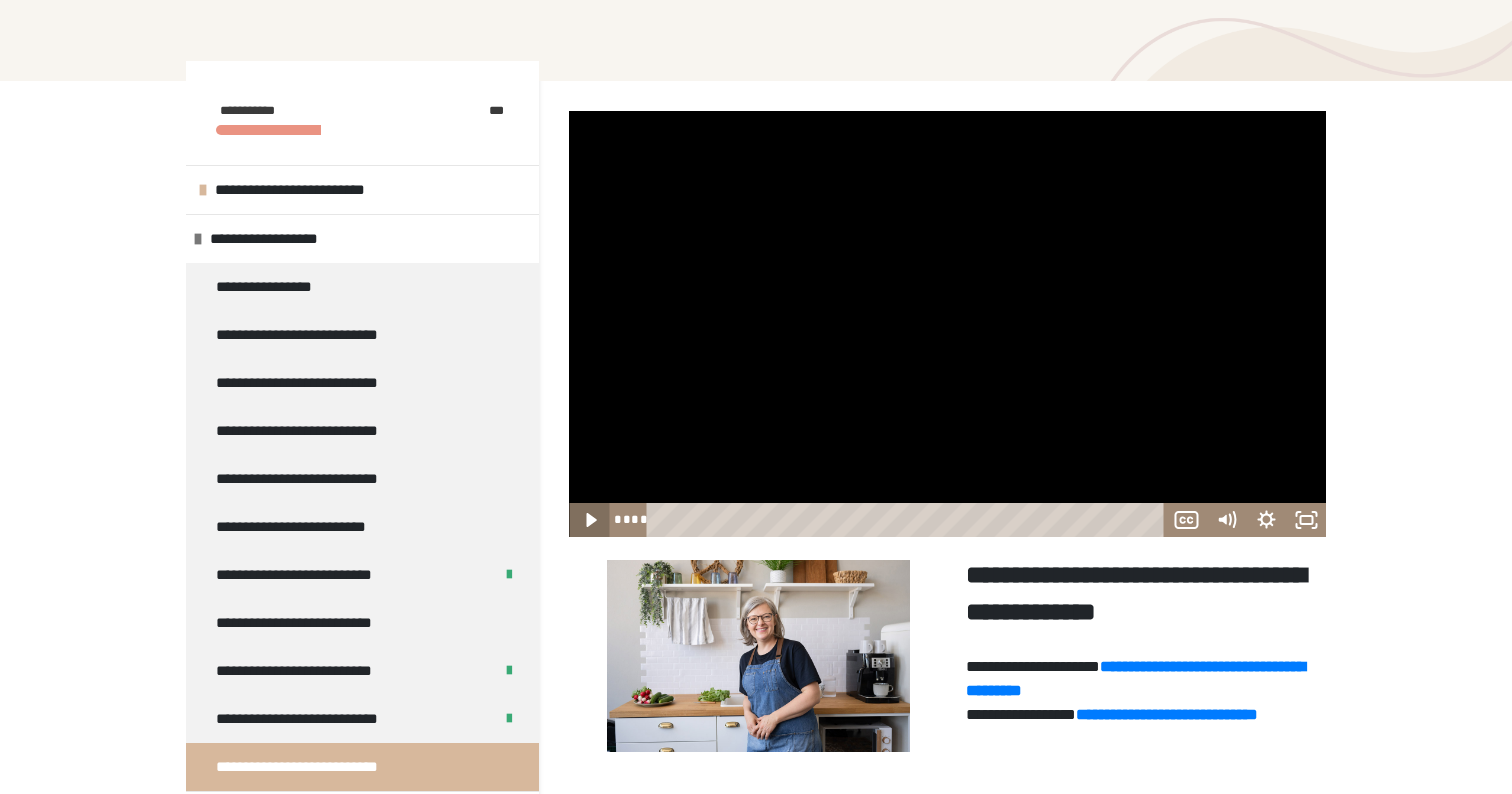 click 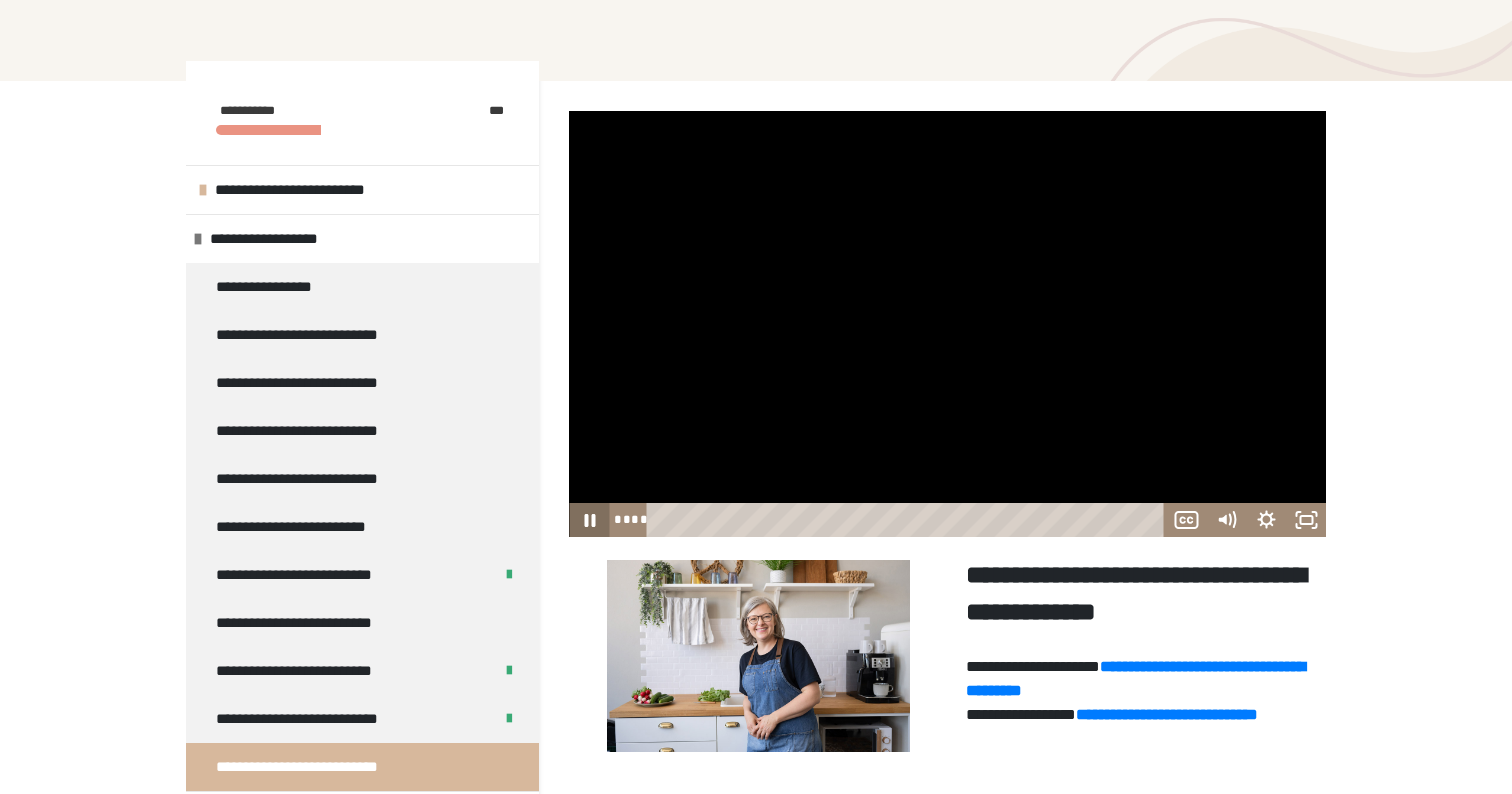 click 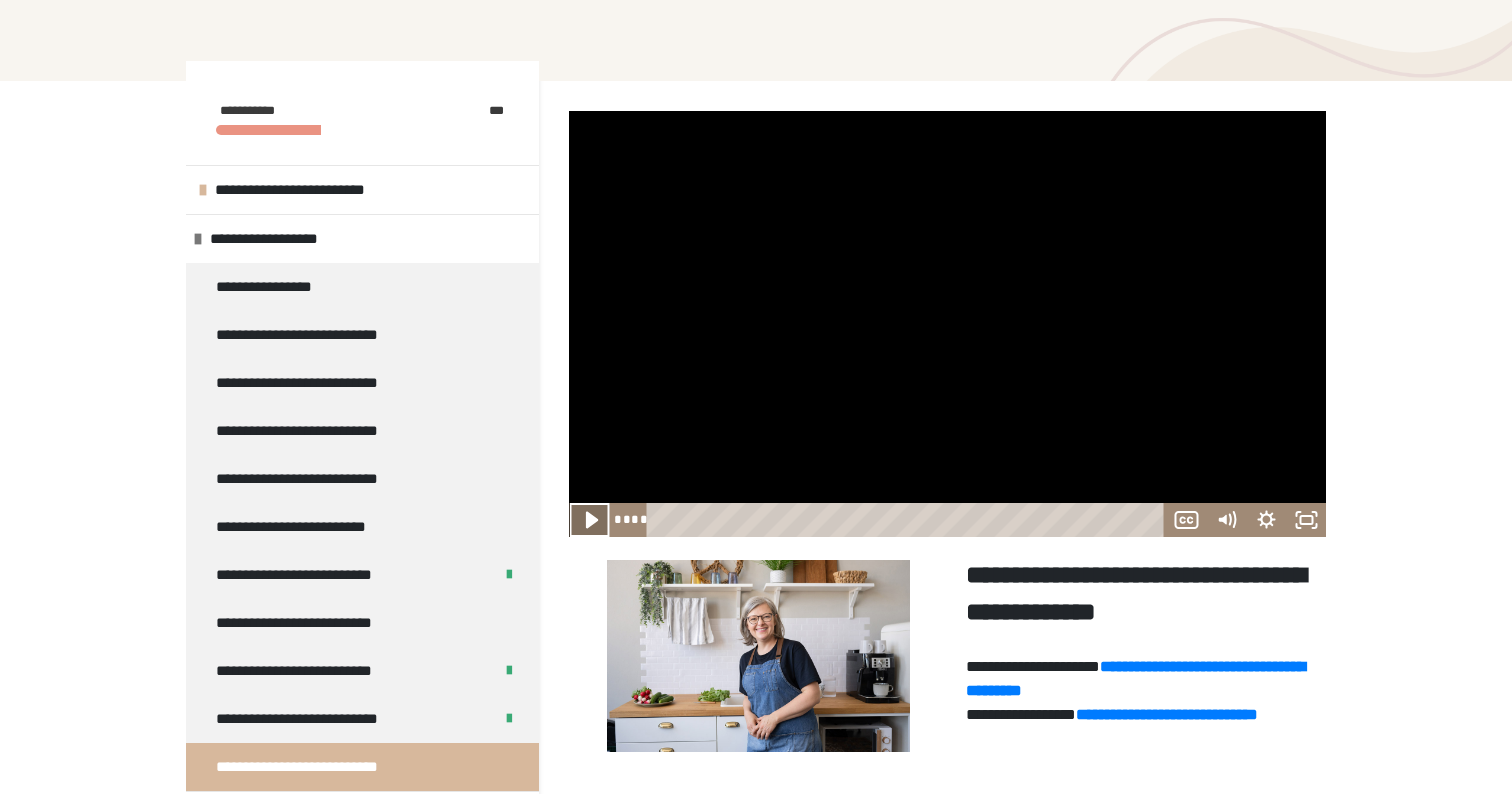 click 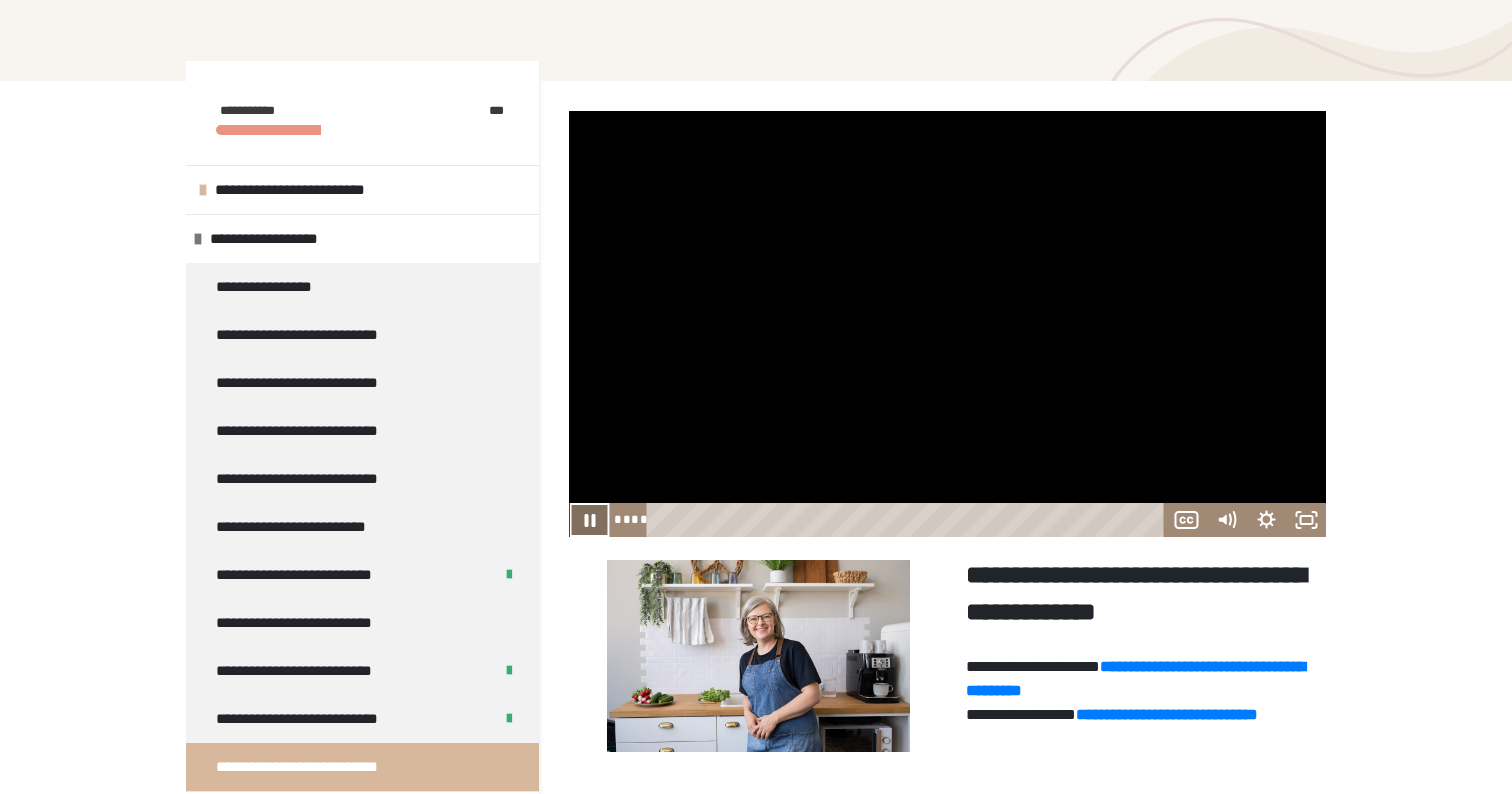 click 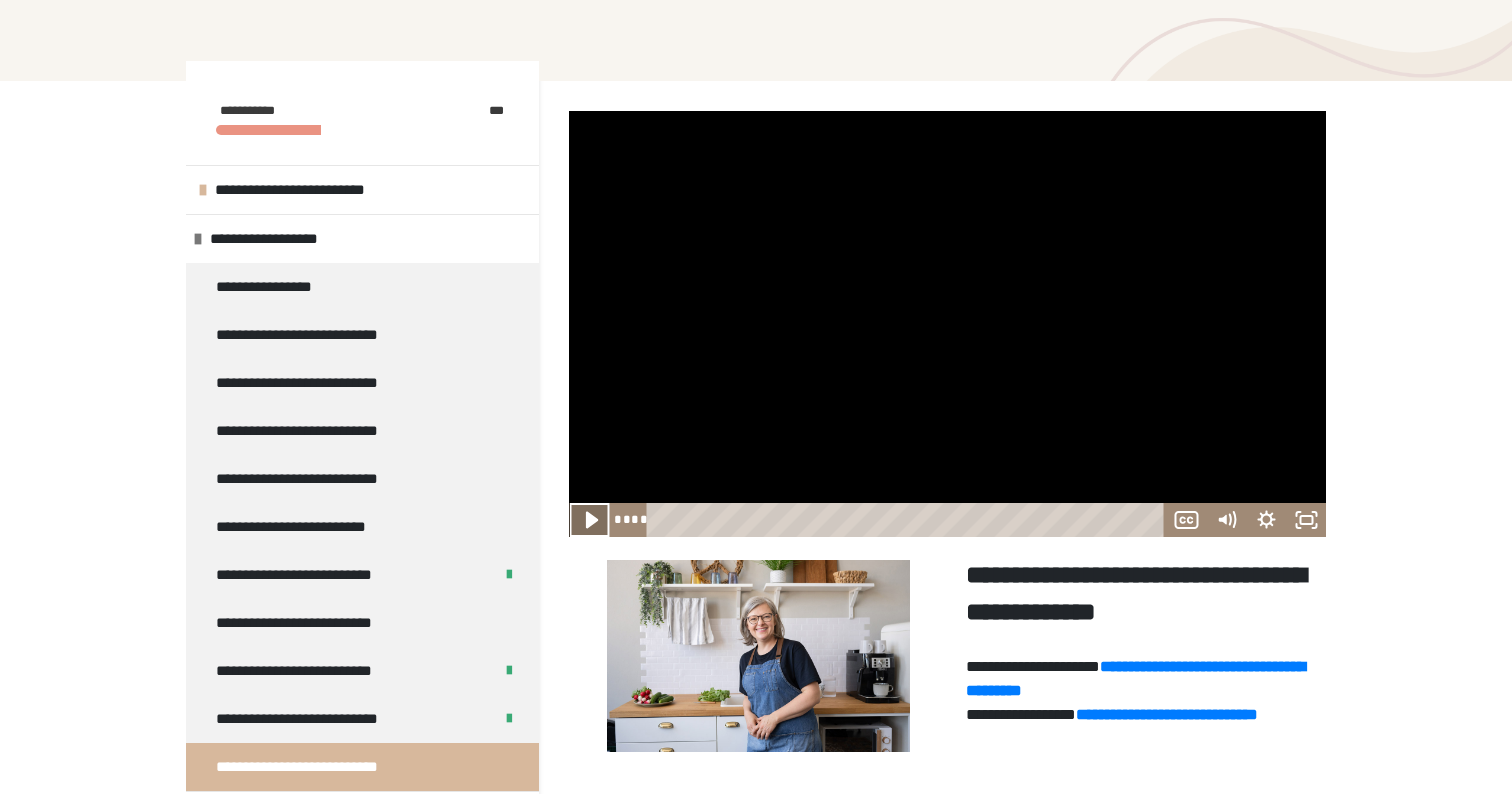 click 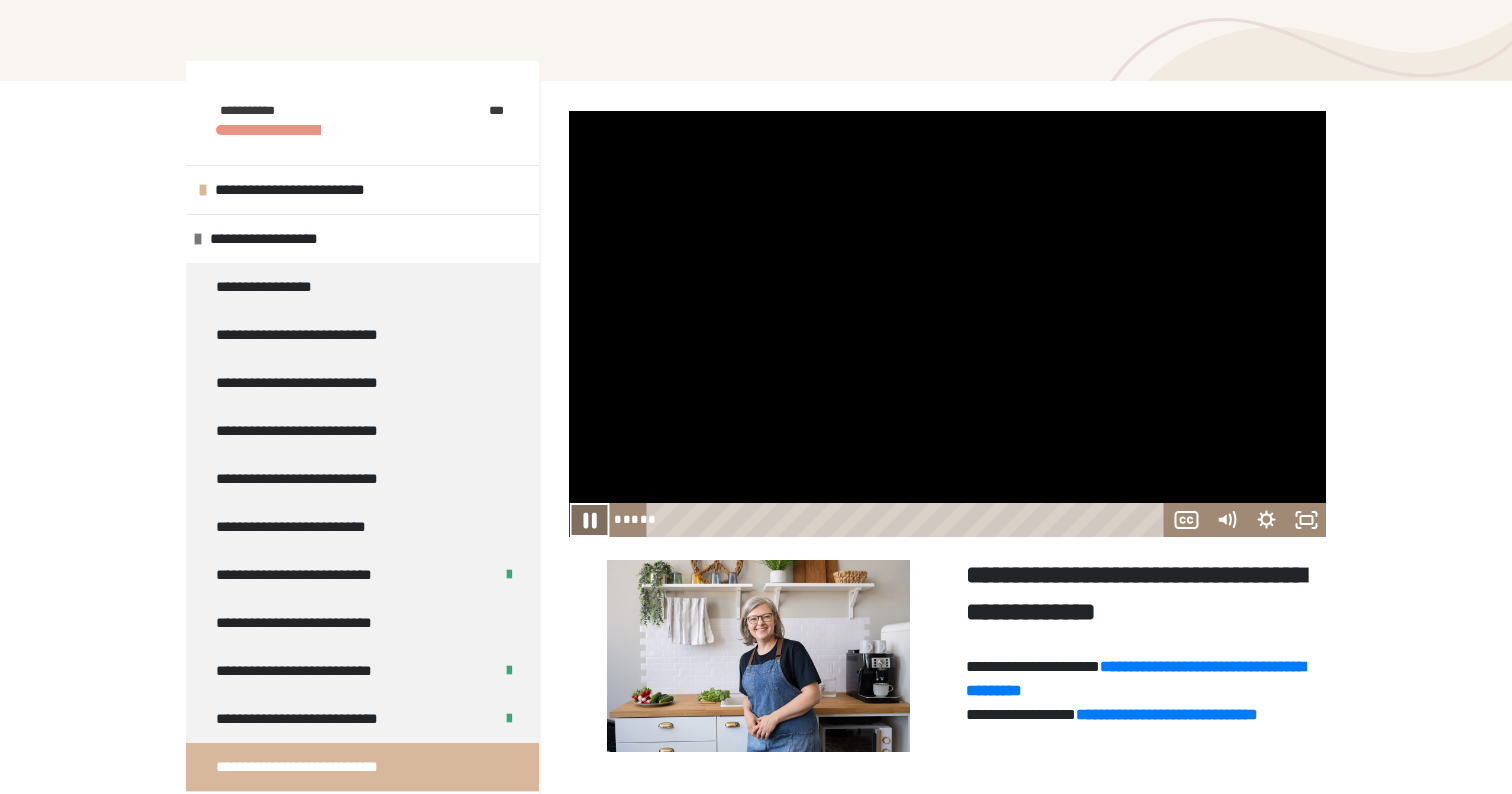 click 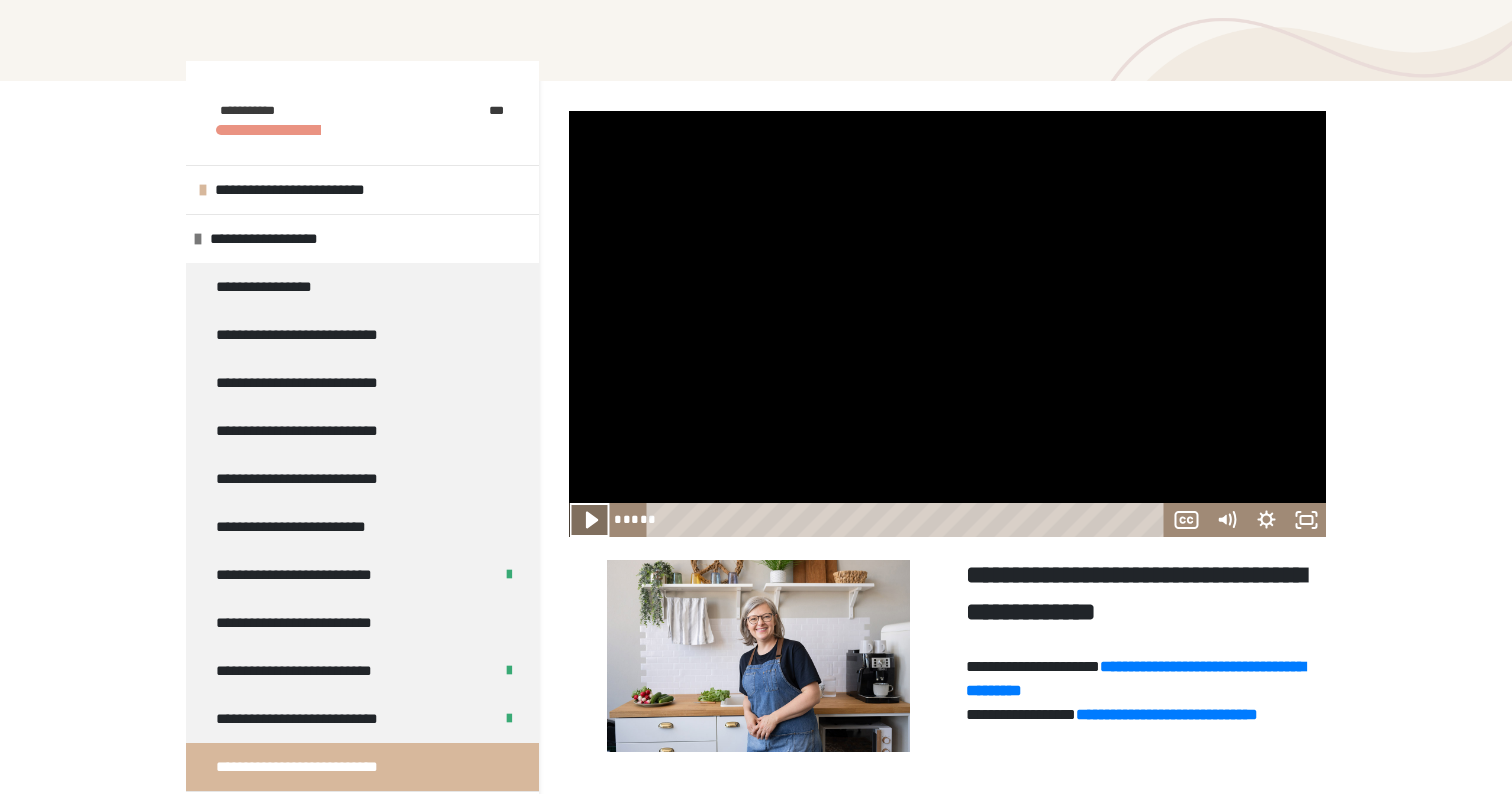 click 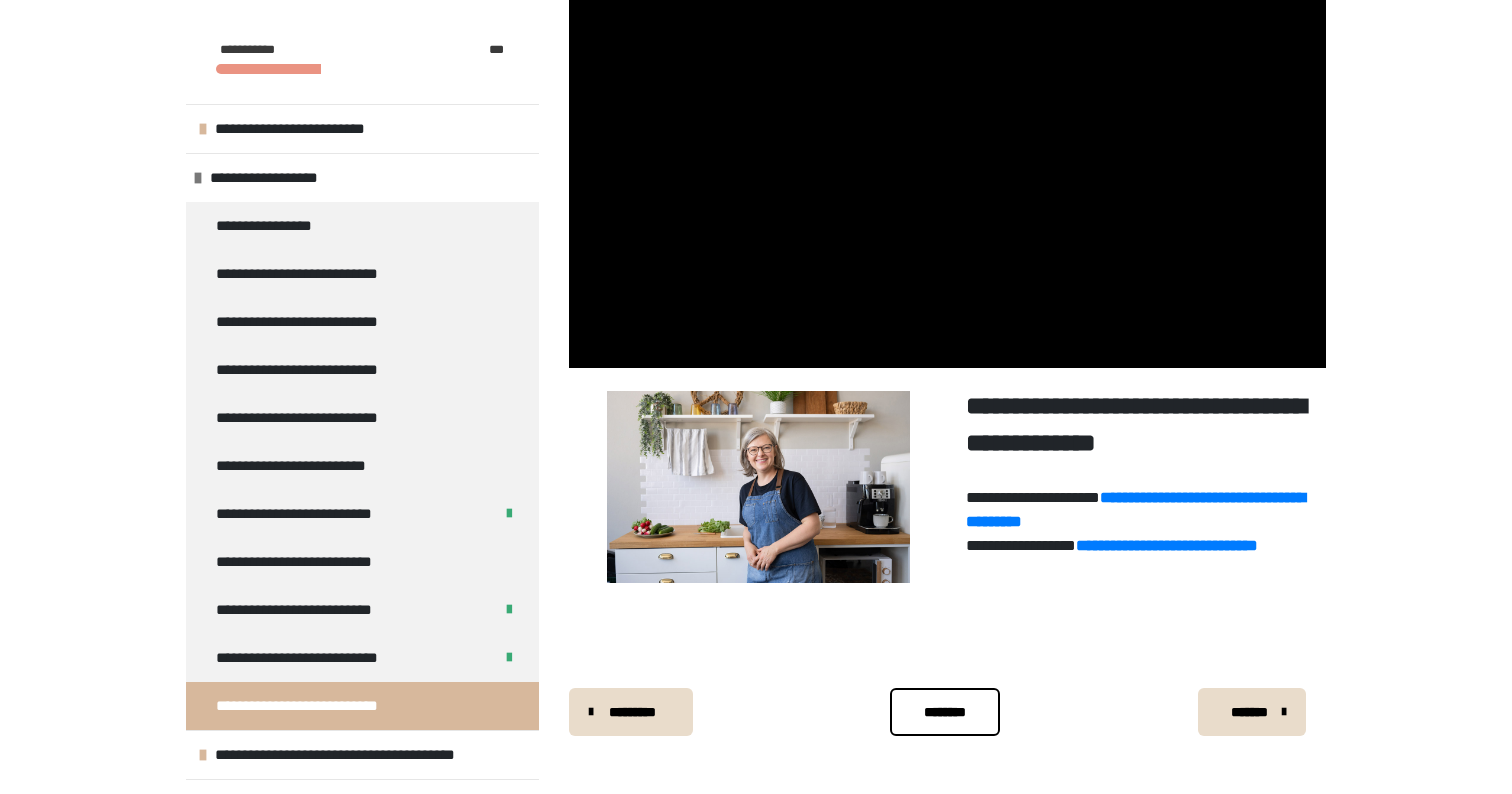 scroll, scrollTop: 370, scrollLeft: 0, axis: vertical 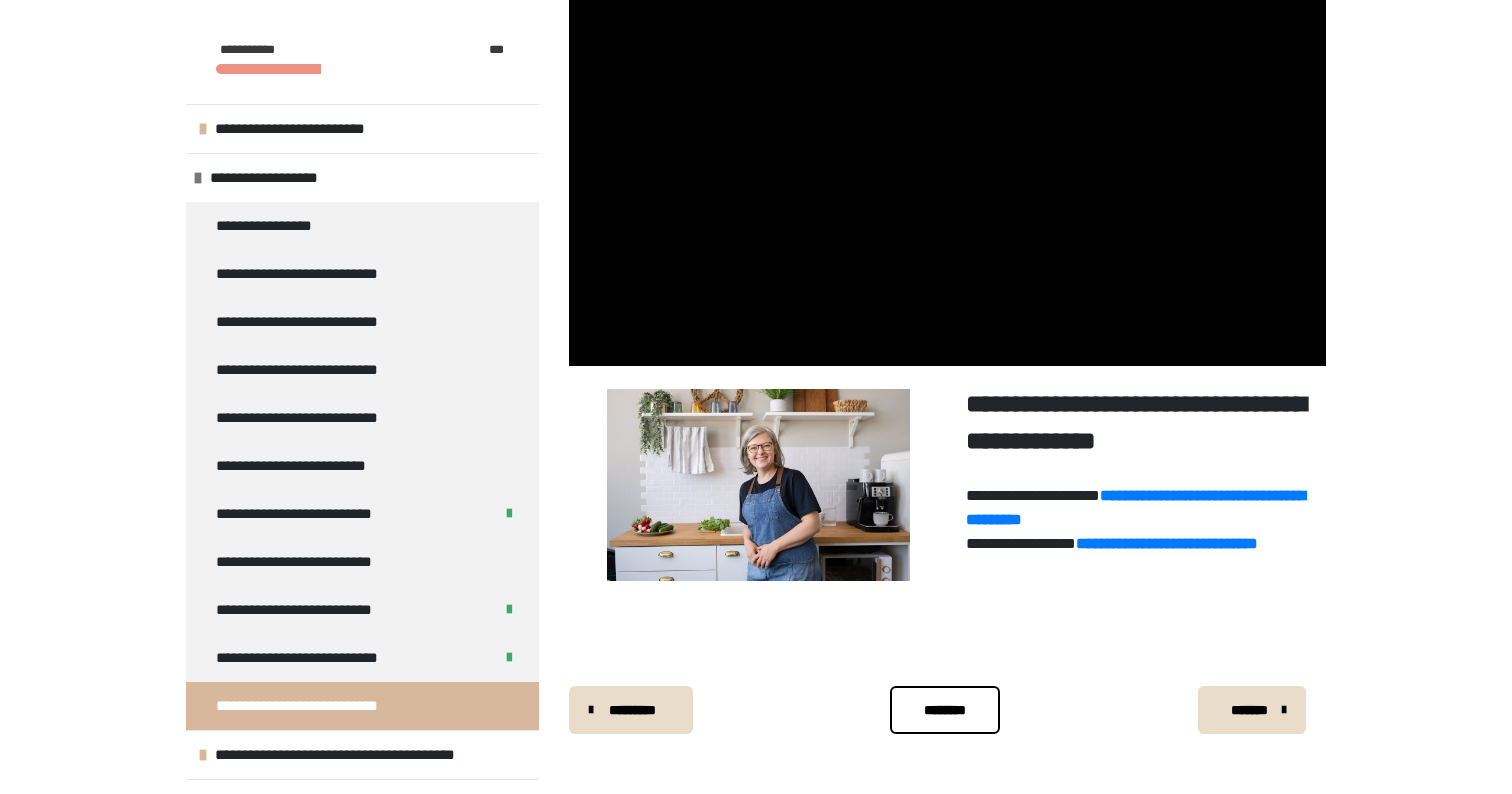 click on "********" at bounding box center (945, 710) 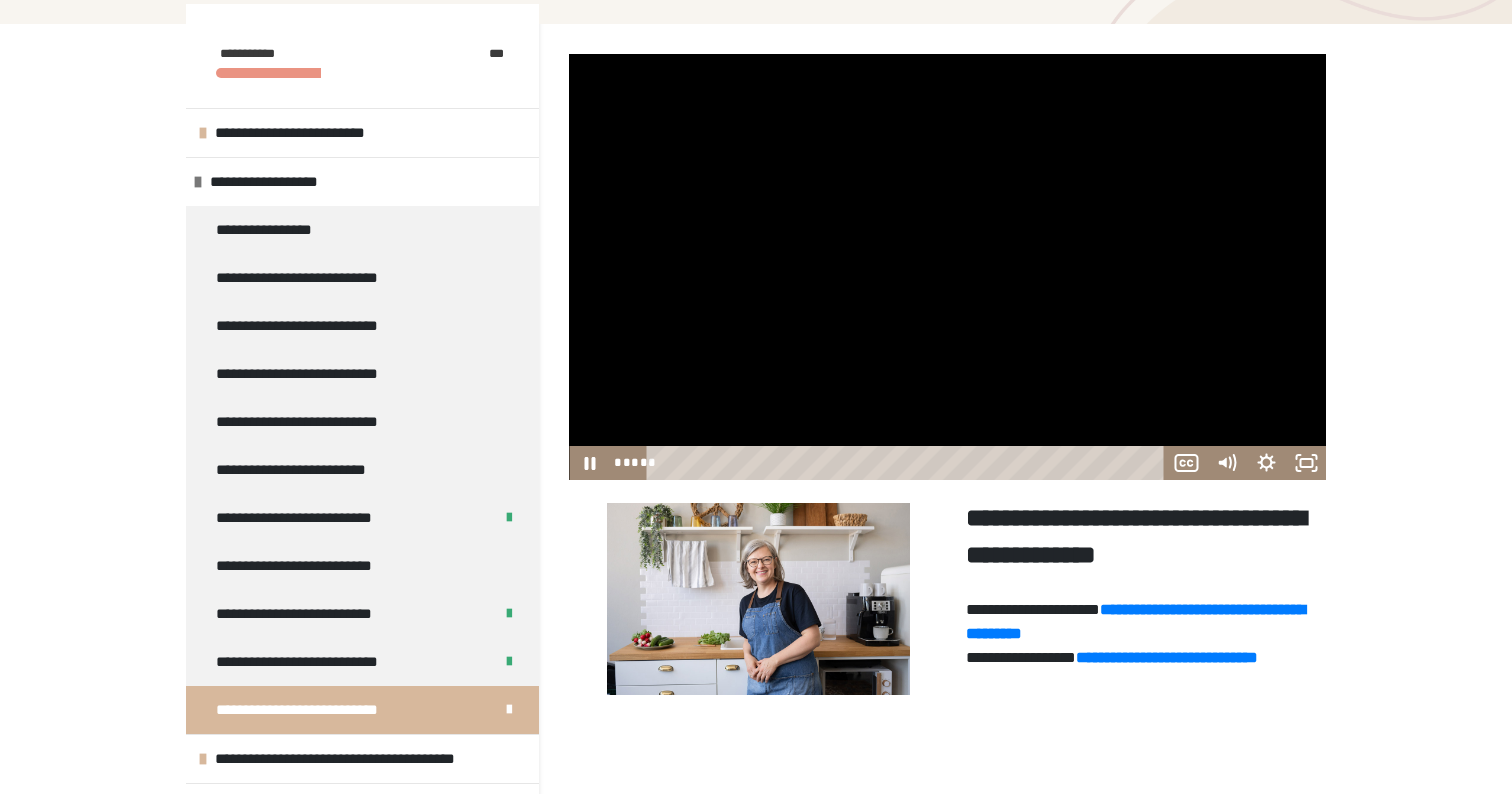 scroll, scrollTop: 251, scrollLeft: 0, axis: vertical 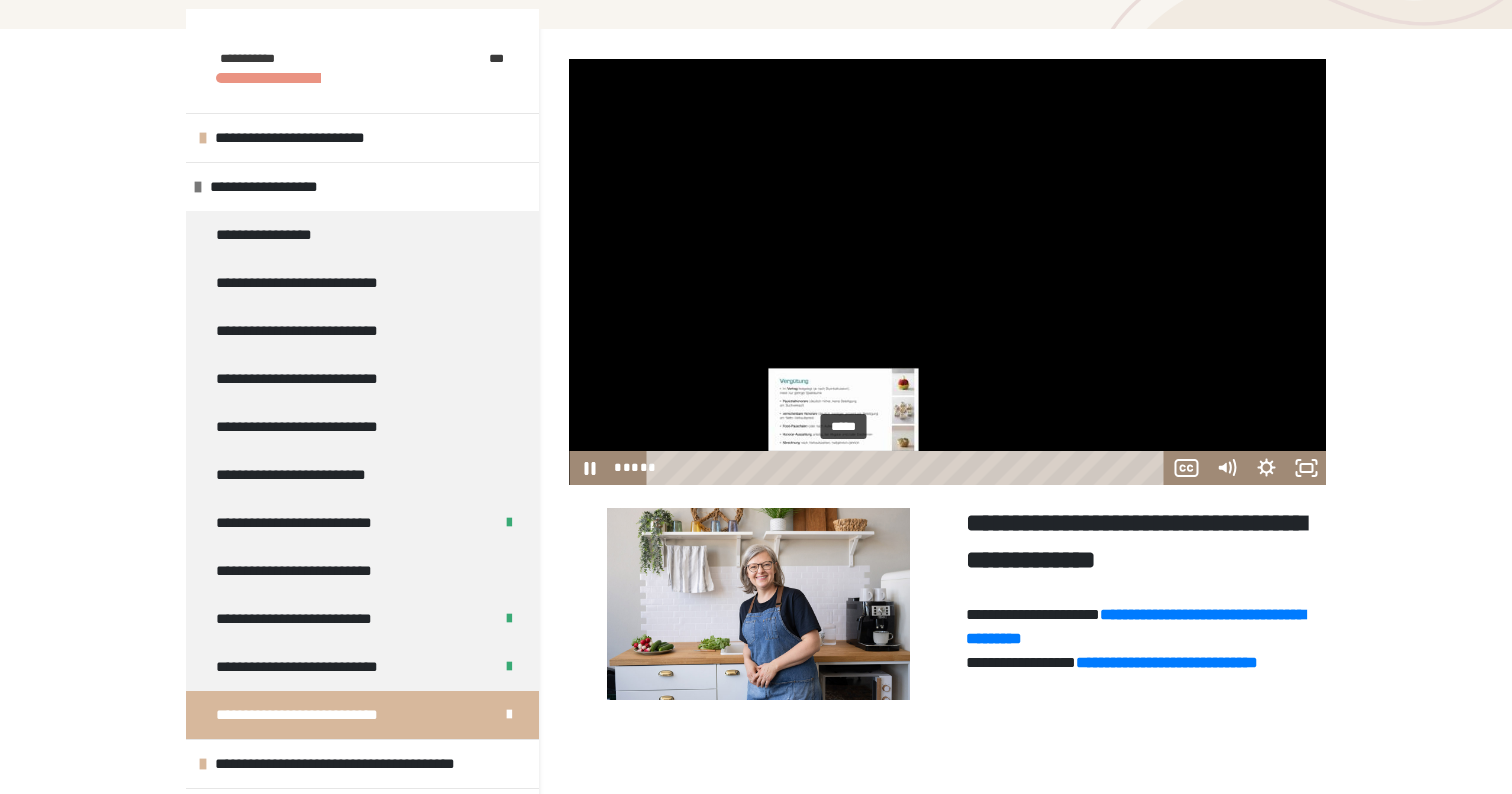click at bounding box center (843, 467) 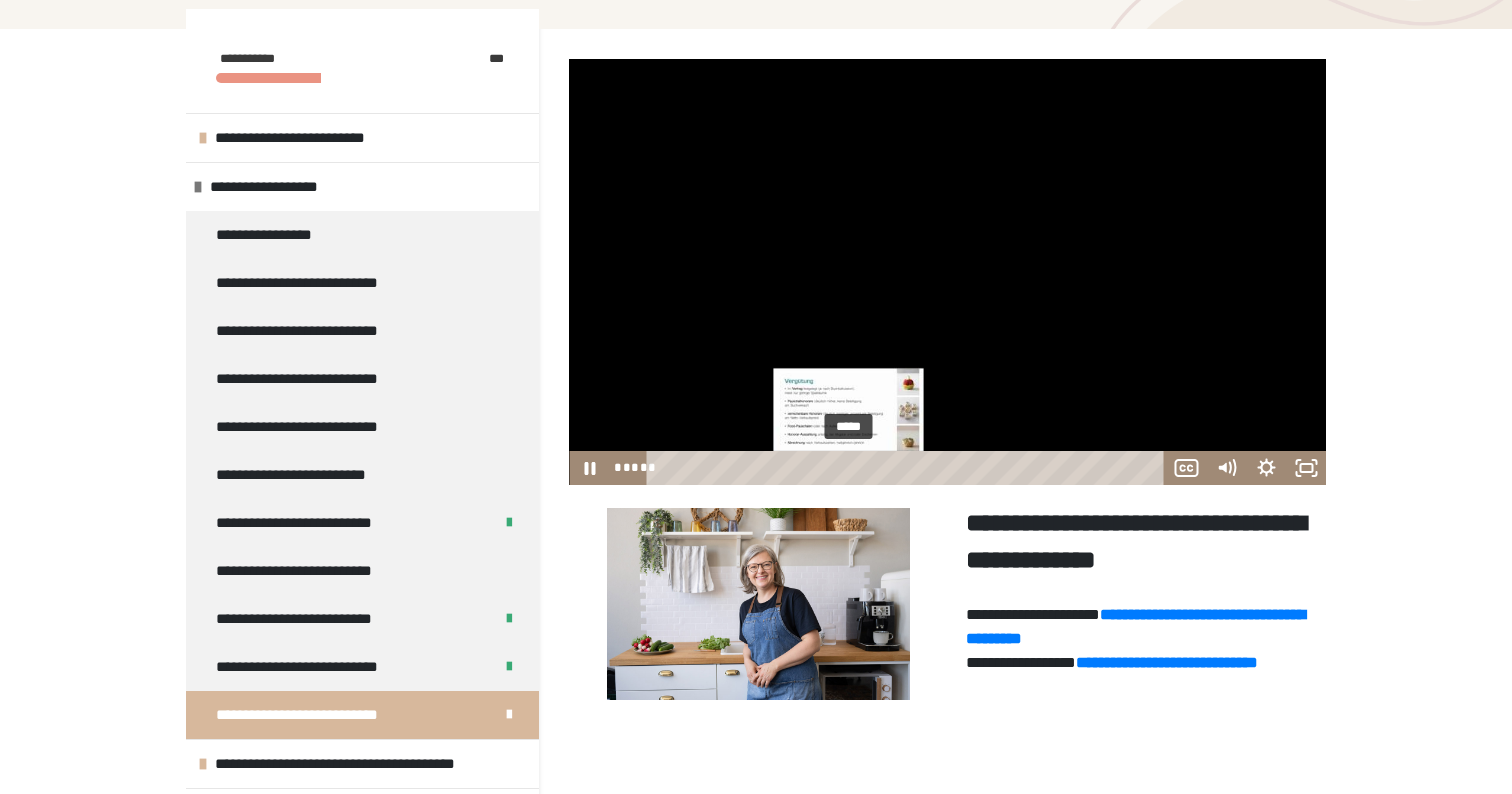 click at bounding box center [848, 467] 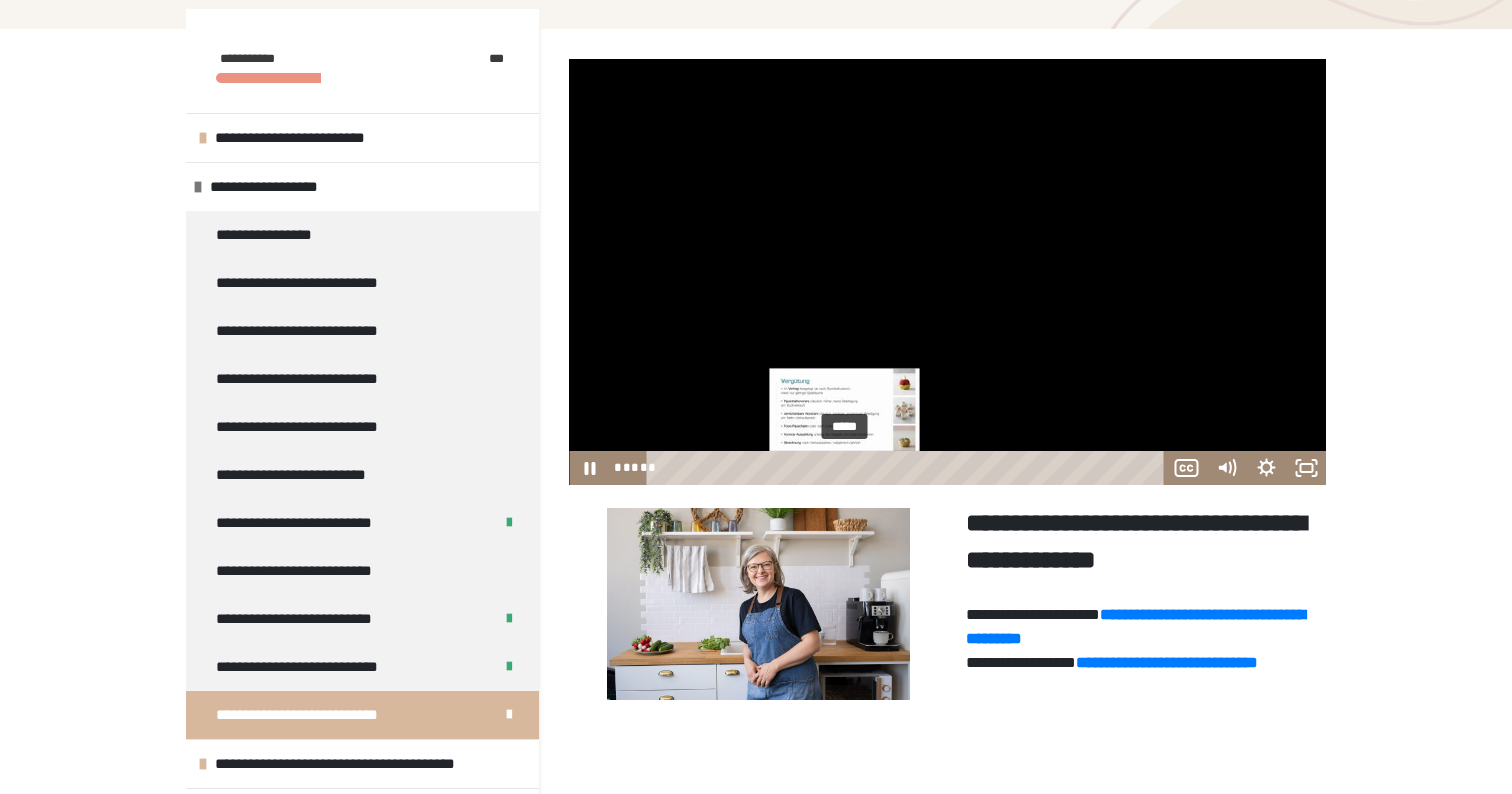 click at bounding box center [844, 467] 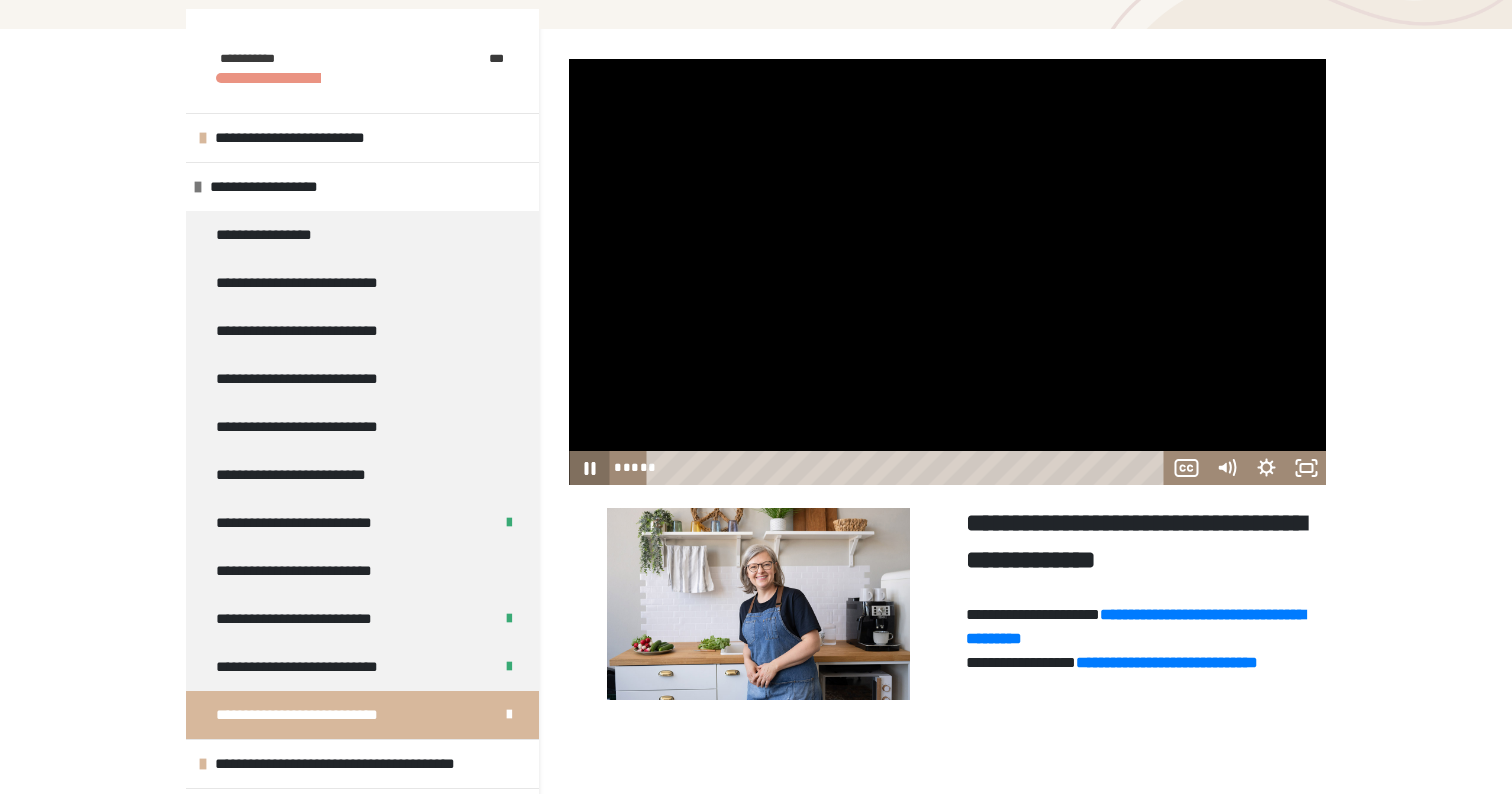 click 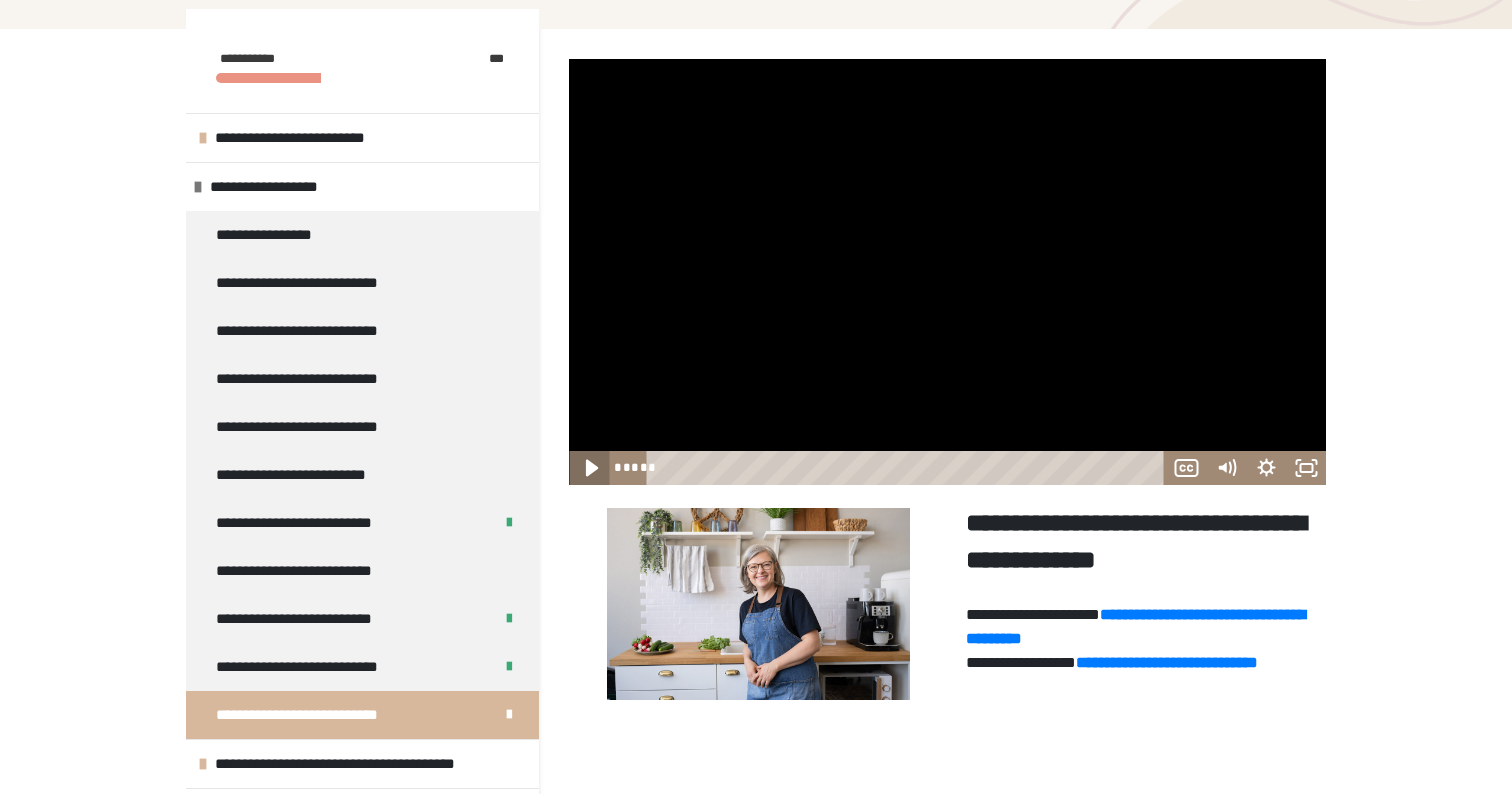 click 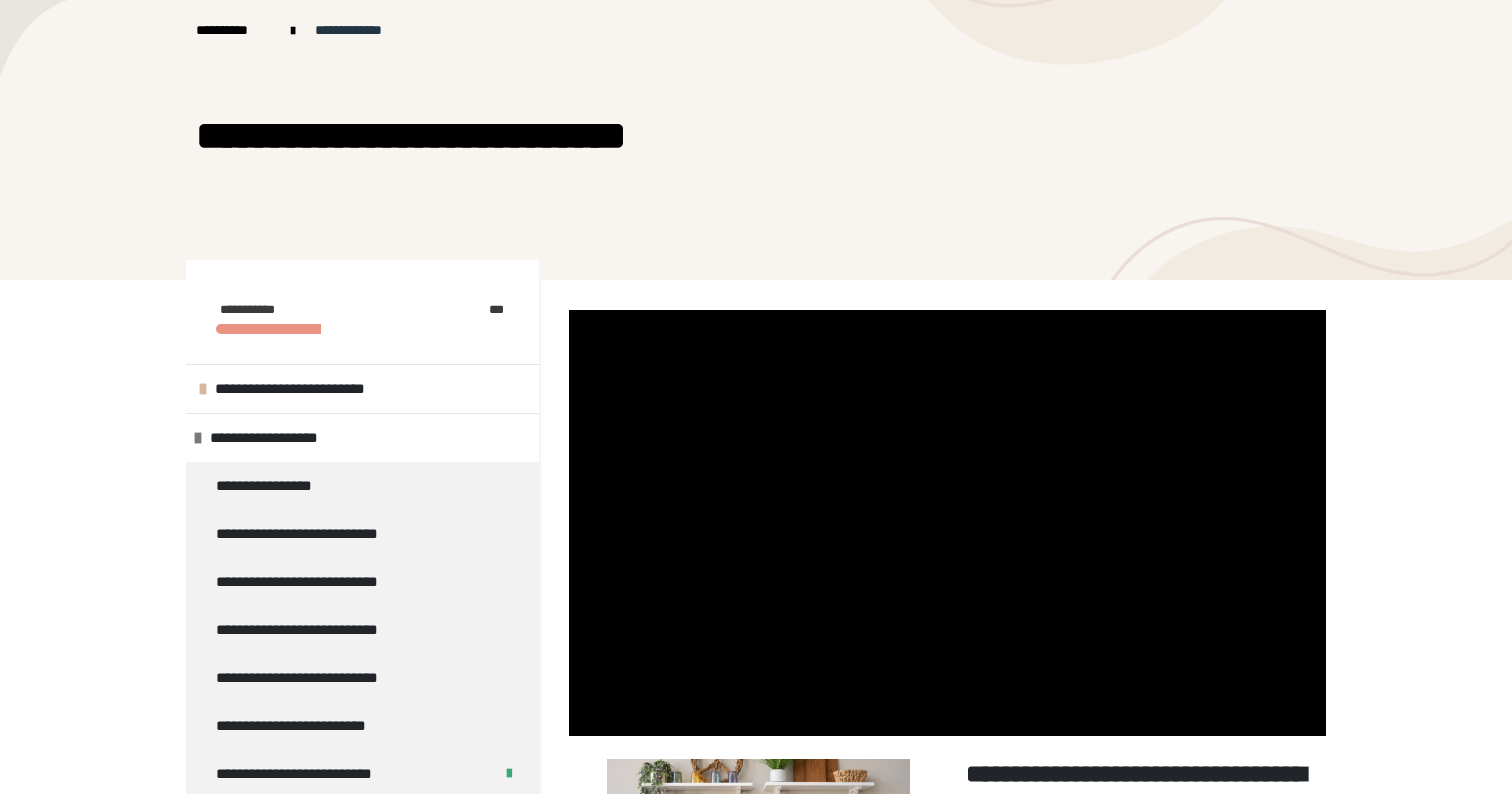 scroll, scrollTop: 251, scrollLeft: 0, axis: vertical 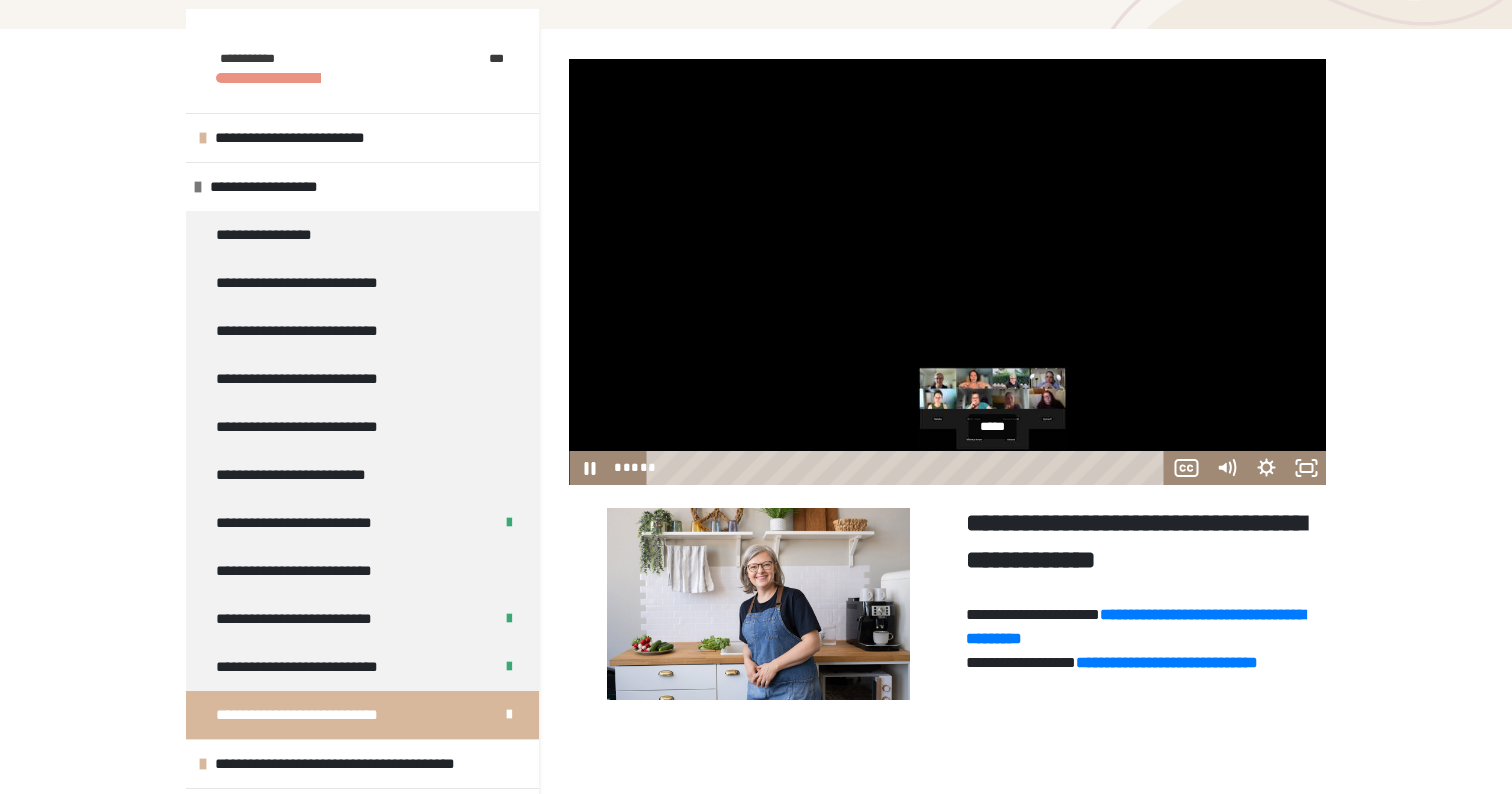 click on "*****" at bounding box center [909, 468] 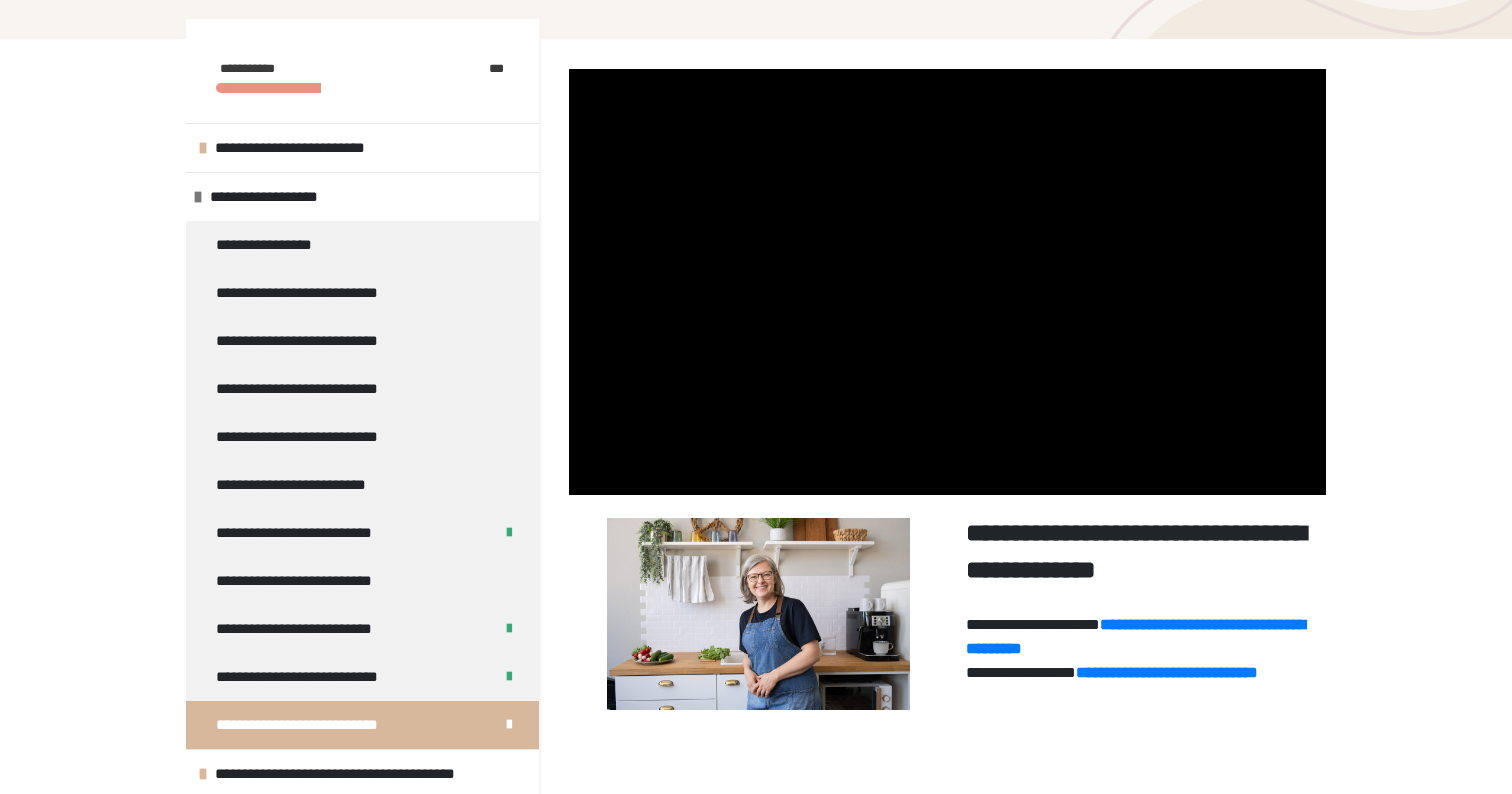 scroll, scrollTop: 241, scrollLeft: 0, axis: vertical 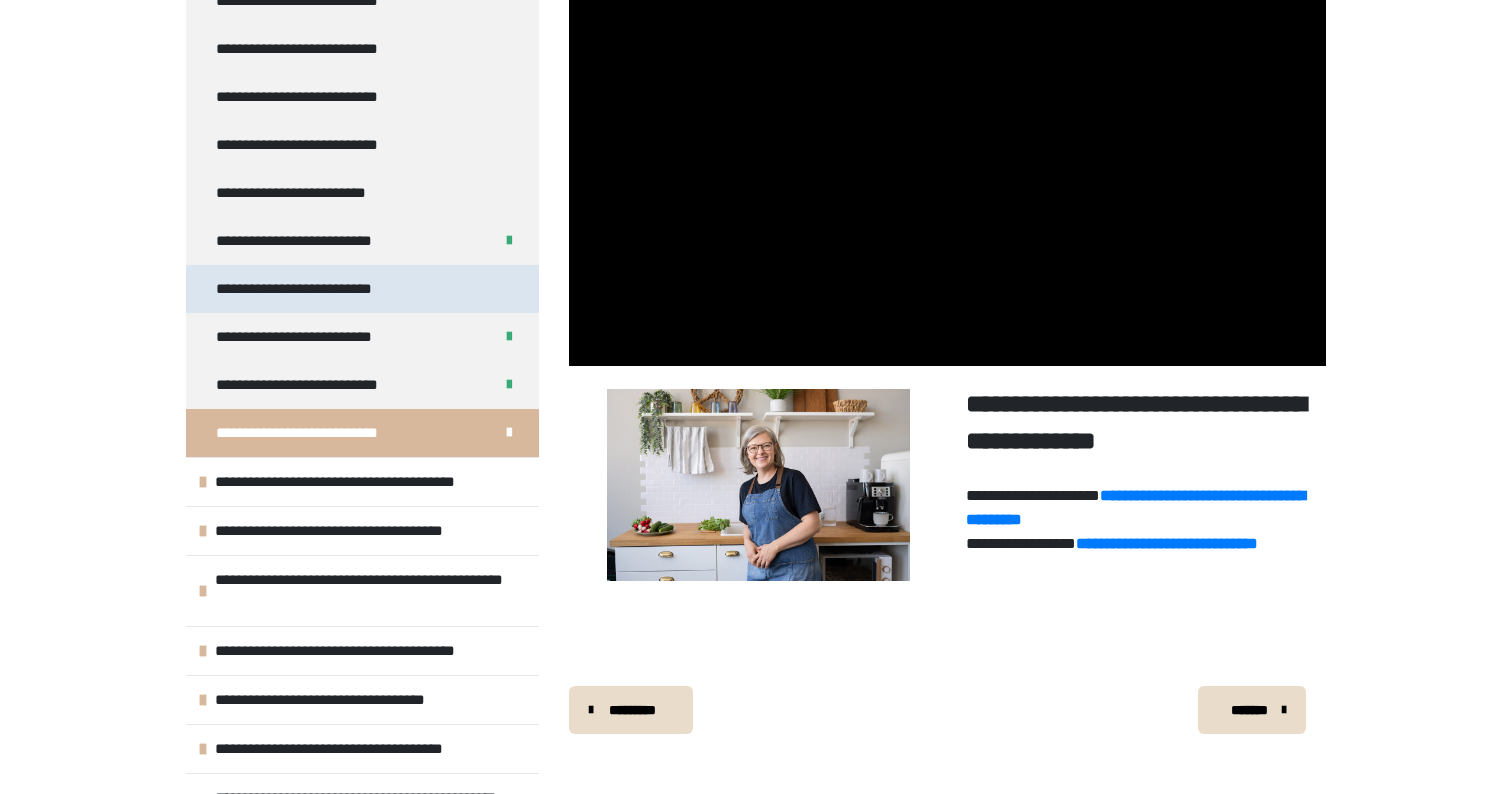 click on "**********" at bounding box center (314, 289) 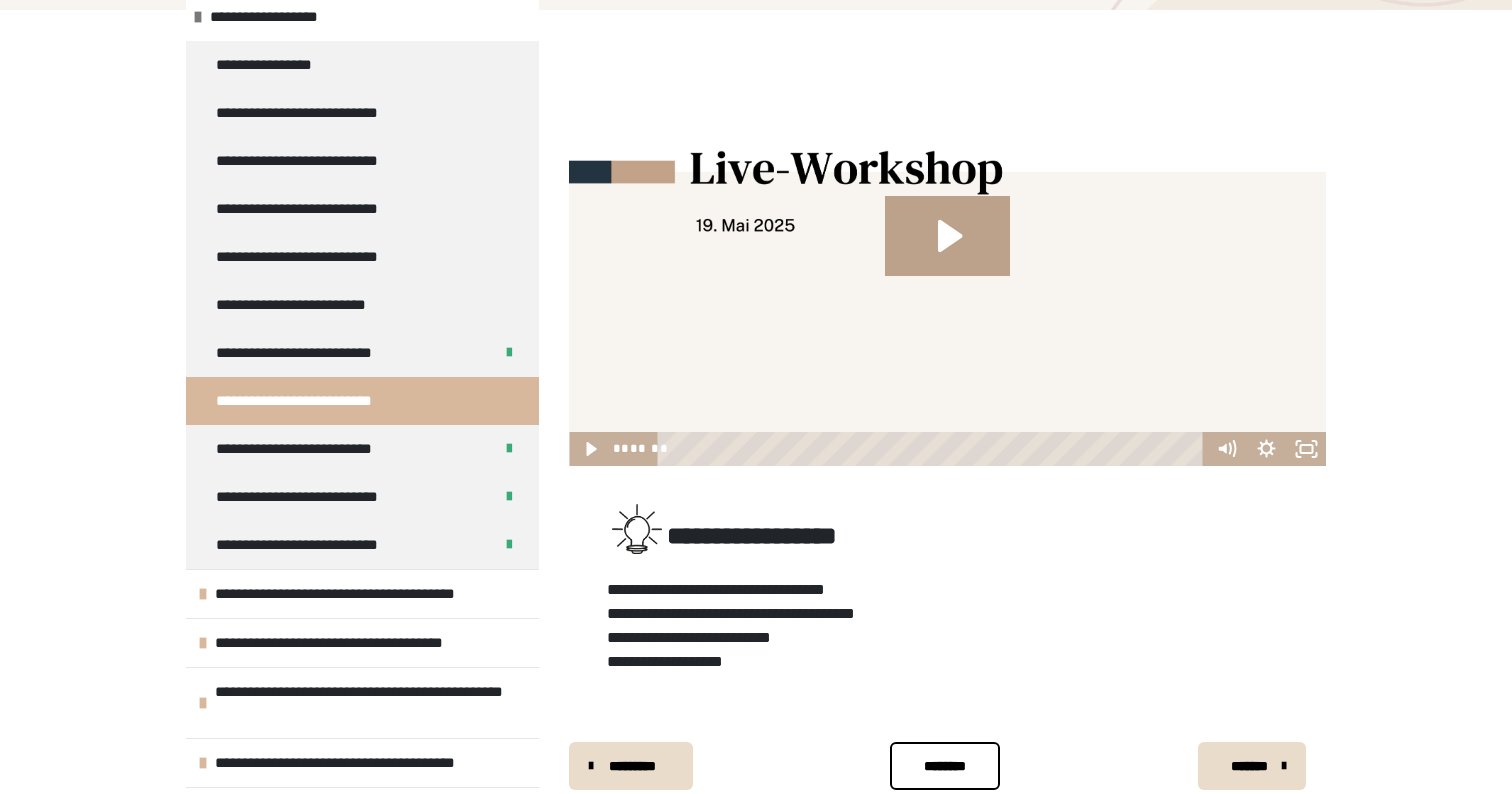 scroll, scrollTop: 134, scrollLeft: 0, axis: vertical 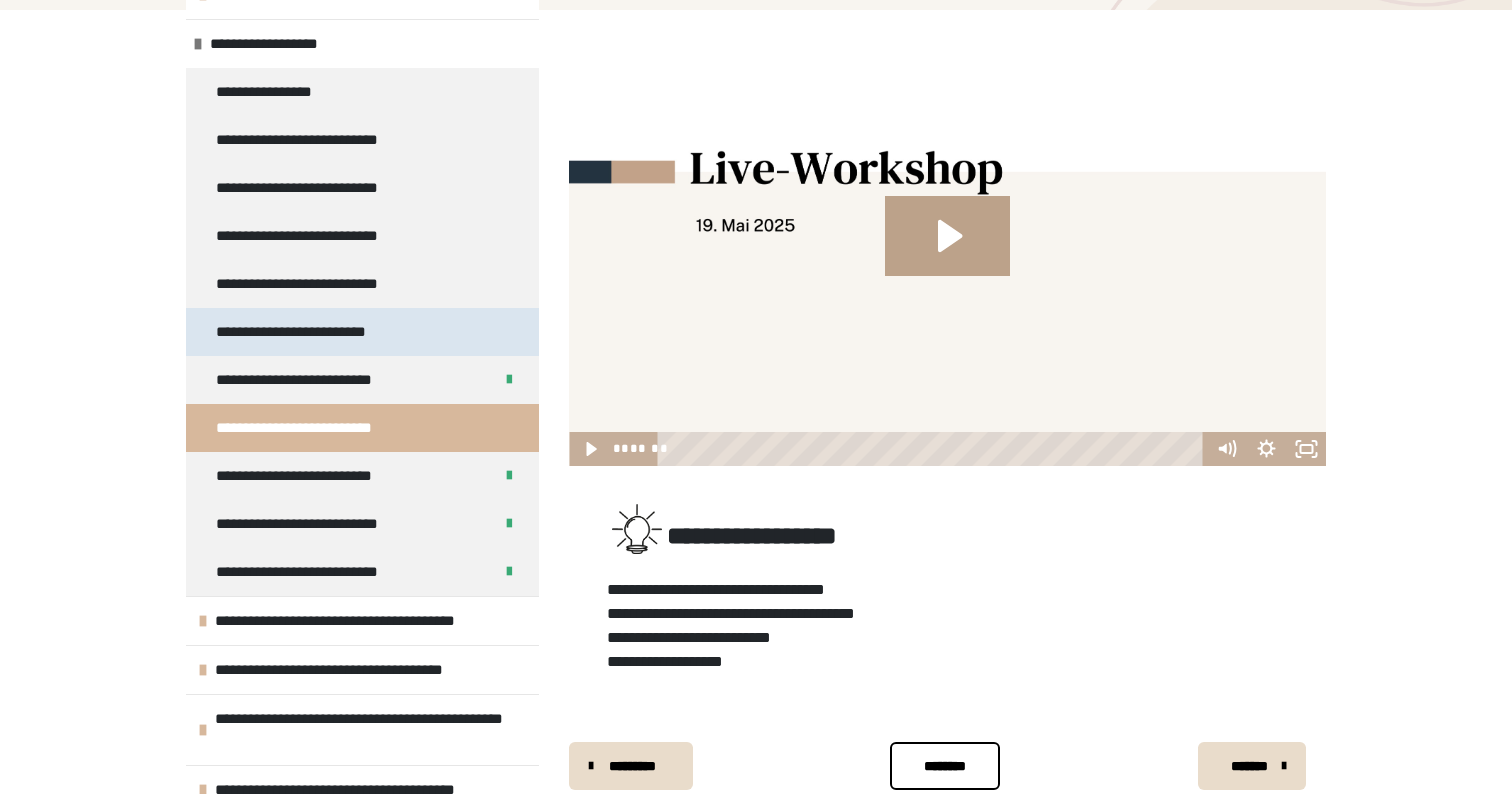 click on "**********" at bounding box center (309, 332) 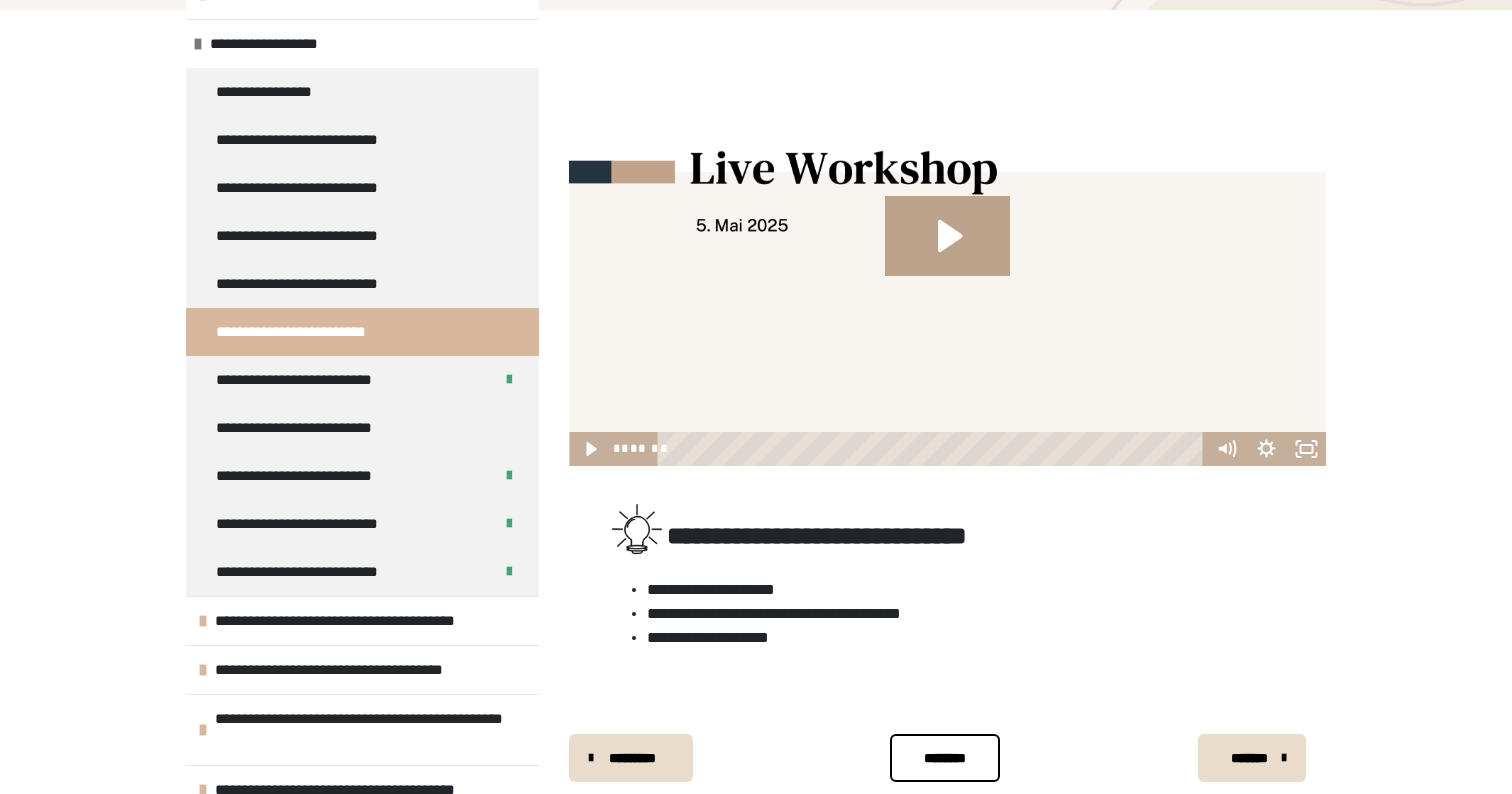 scroll, scrollTop: 206, scrollLeft: 0, axis: vertical 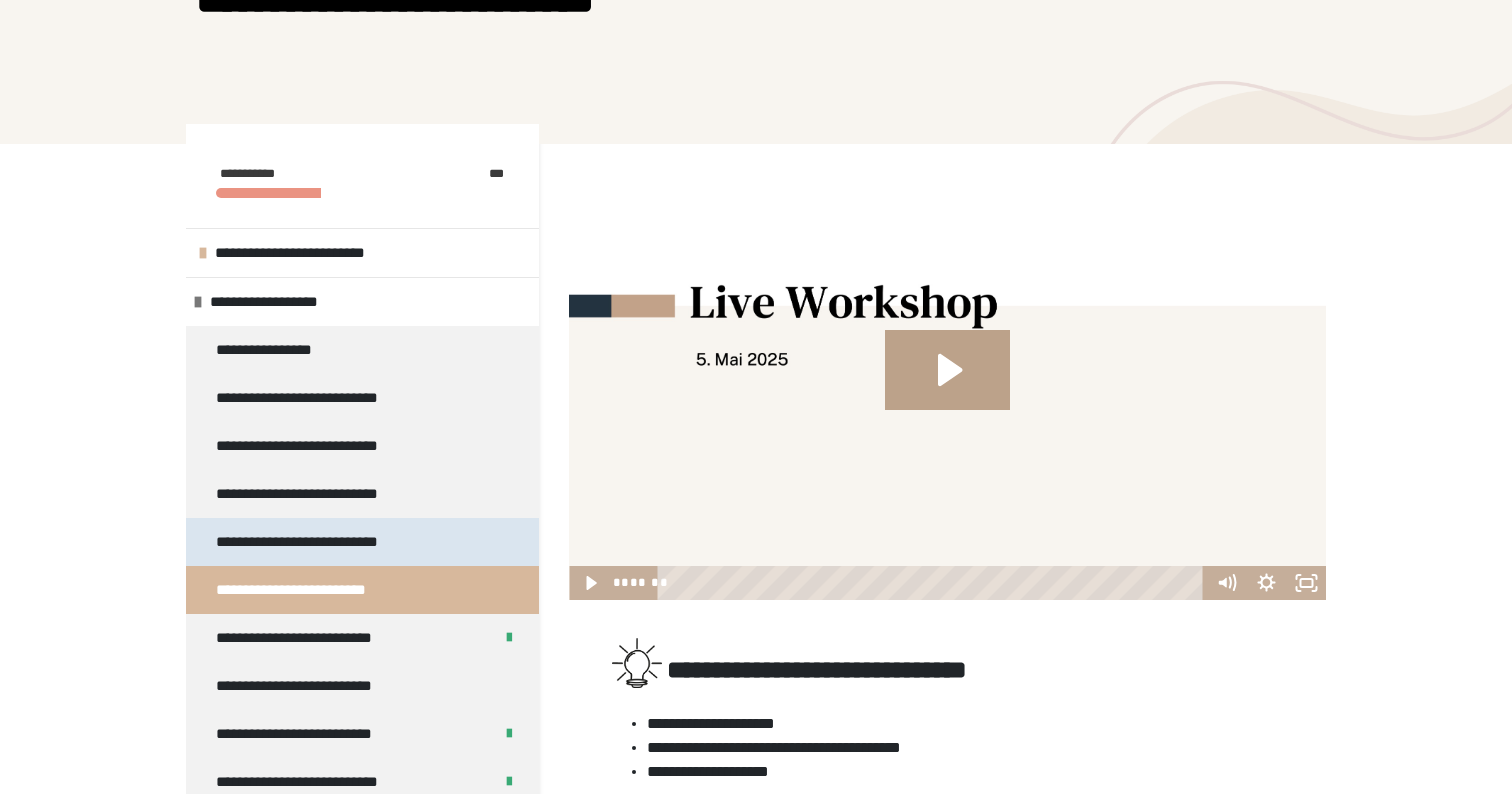 click on "**********" at bounding box center (362, 542) 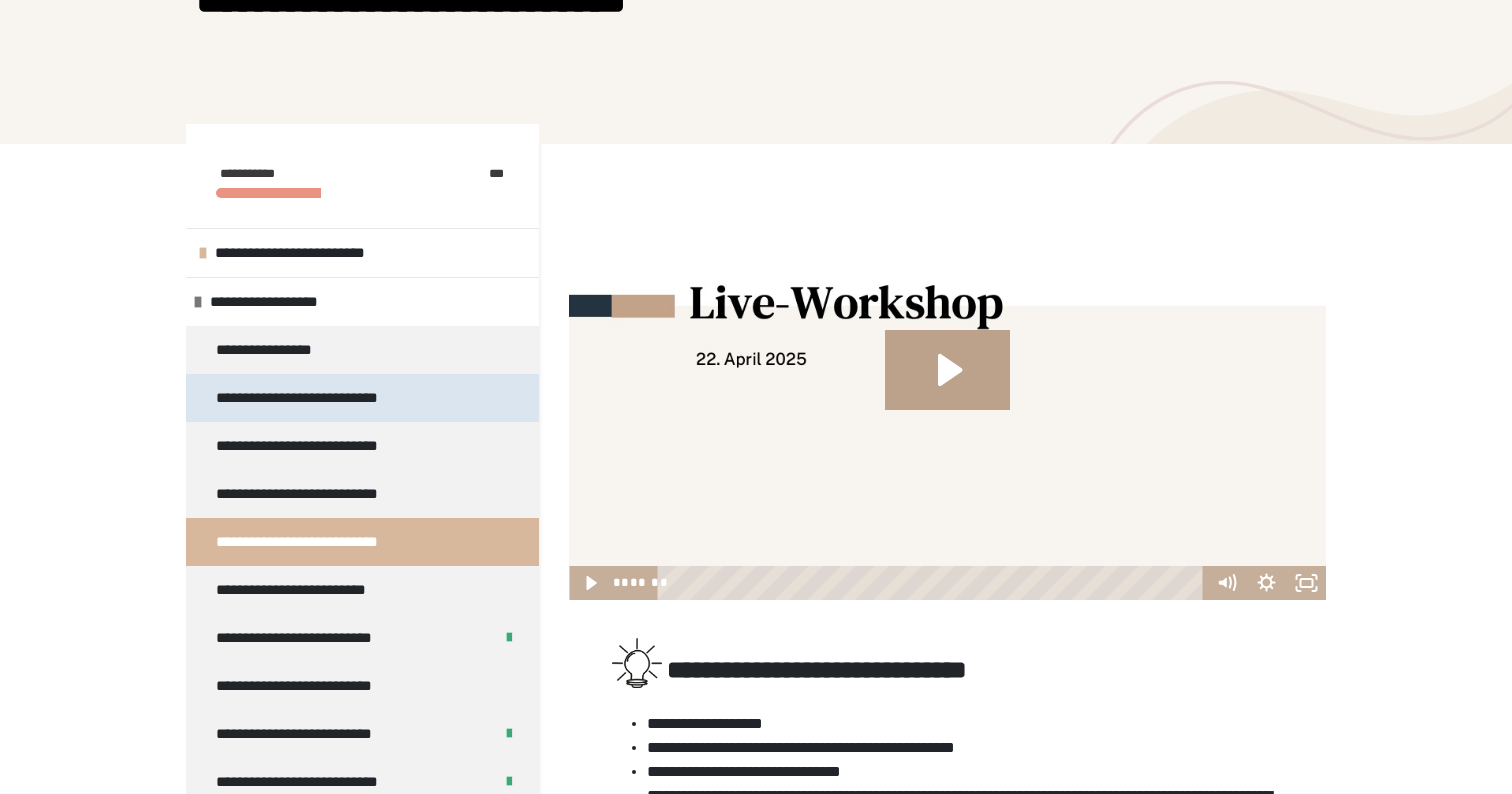 click on "**********" at bounding box center [318, 398] 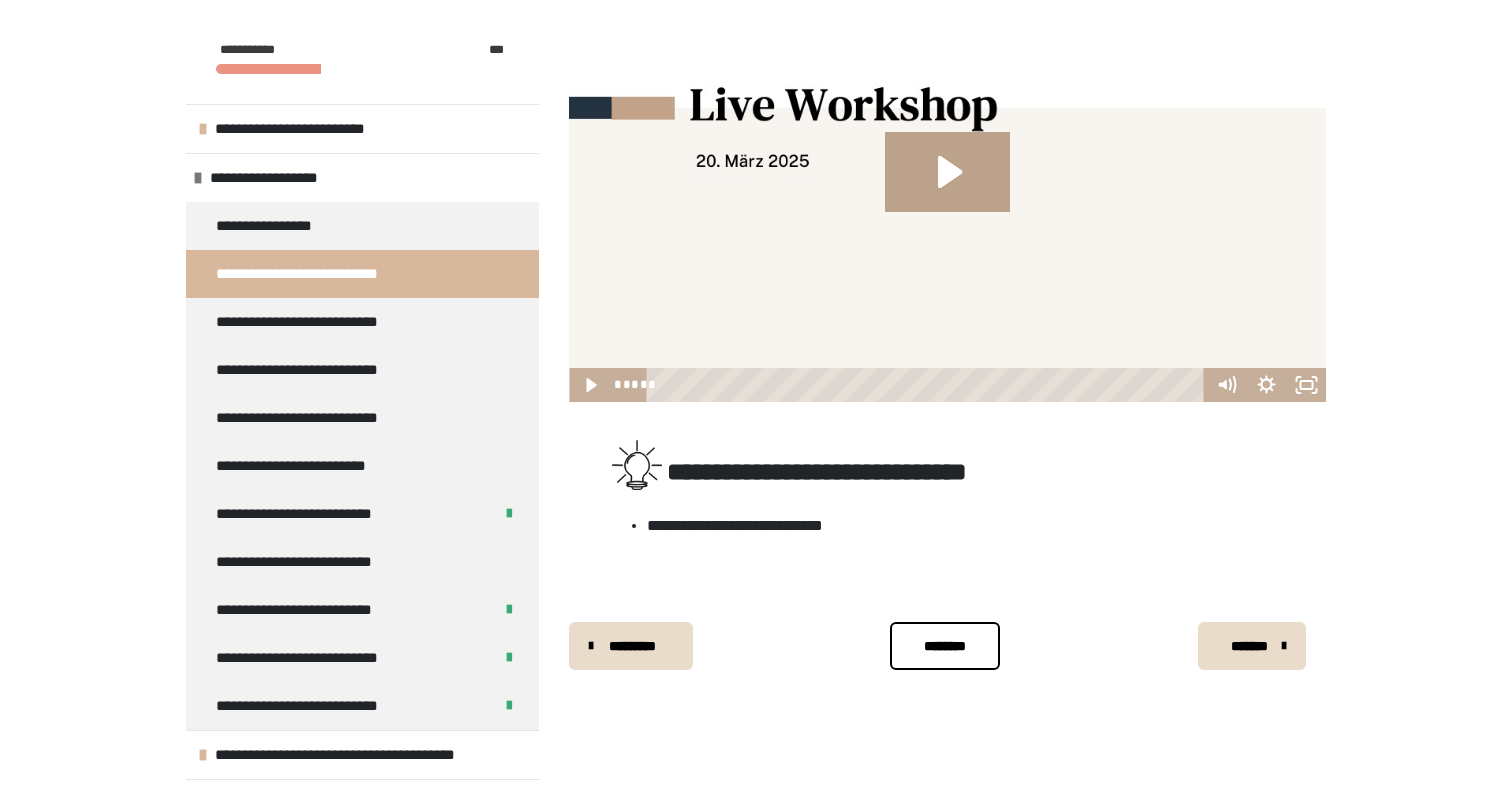 scroll, scrollTop: 334, scrollLeft: 0, axis: vertical 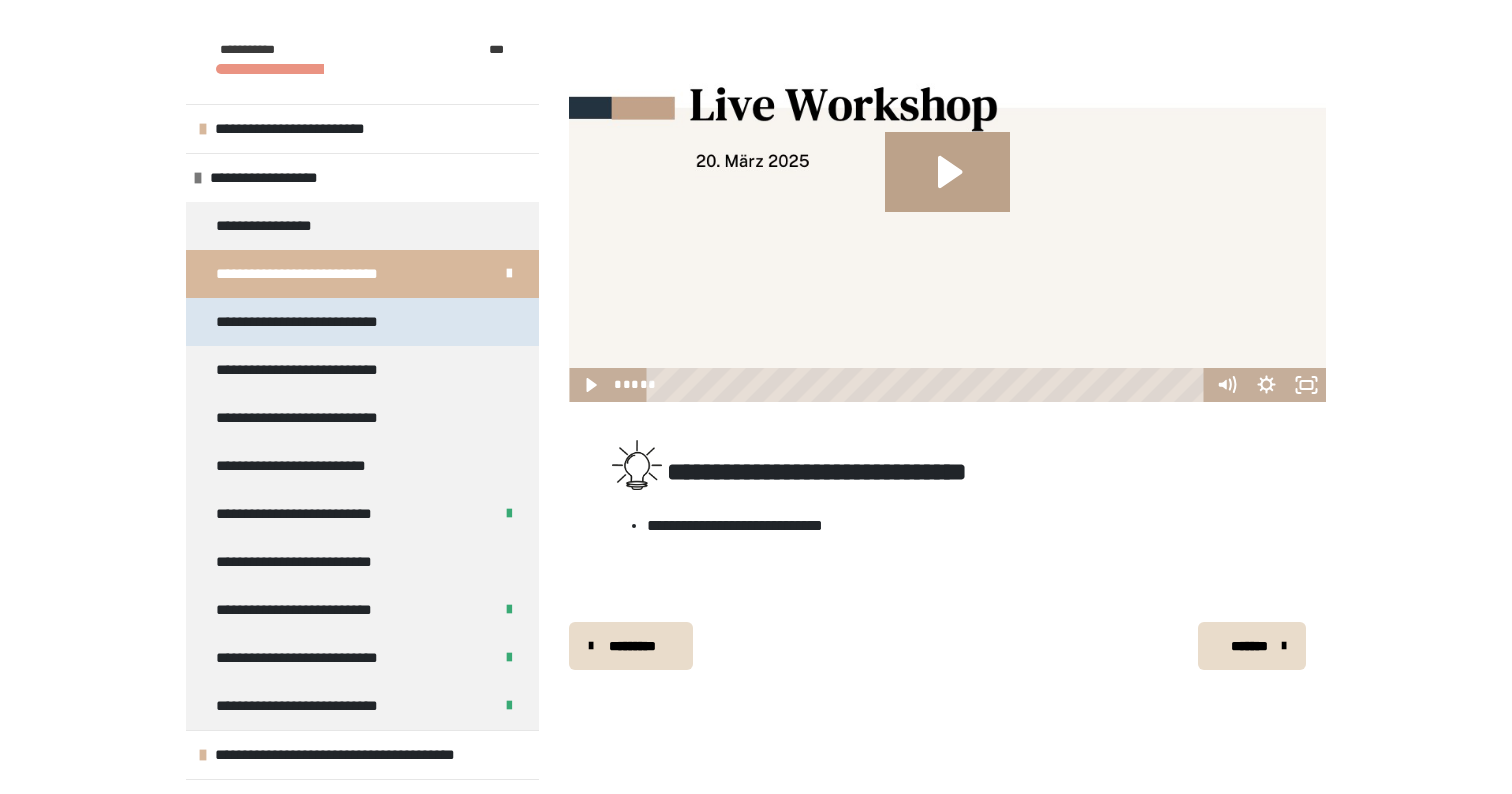 click on "**********" at bounding box center [318, 322] 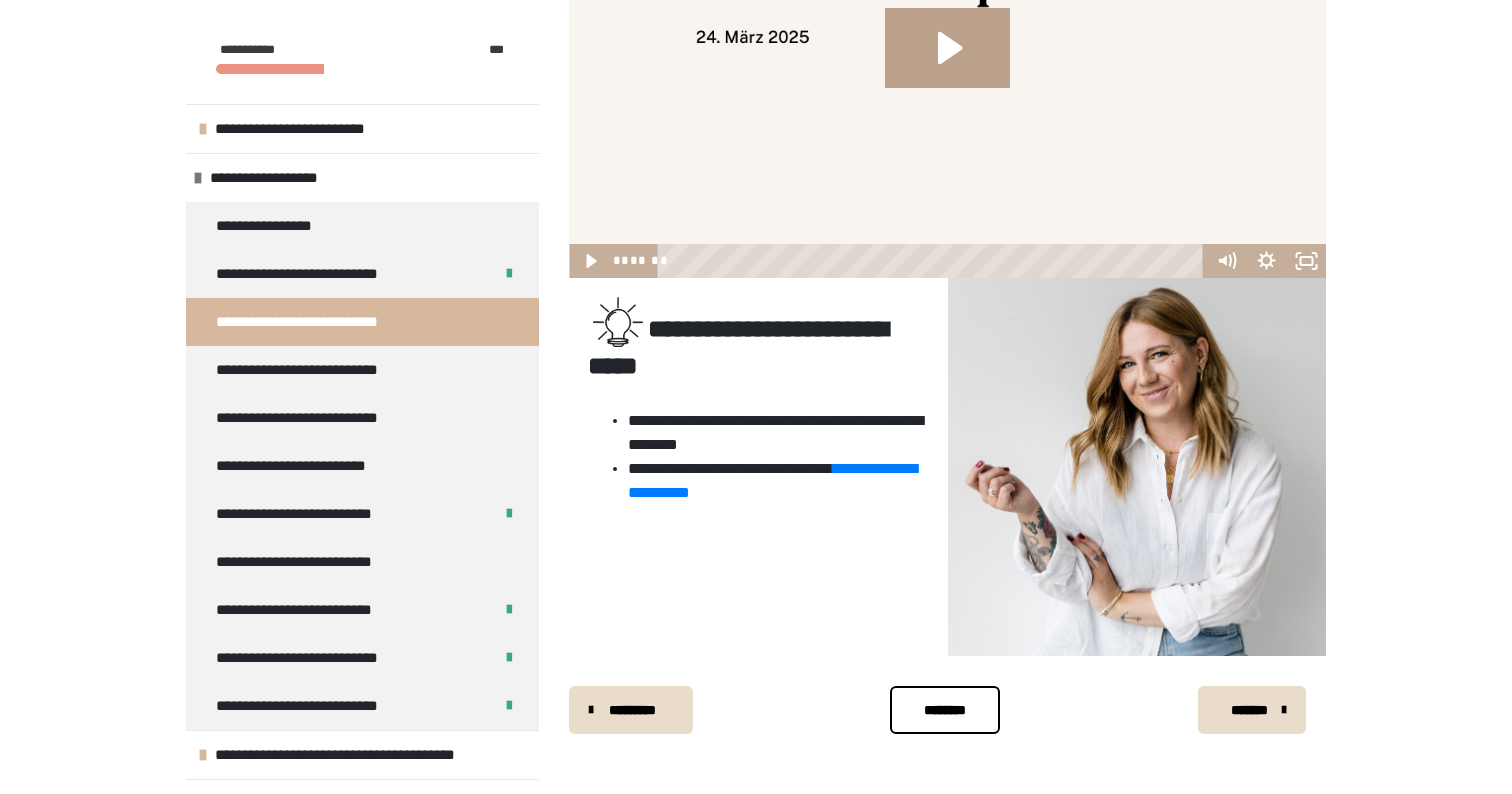 scroll, scrollTop: 458, scrollLeft: 0, axis: vertical 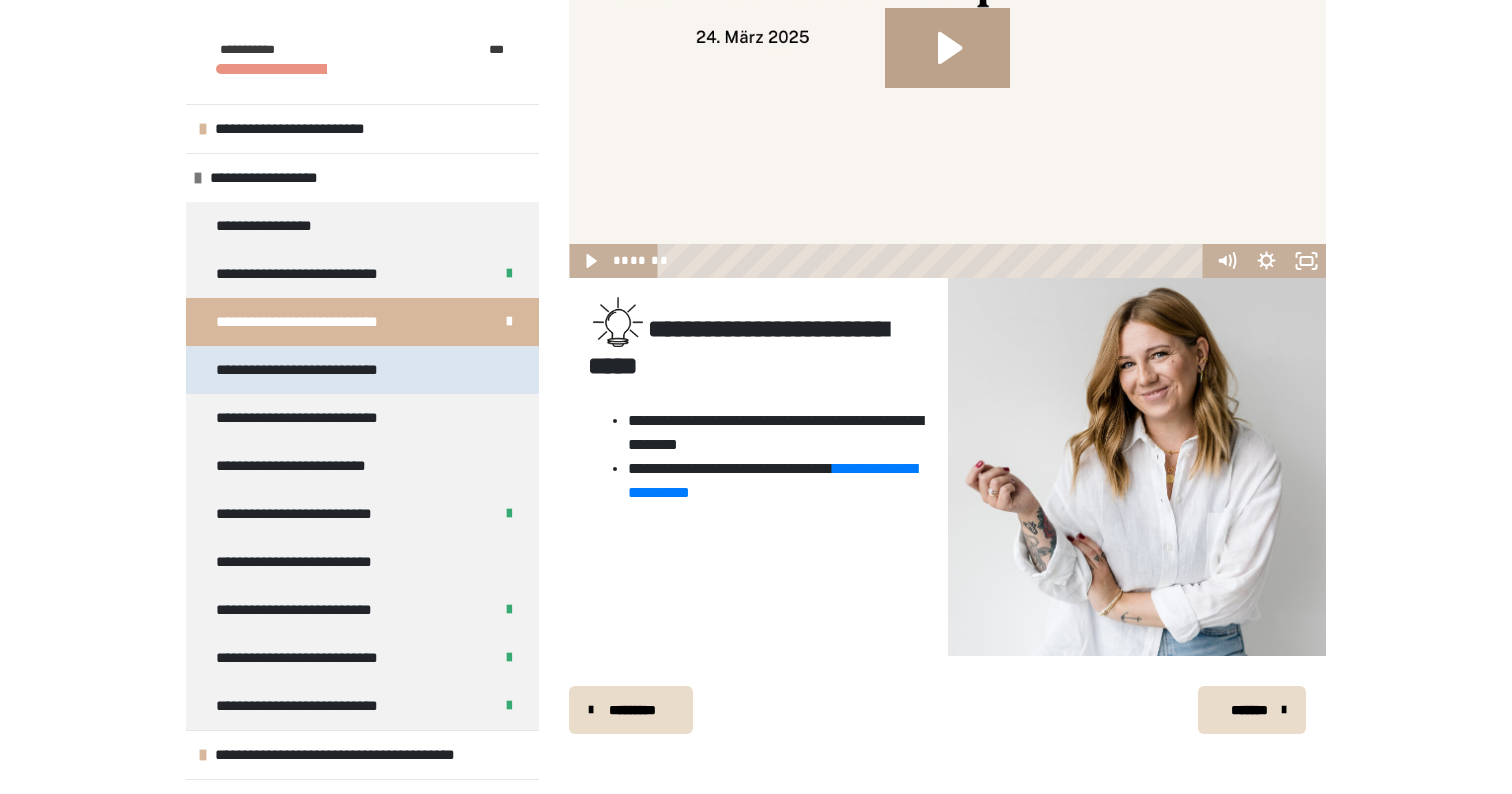 click on "**********" at bounding box center [362, 370] 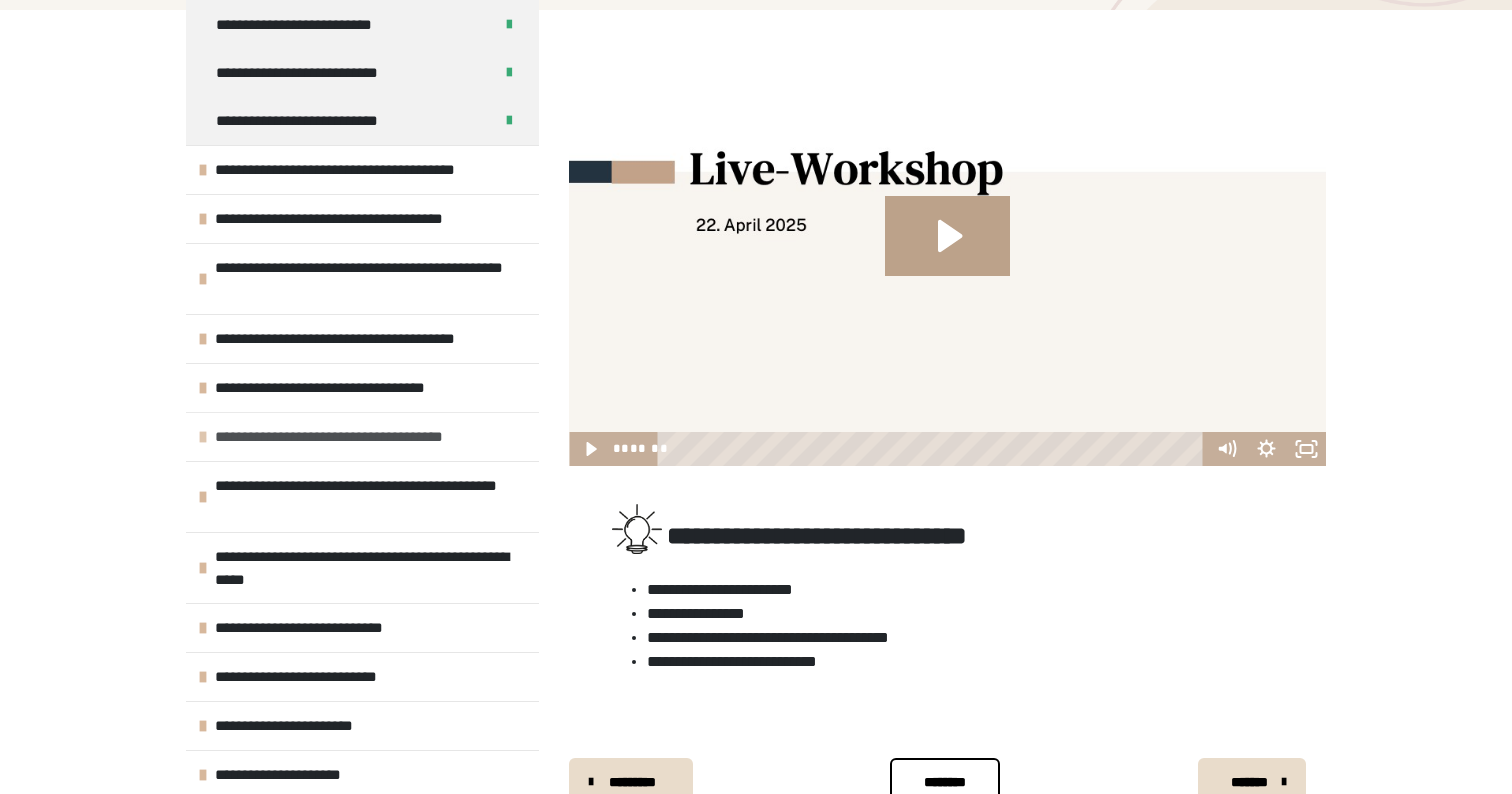scroll, scrollTop: 585, scrollLeft: 0, axis: vertical 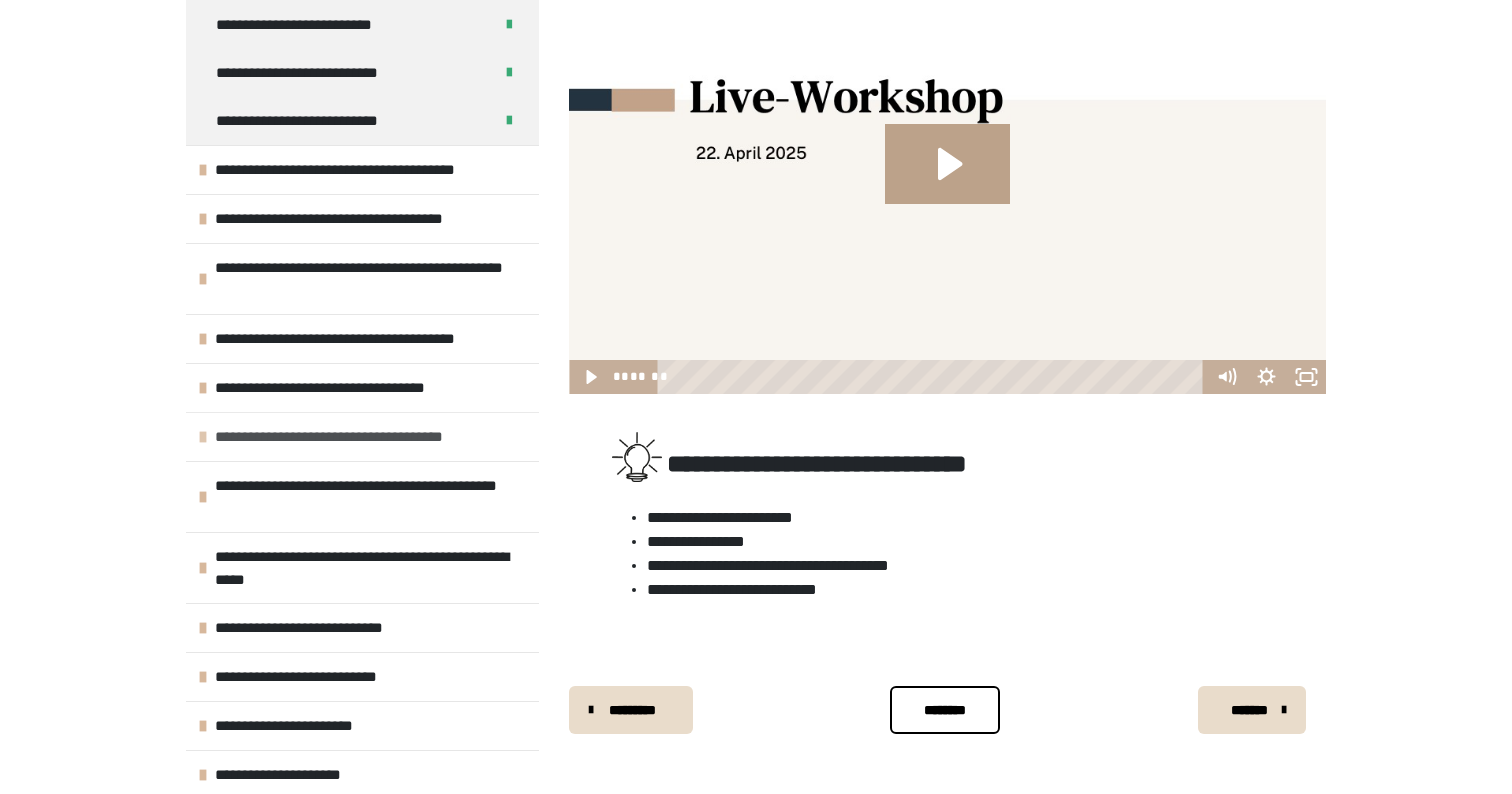 click on "**********" at bounding box center [341, 437] 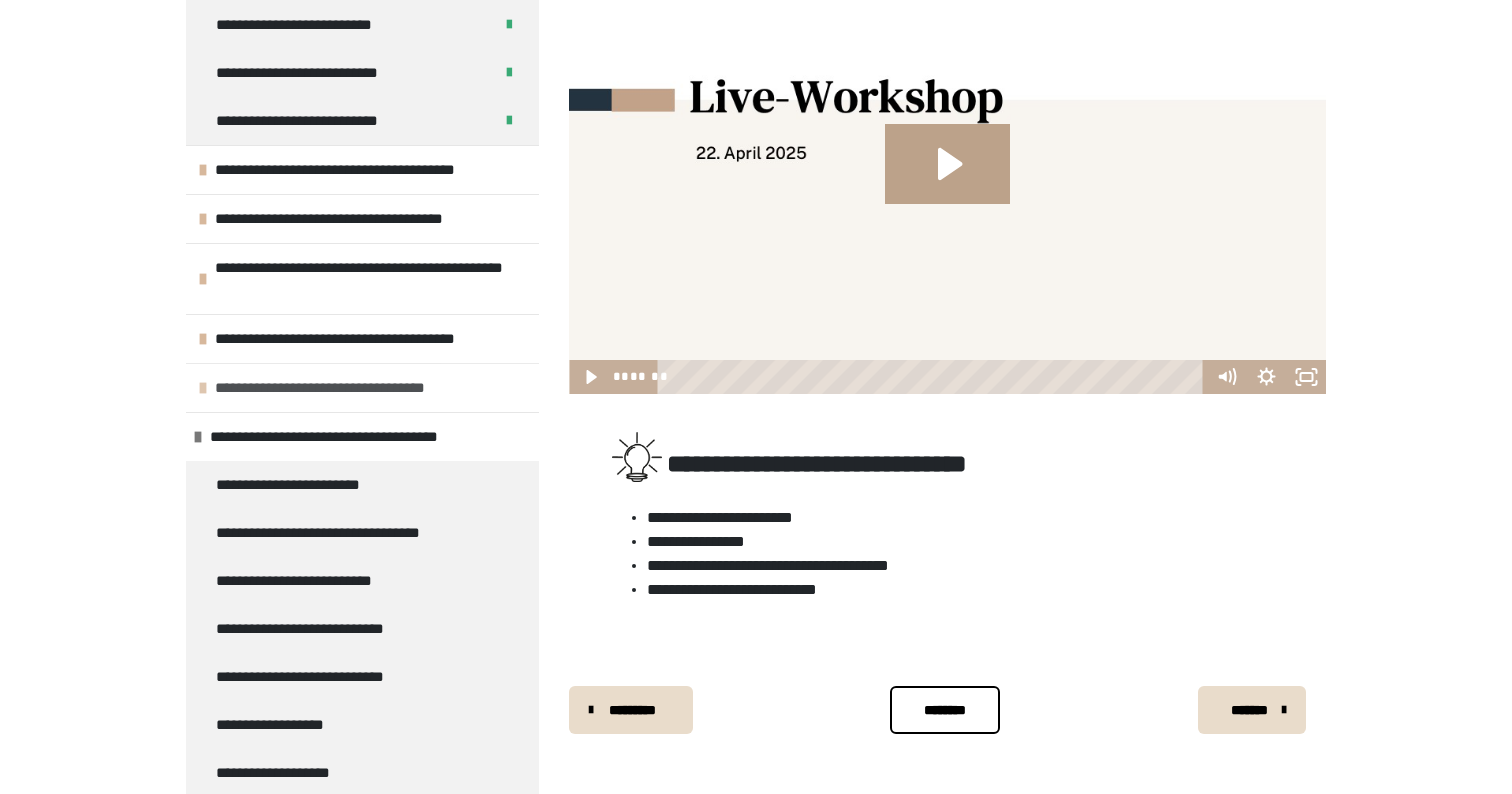 click on "**********" at bounding box center [332, 388] 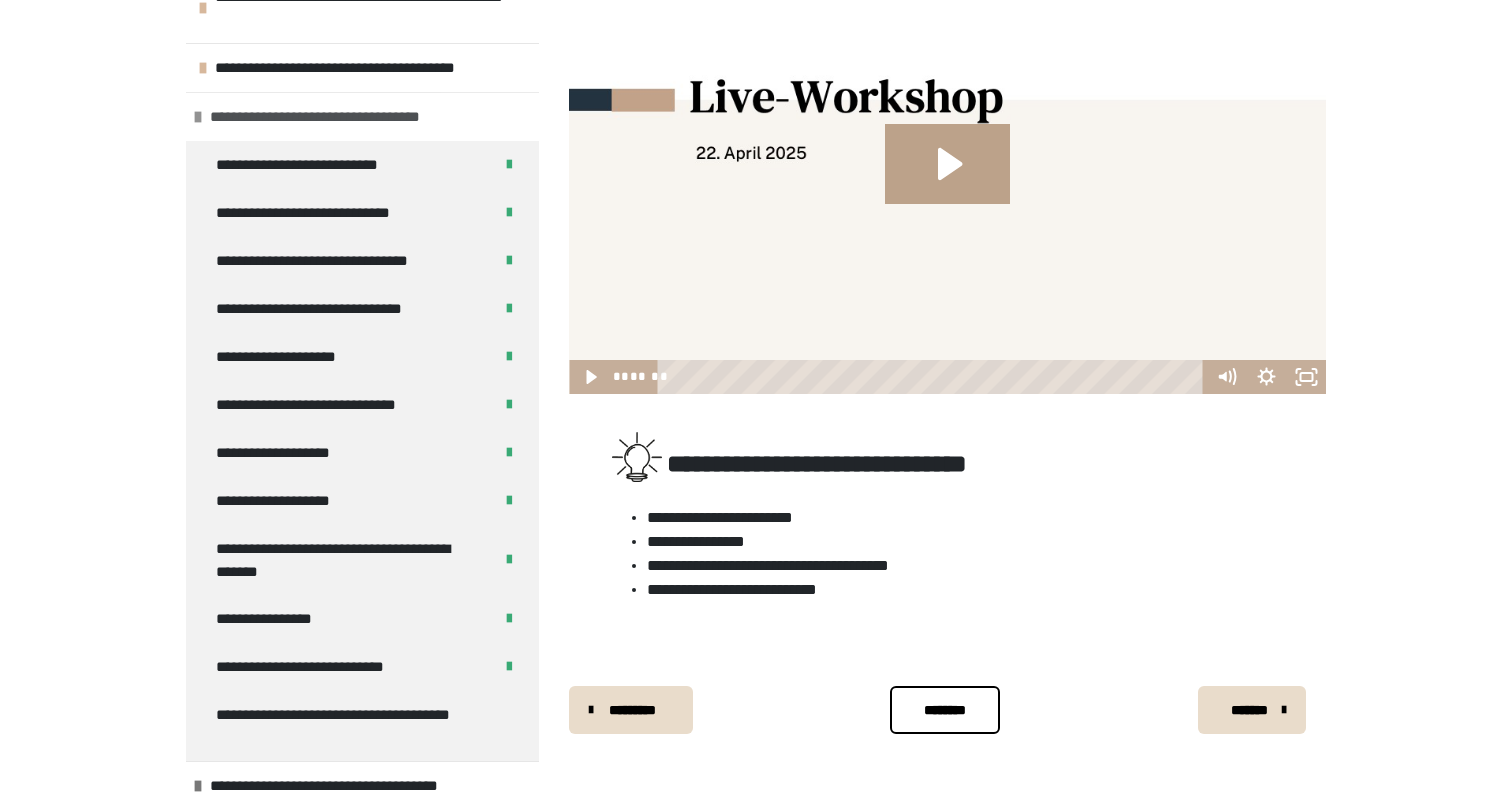 scroll, scrollTop: 1138, scrollLeft: 0, axis: vertical 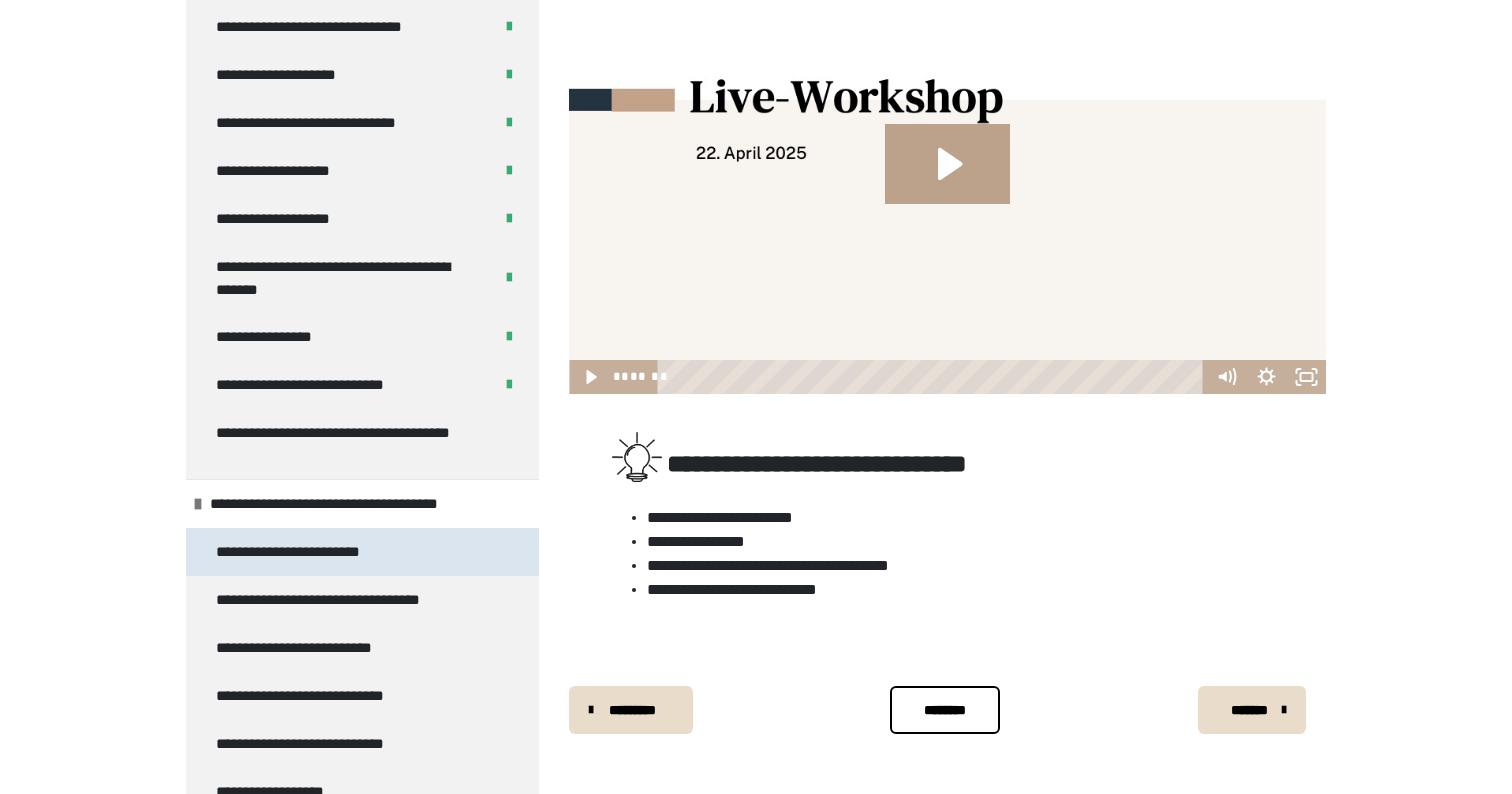 click on "**********" at bounding box center [300, 552] 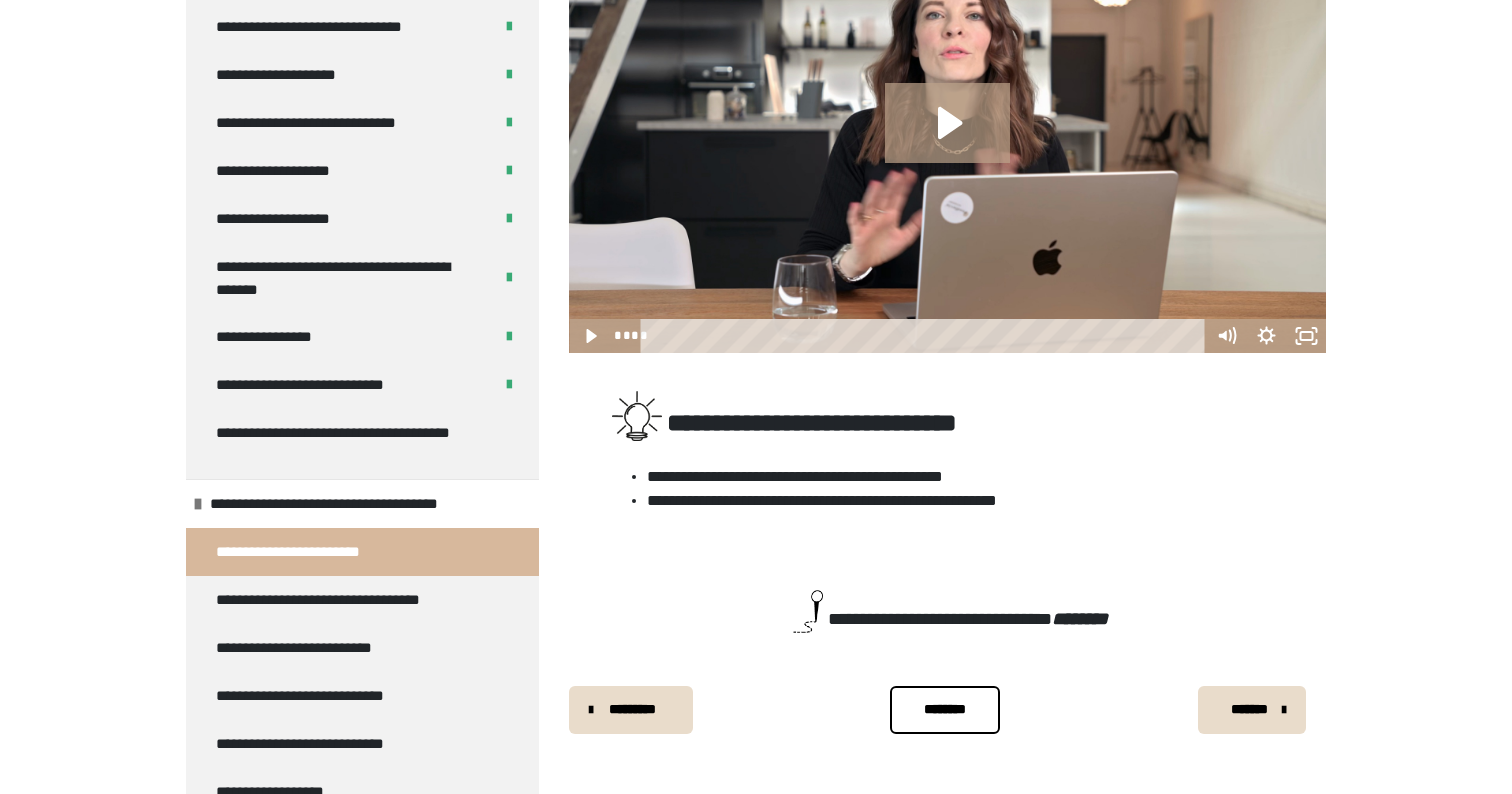 scroll, scrollTop: 383, scrollLeft: 0, axis: vertical 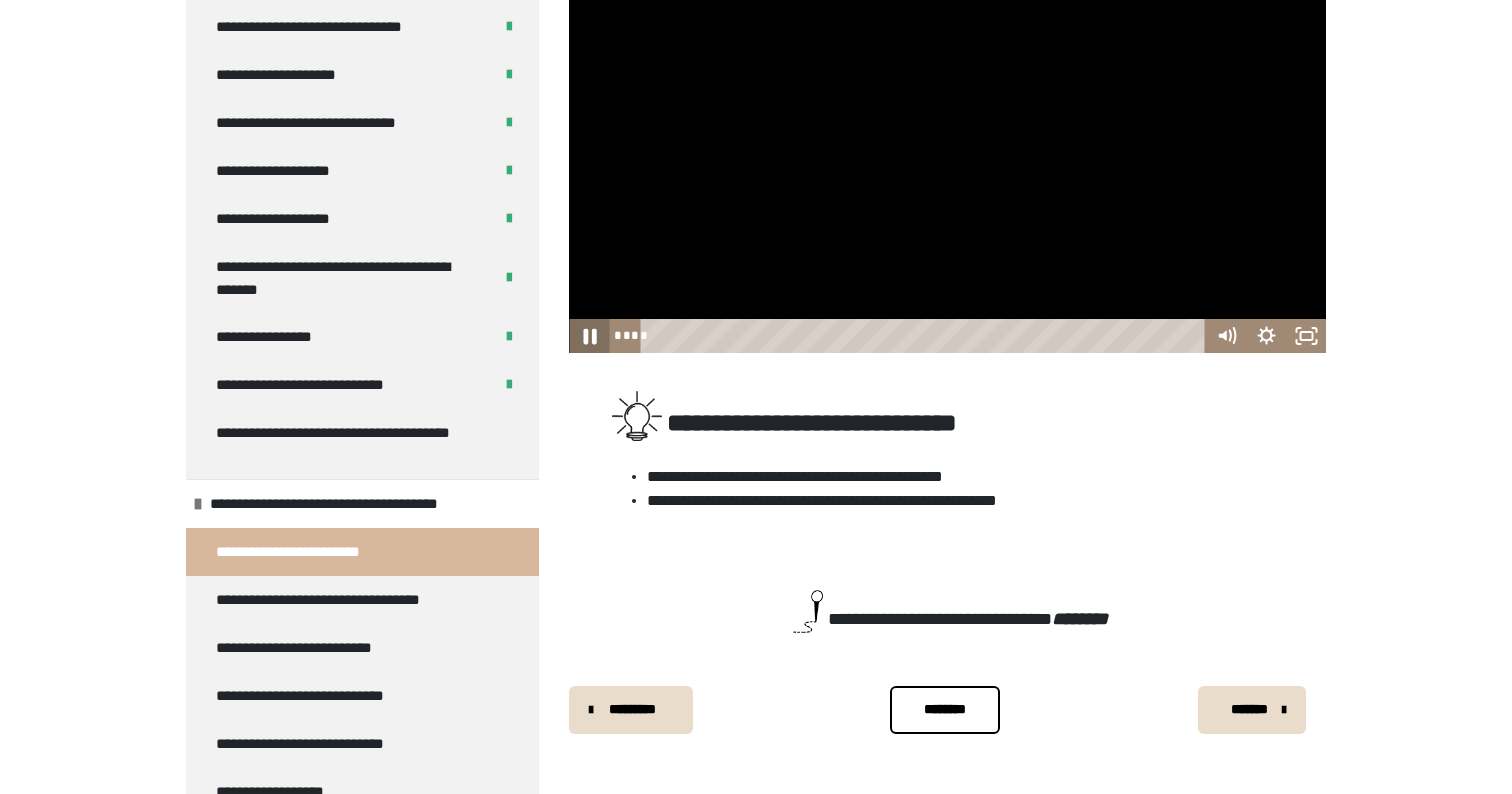 click 